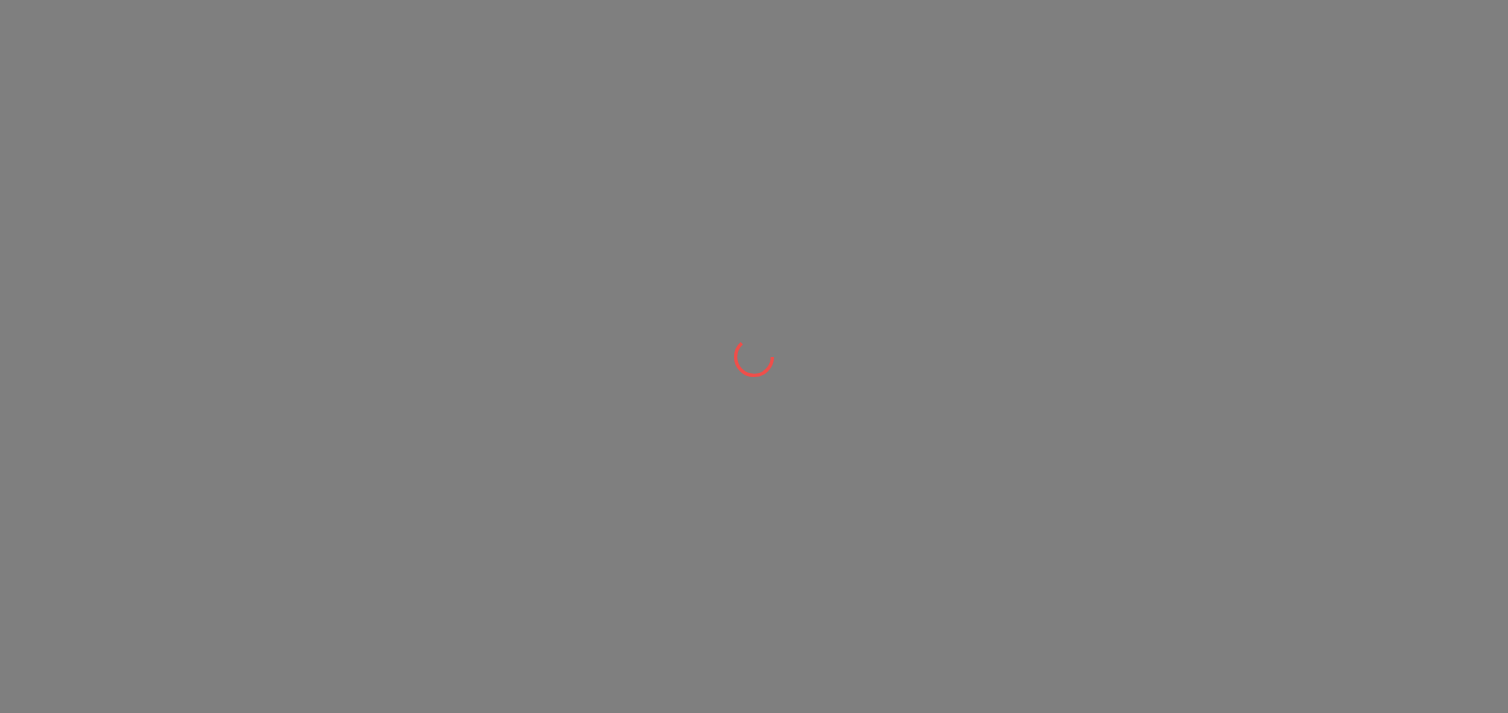 scroll, scrollTop: 0, scrollLeft: 0, axis: both 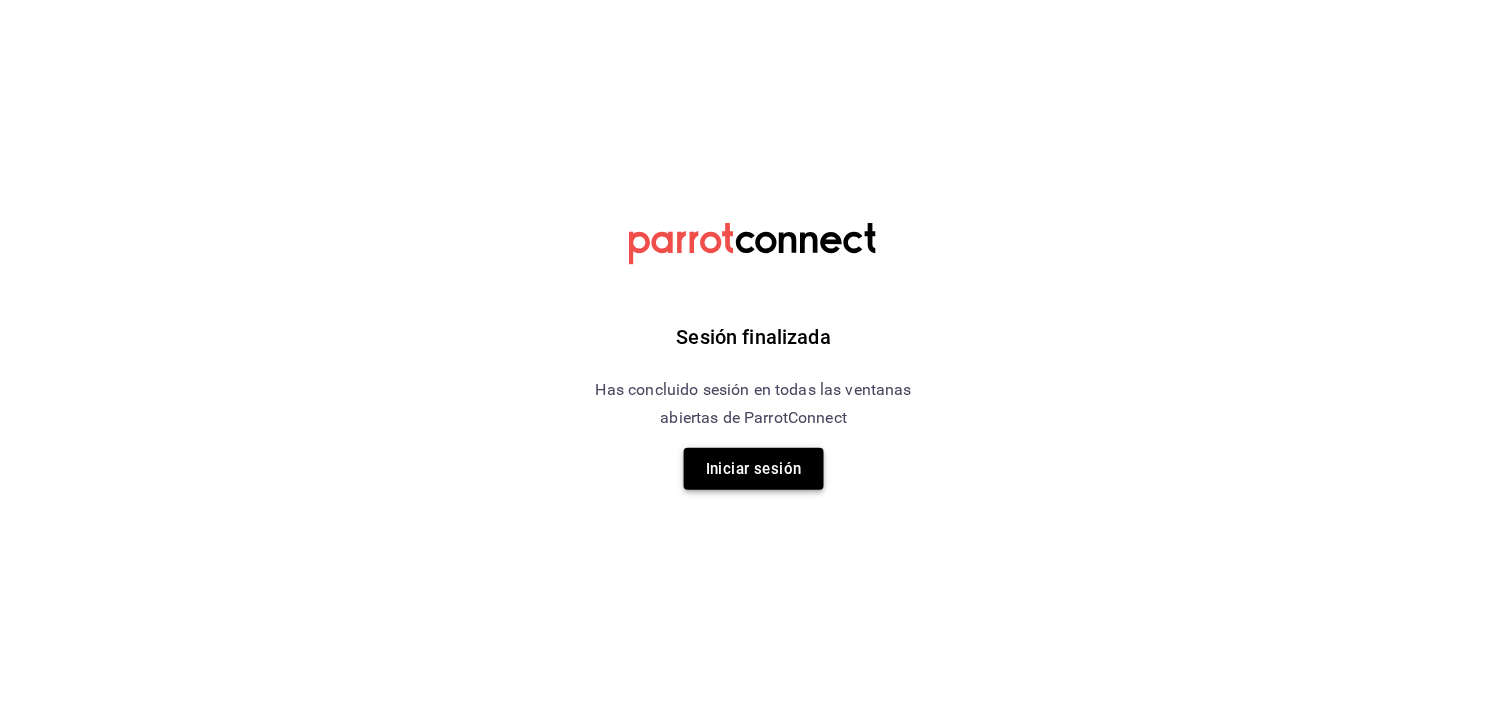 click on "Iniciar sesión" at bounding box center [754, 469] 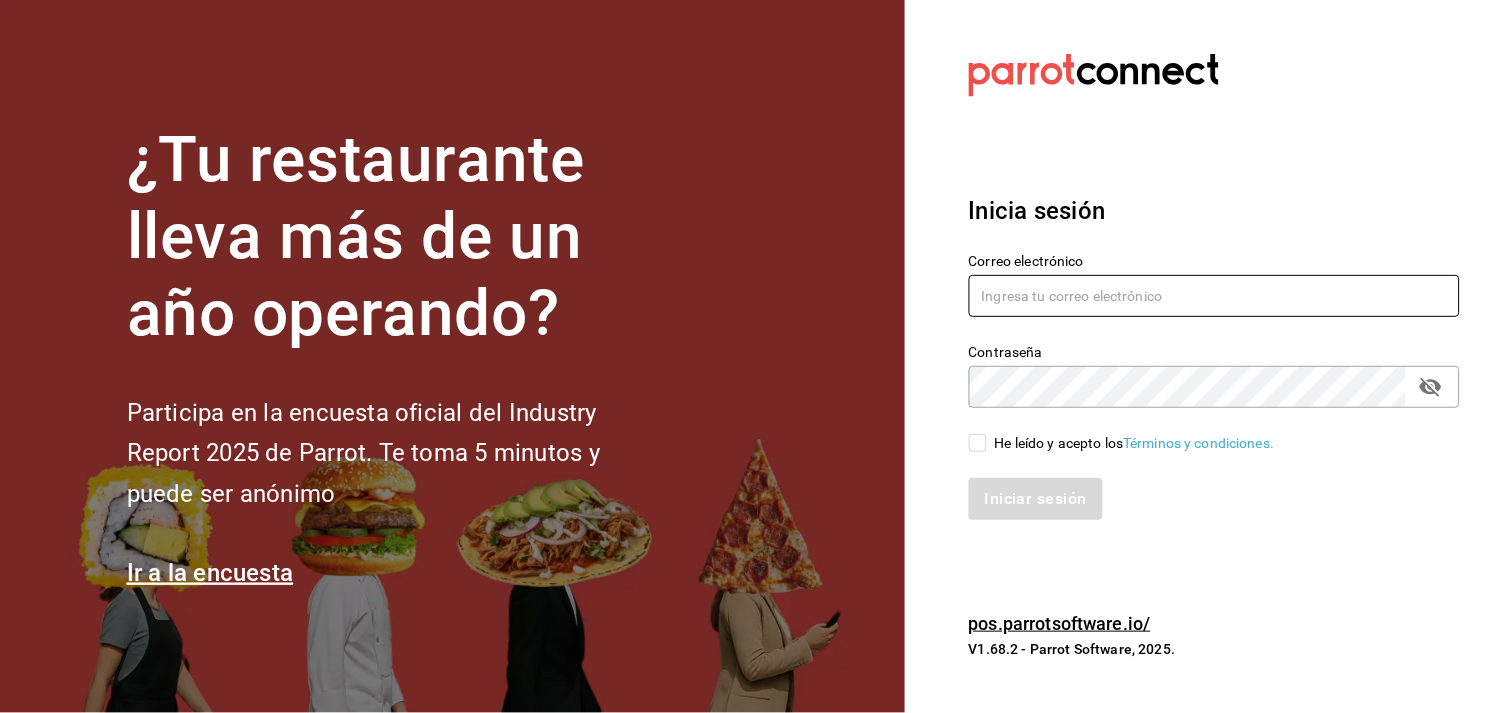 type on "[EMAIL]" 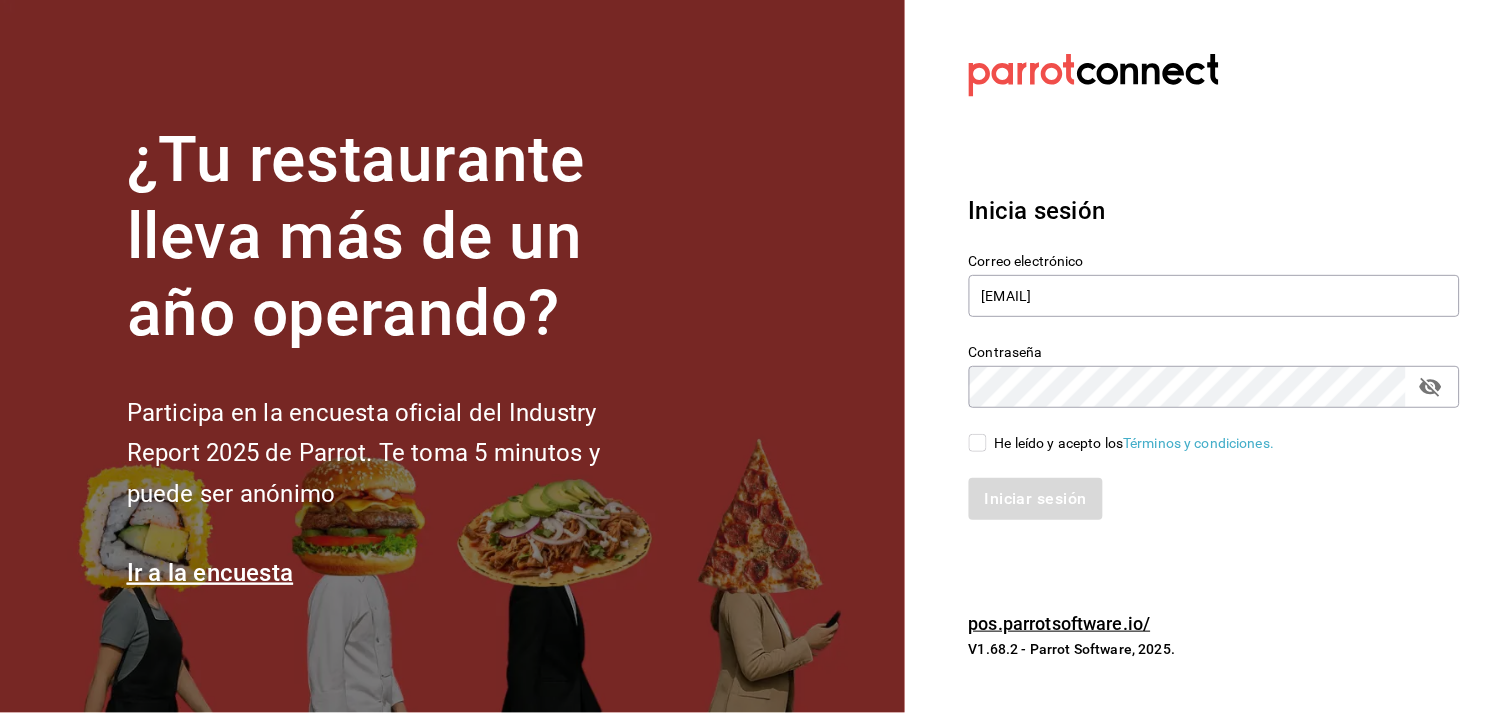 click on "He leído y acepto los  Términos y condiciones." at bounding box center (978, 443) 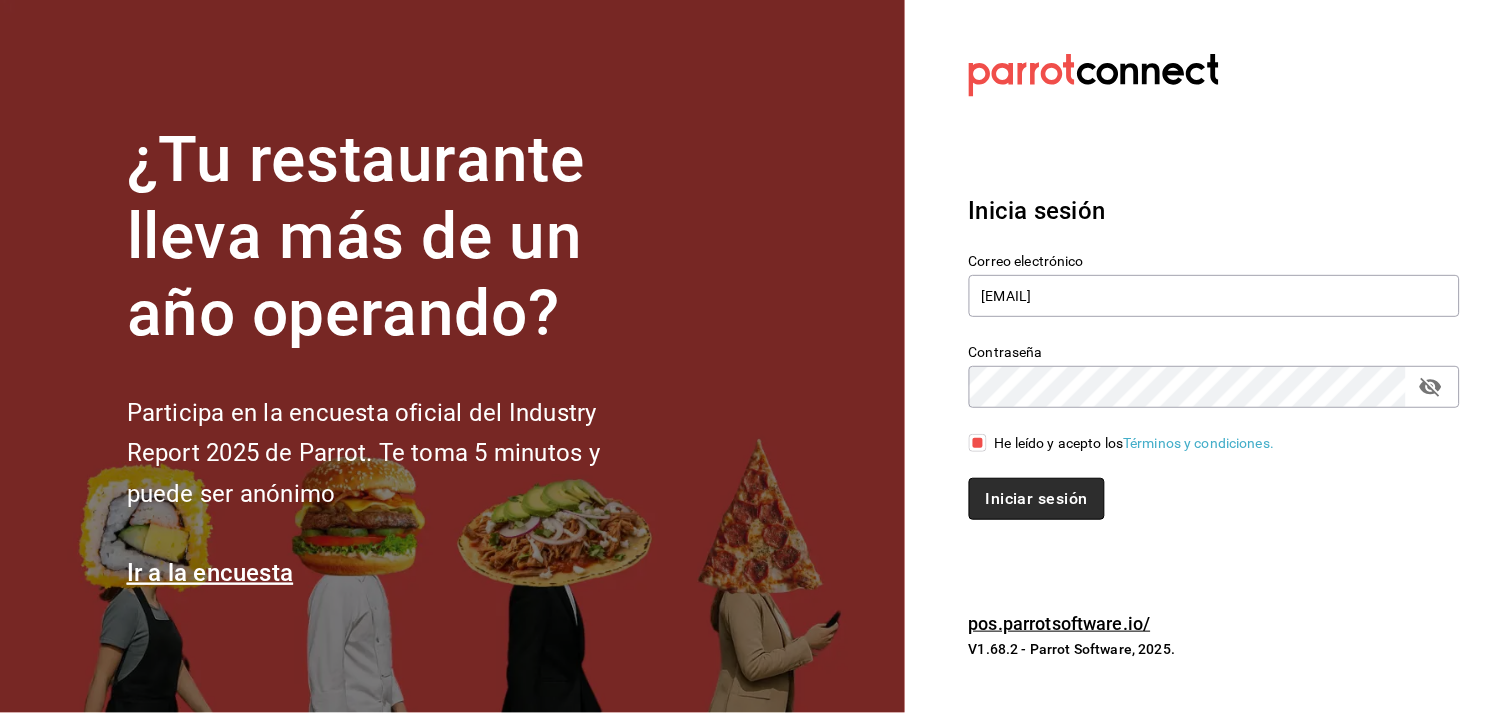 click on "Iniciar sesión" at bounding box center [1037, 499] 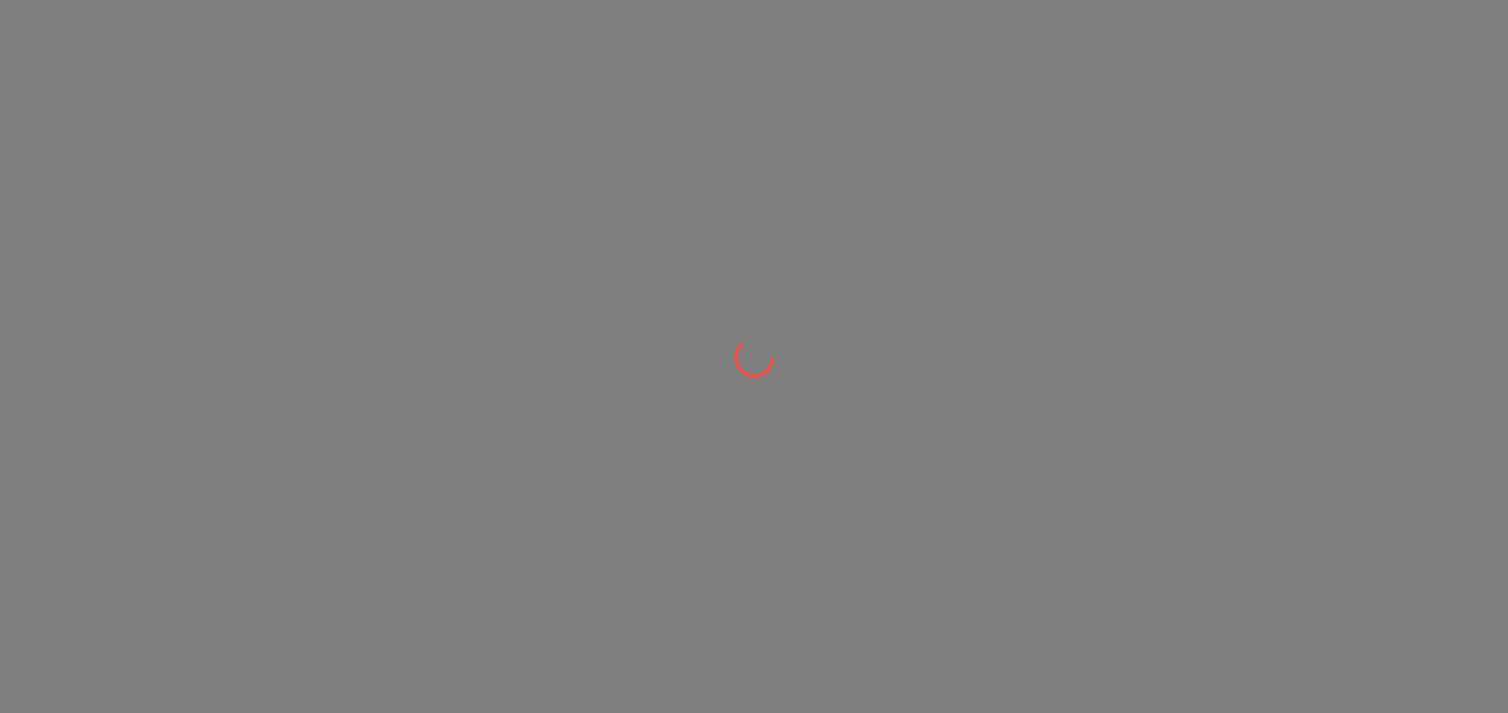 scroll, scrollTop: 0, scrollLeft: 0, axis: both 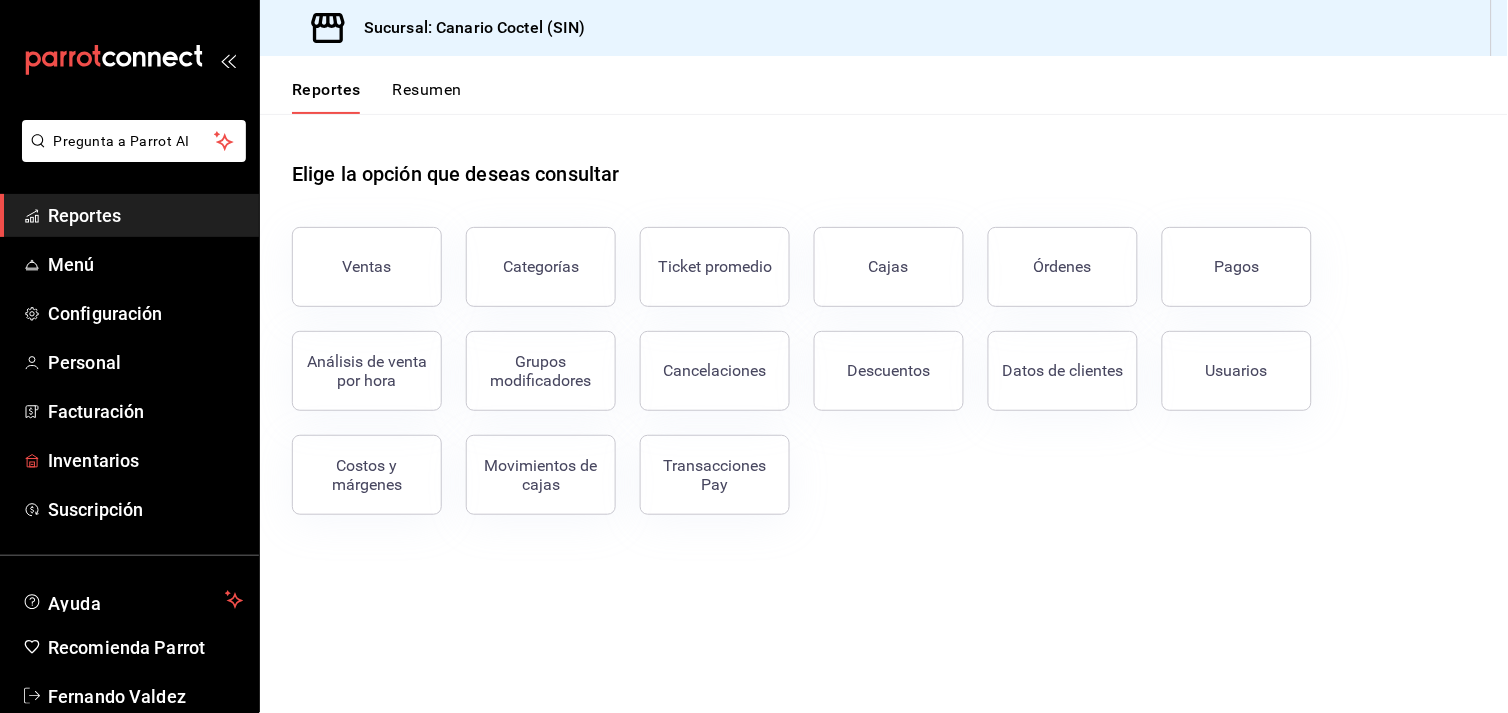 click on "Inventarios" at bounding box center (145, 460) 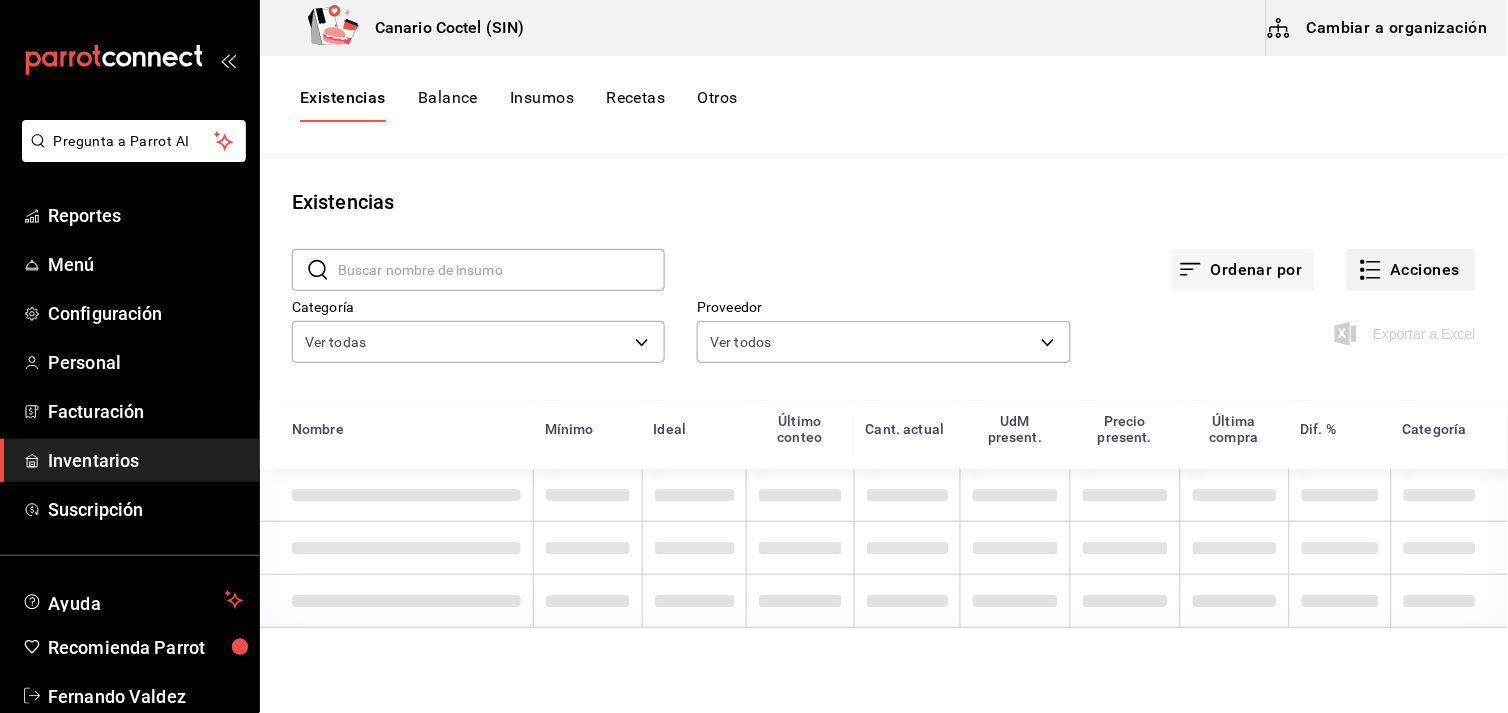 click on "Acciones" at bounding box center [1411, 270] 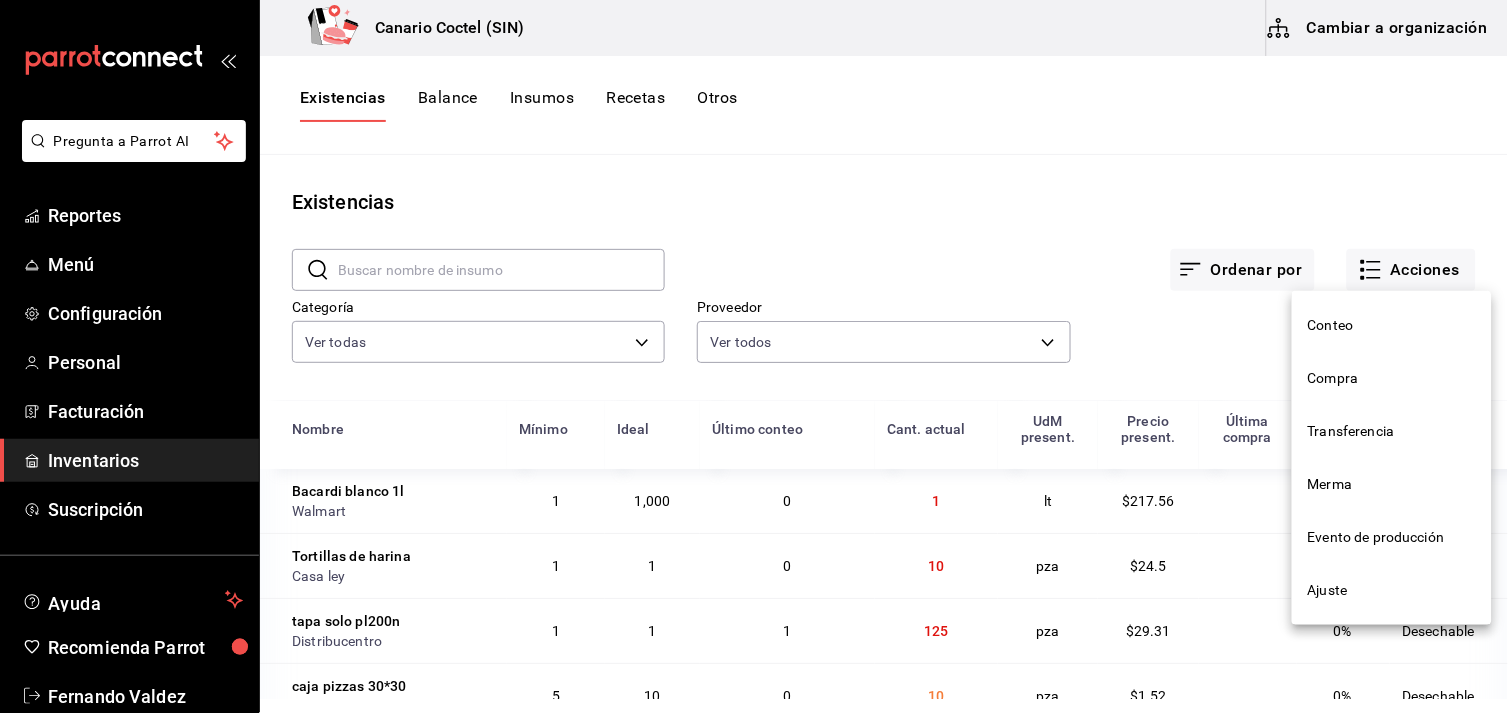 click on "Compra" at bounding box center (1392, 378) 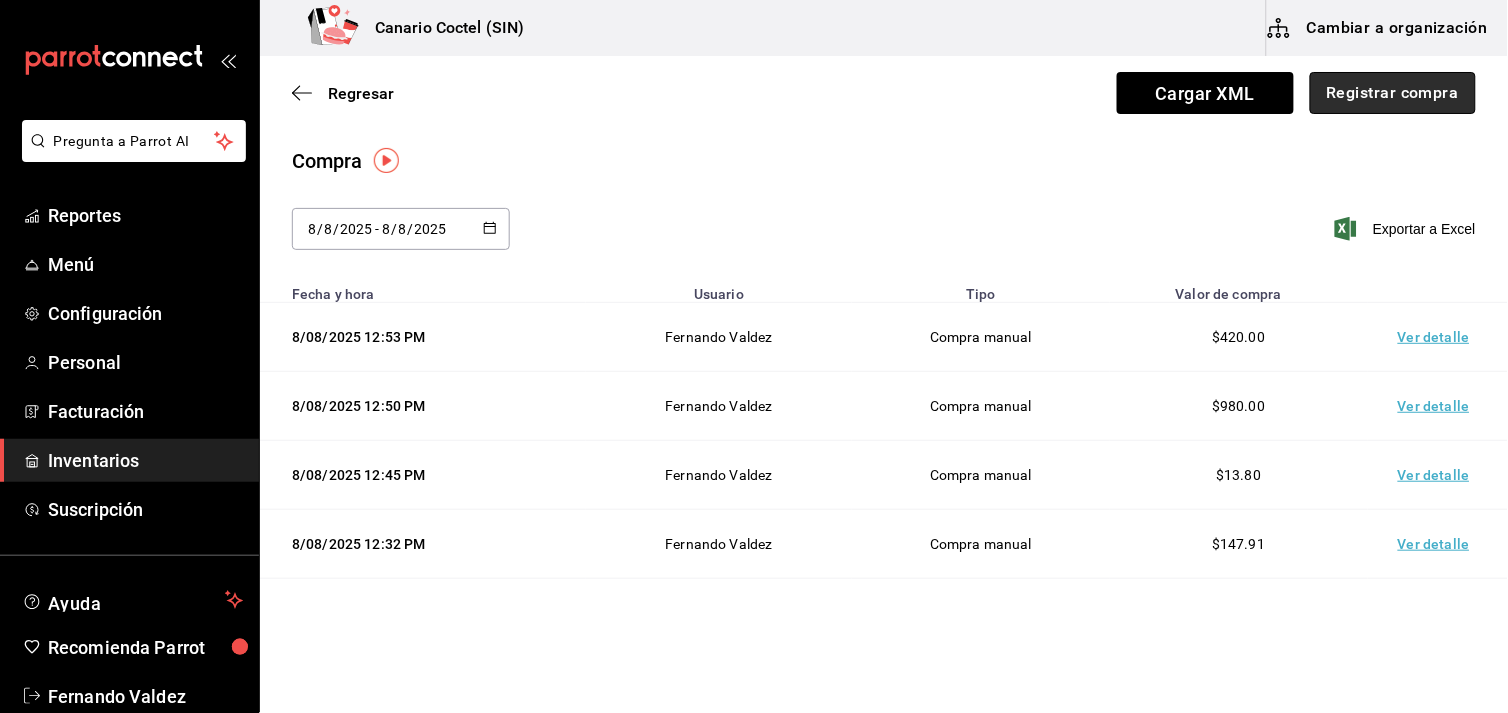 click on "Registrar compra" at bounding box center [1393, 93] 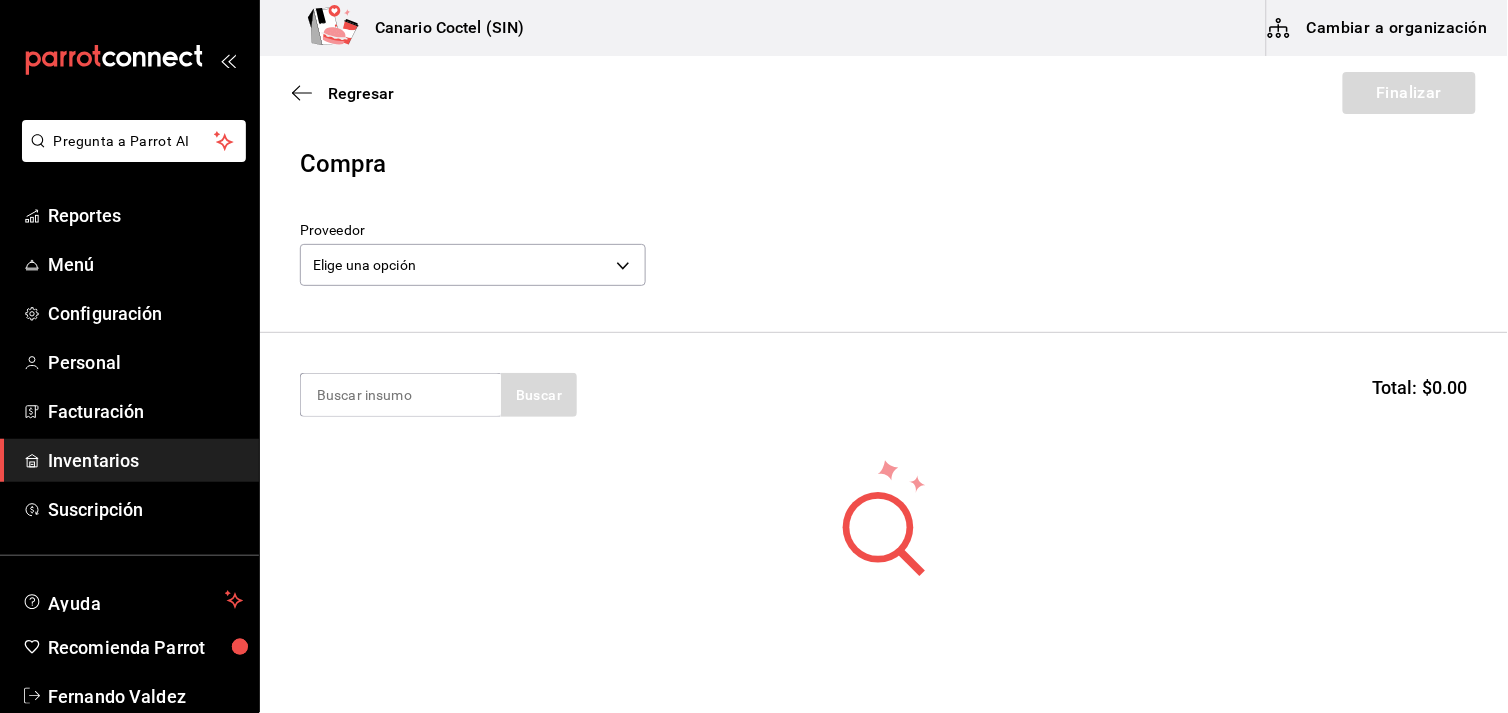 click on "Cambiar a organización" at bounding box center (1379, 28) 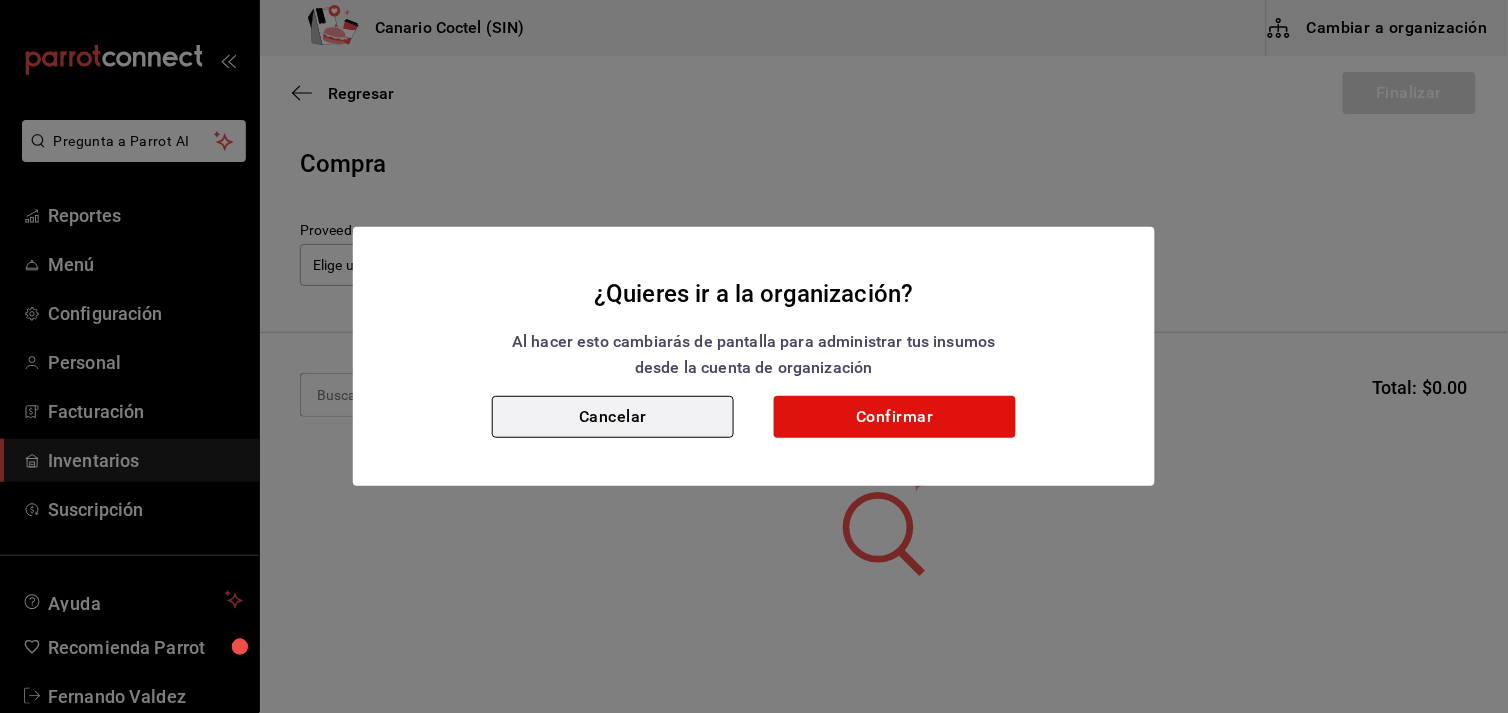 click on "Cancelar" at bounding box center (613, 417) 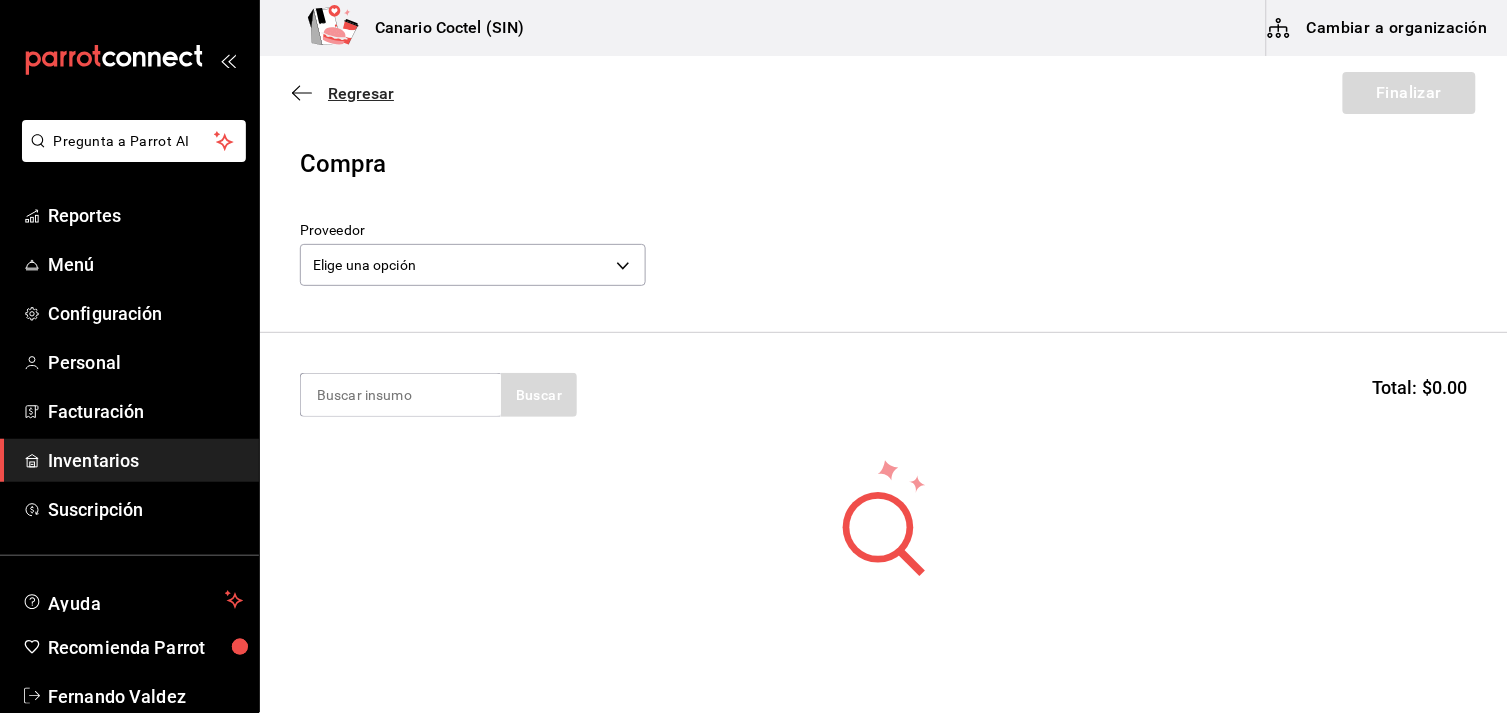 click 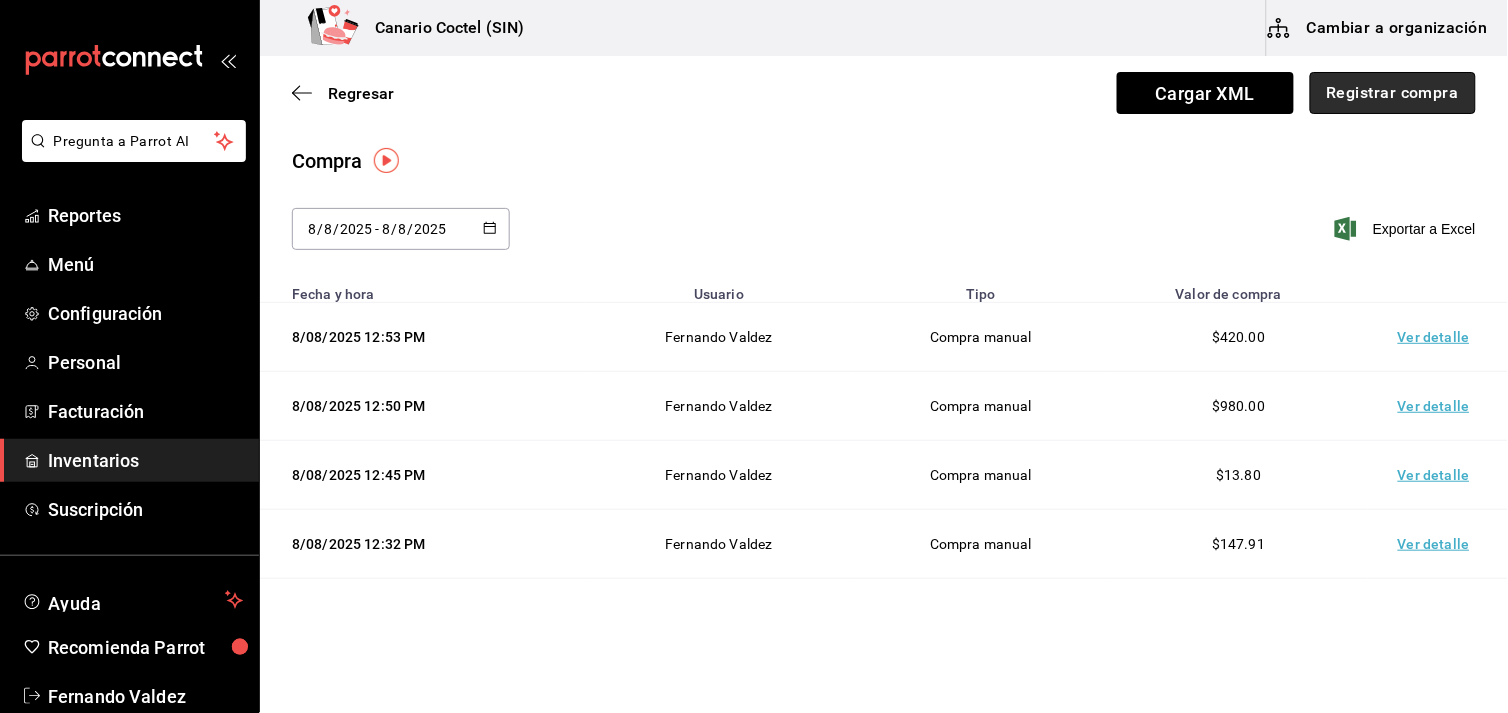 click on "Registrar compra" at bounding box center (1393, 93) 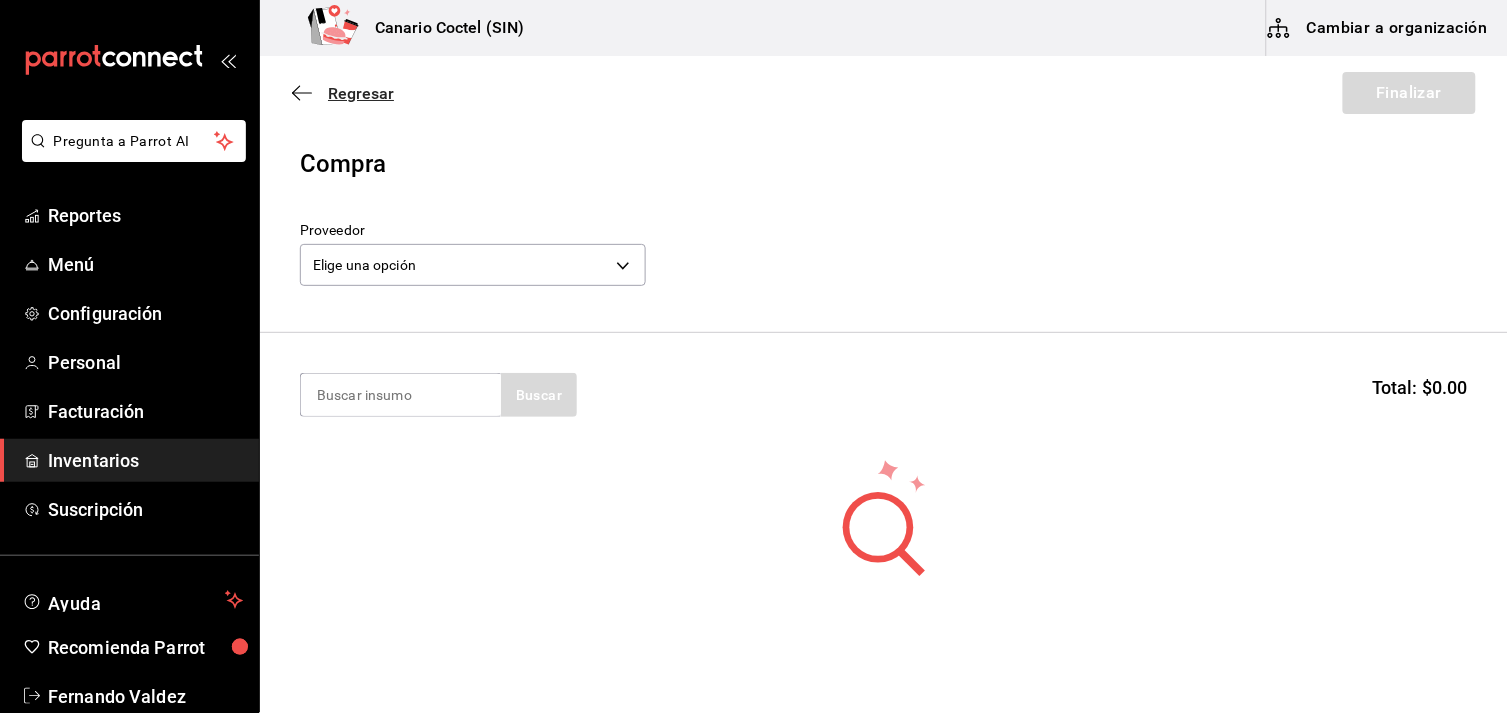 click on "Regresar" at bounding box center [361, 93] 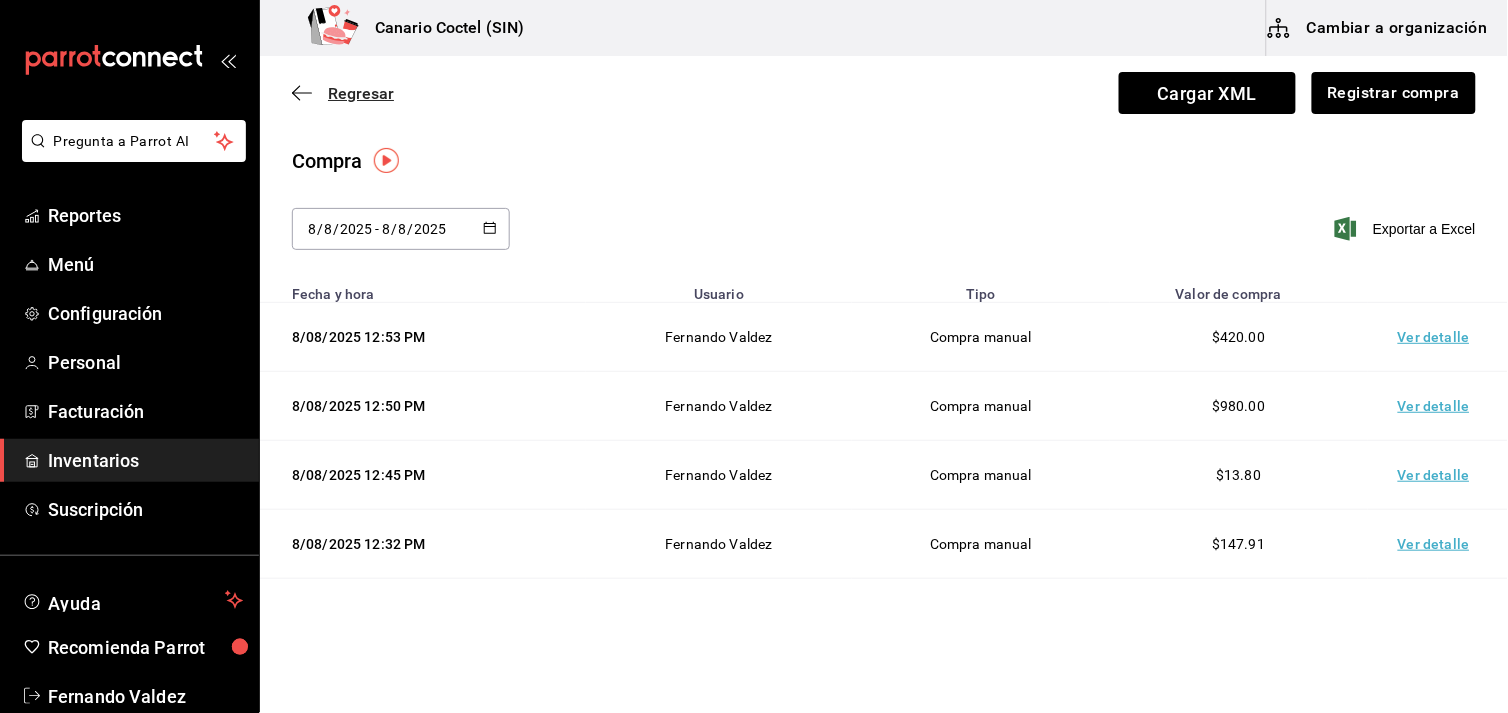 click on "Regresar" at bounding box center [361, 93] 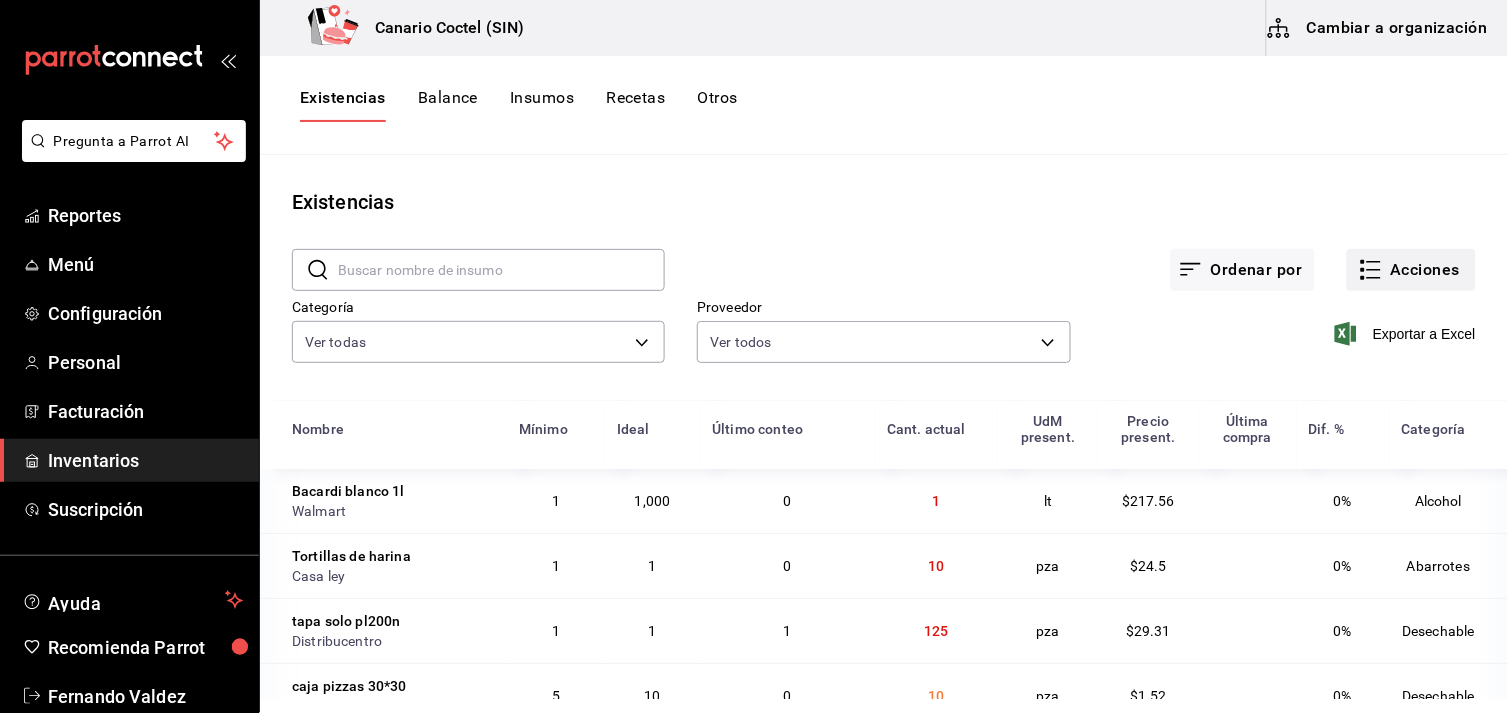 click on "Acciones" at bounding box center (1411, 270) 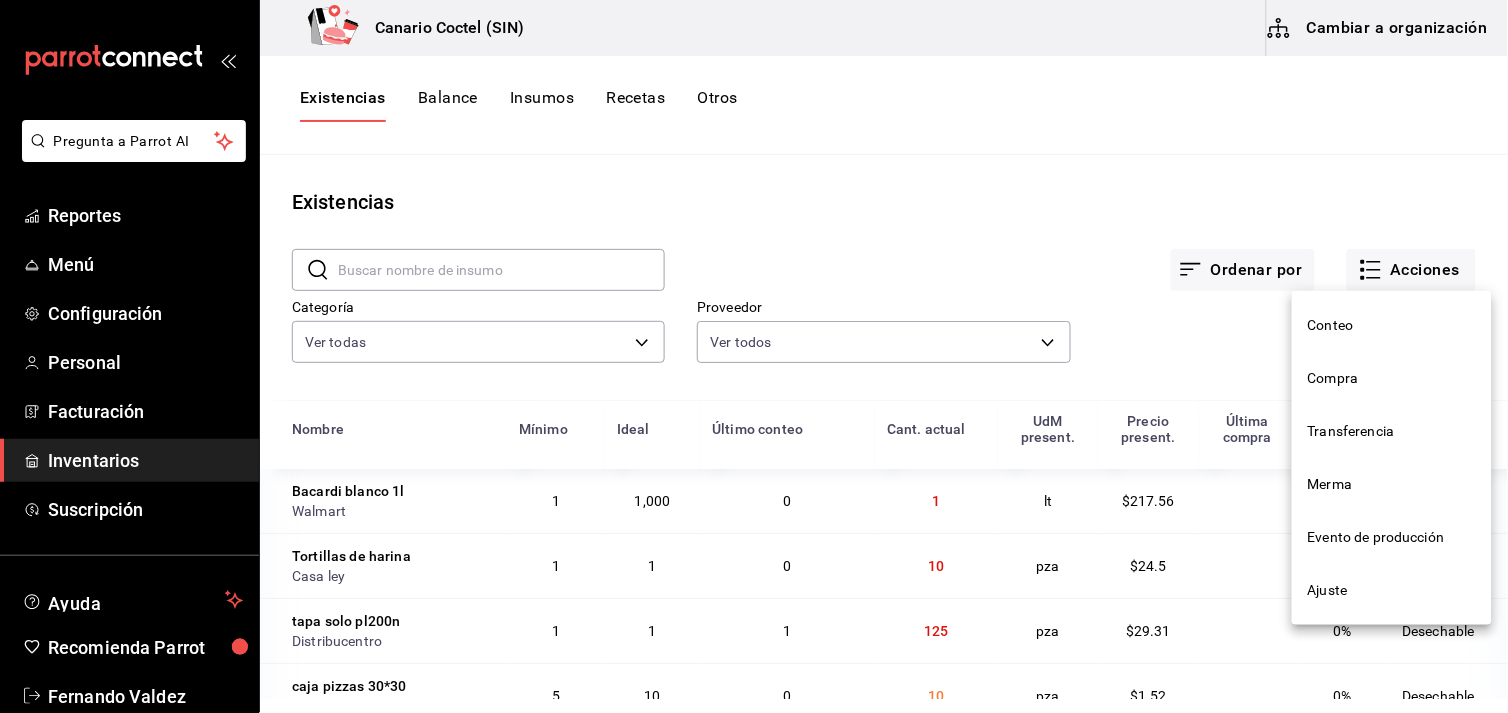 click on "Compra" at bounding box center [1392, 378] 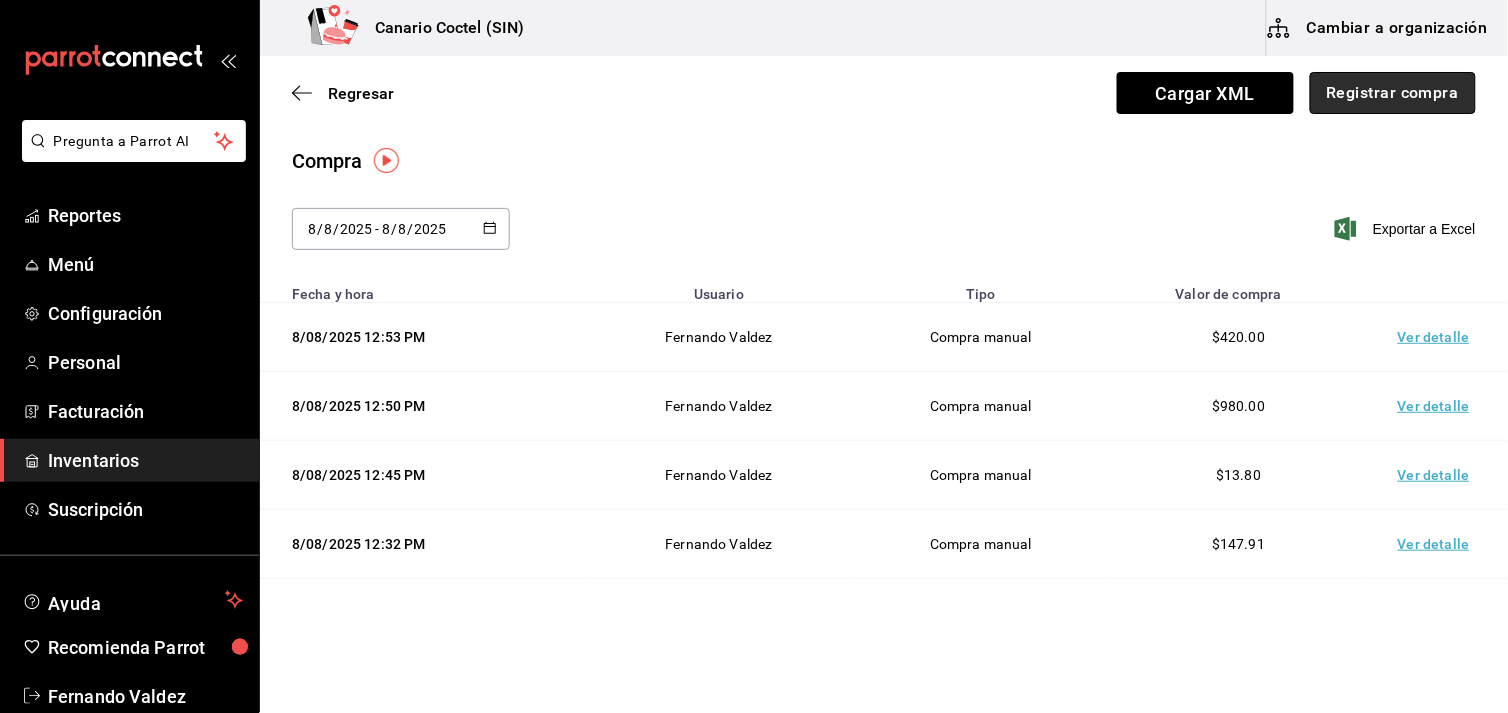 click on "Registrar compra" at bounding box center [1393, 93] 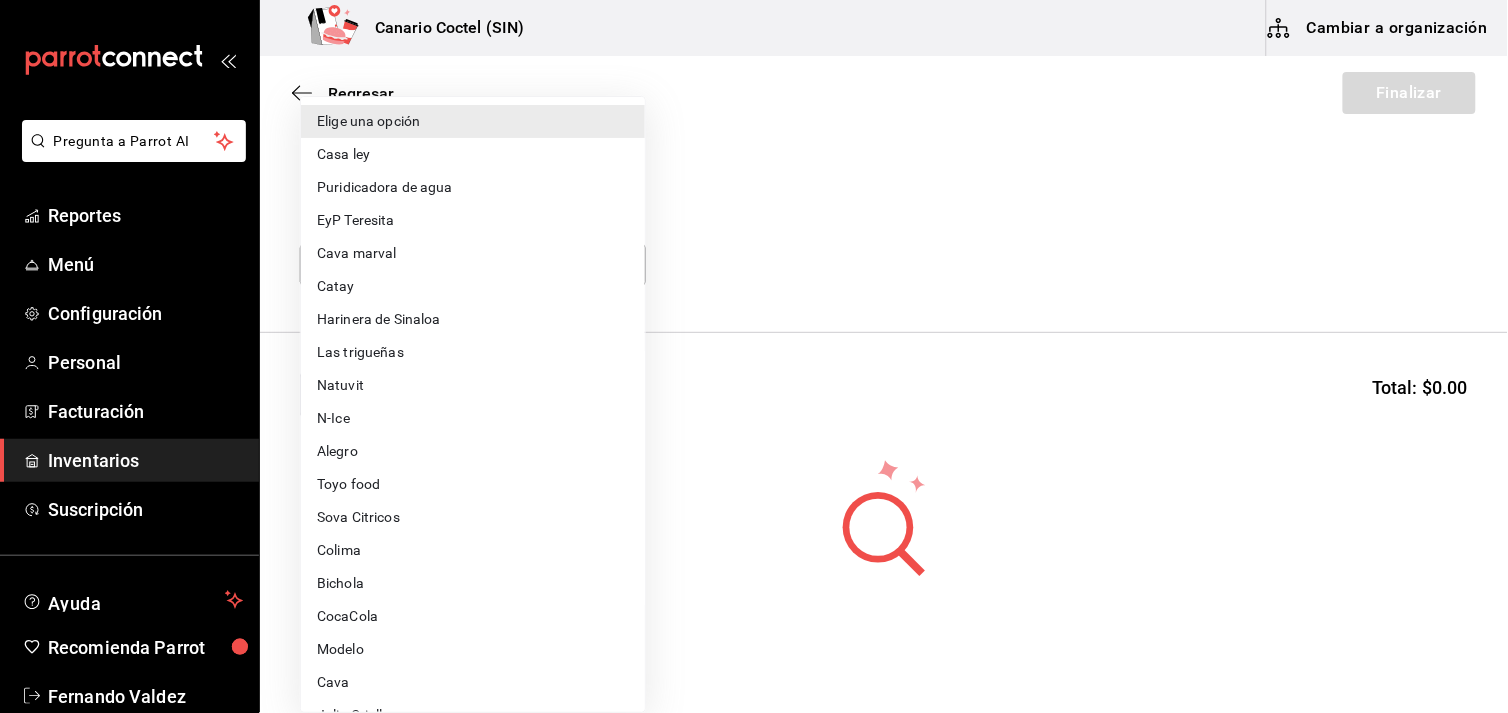 click on "Pregunta a Parrot AI Reportes   Menú   Configuración   Personal   Facturación   Inventarios   Suscripción   Ayuda Recomienda Parrot   [FIRST] [LAST]   Sugerir nueva función   Canario Coctel (SIN) Cambiar a organización Regresar Finalizar Compra Proveedor Elige una opción default Buscar Total: $0.00 No hay insumos a mostrar. Busca un insumo para agregarlo a la lista GANA 1 MES GRATIS EN TU SUSCRIPCIÓN AQUÍ ¿Recuerdas cómo empezó tu restaurante?
Hoy puedes ayudar a un colega a tener el mismo cambio que tú viviste.
Recomienda Parrot directamente desde tu Portal Administrador.
Es fácil y rápido.
🎁 Por cada restaurante que se una, ganas 1 mes gratis. Ver video tutorial Ir a video Pregunta a Parrot AI Reportes   Menú   Configuración   Personal   Facturación   Inventarios   Suscripción   Ayuda Recomienda Parrot   [FIRST] [LAST]   Sugerir nueva función   Editar Eliminar Visitar centro de ayuda ([PHONE]) soporte@parrotsoftware.io Visitar centro de ayuda ([PHONE]) Elige una opción" at bounding box center [754, 300] 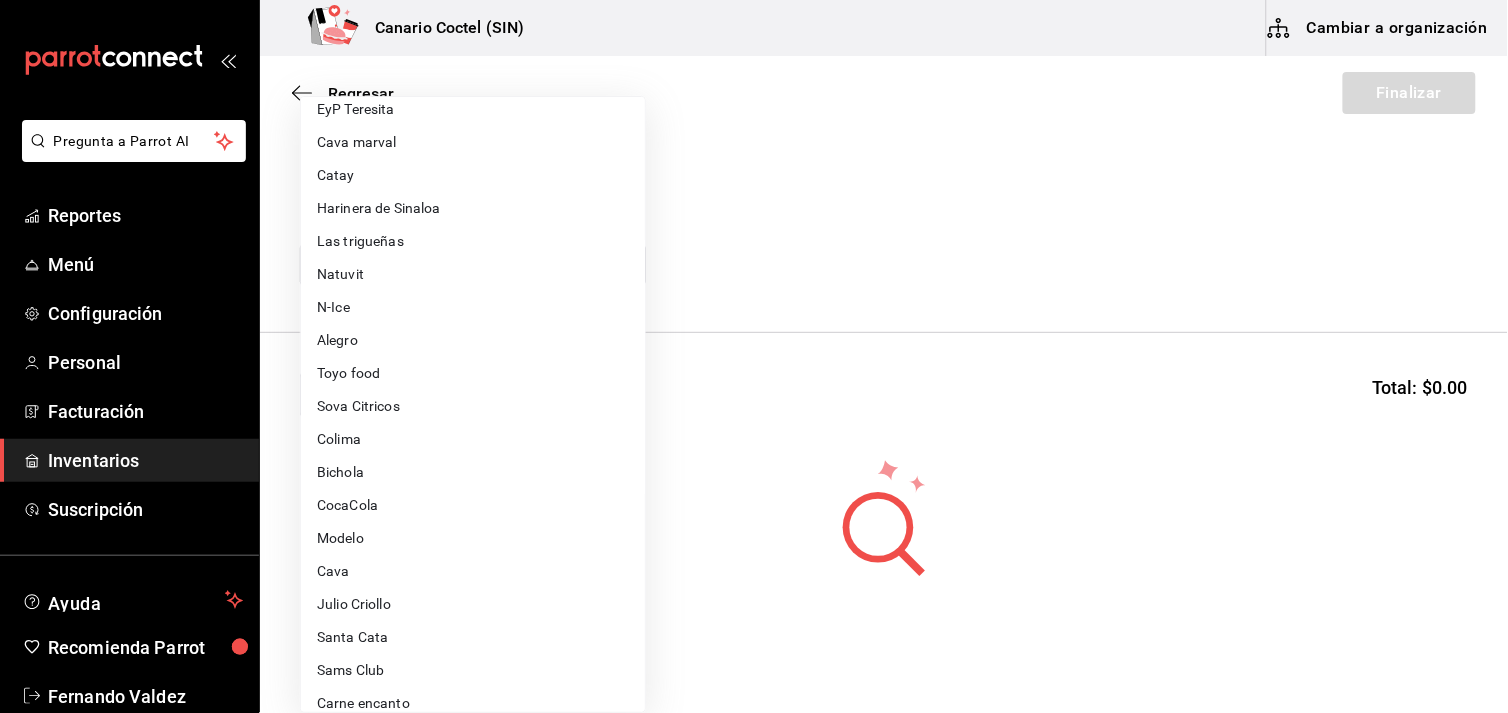 scroll, scrollTop: 222, scrollLeft: 0, axis: vertical 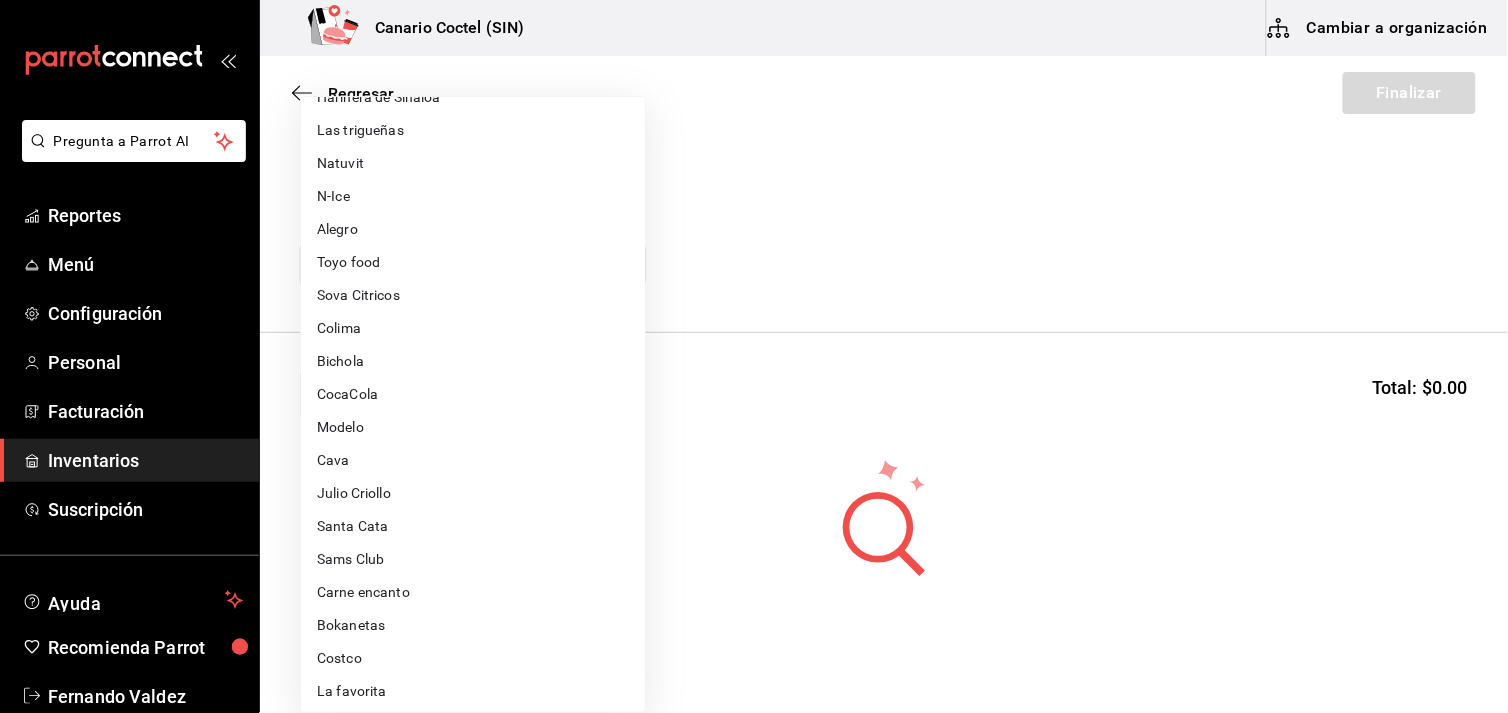 click on "Costco" at bounding box center [473, 658] 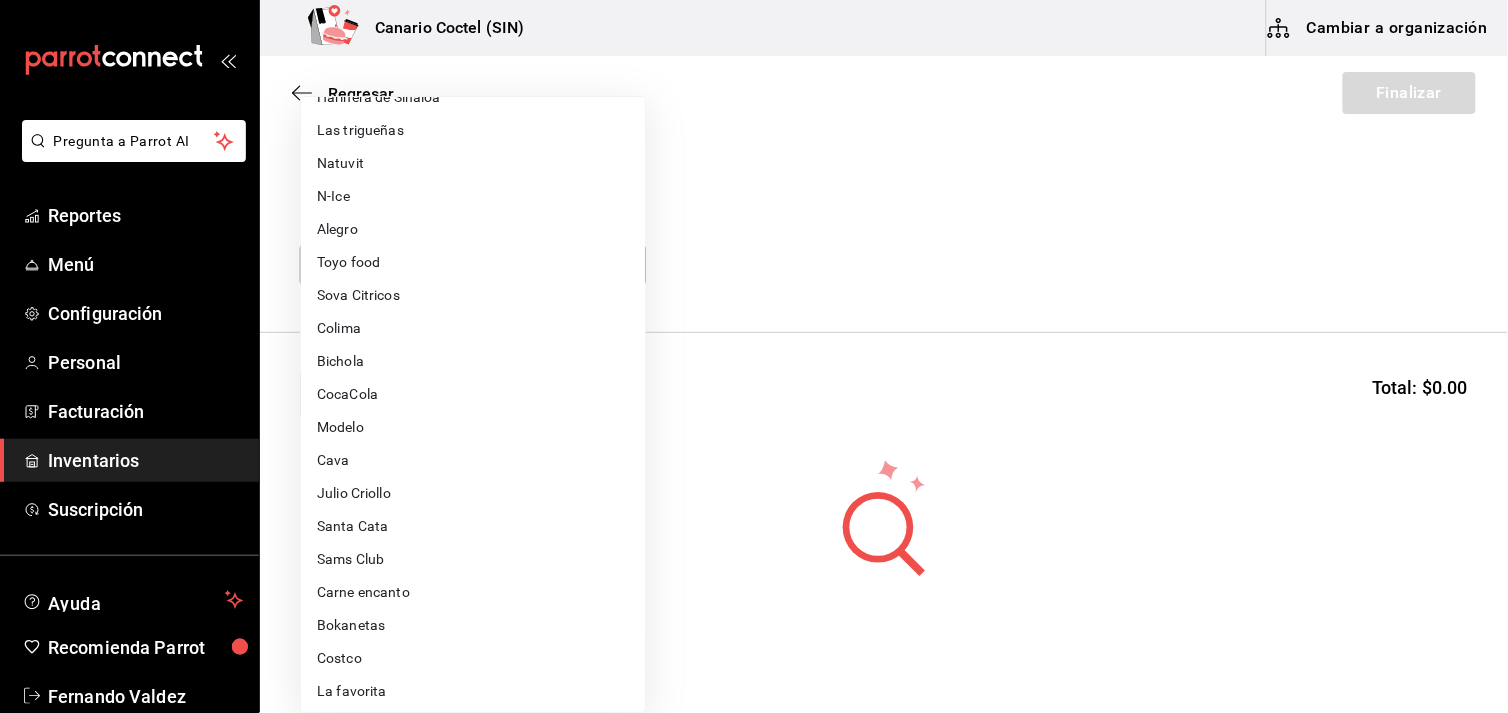 type on "318cf0a0-d354-4919-95f6-0098ed00cd5b" 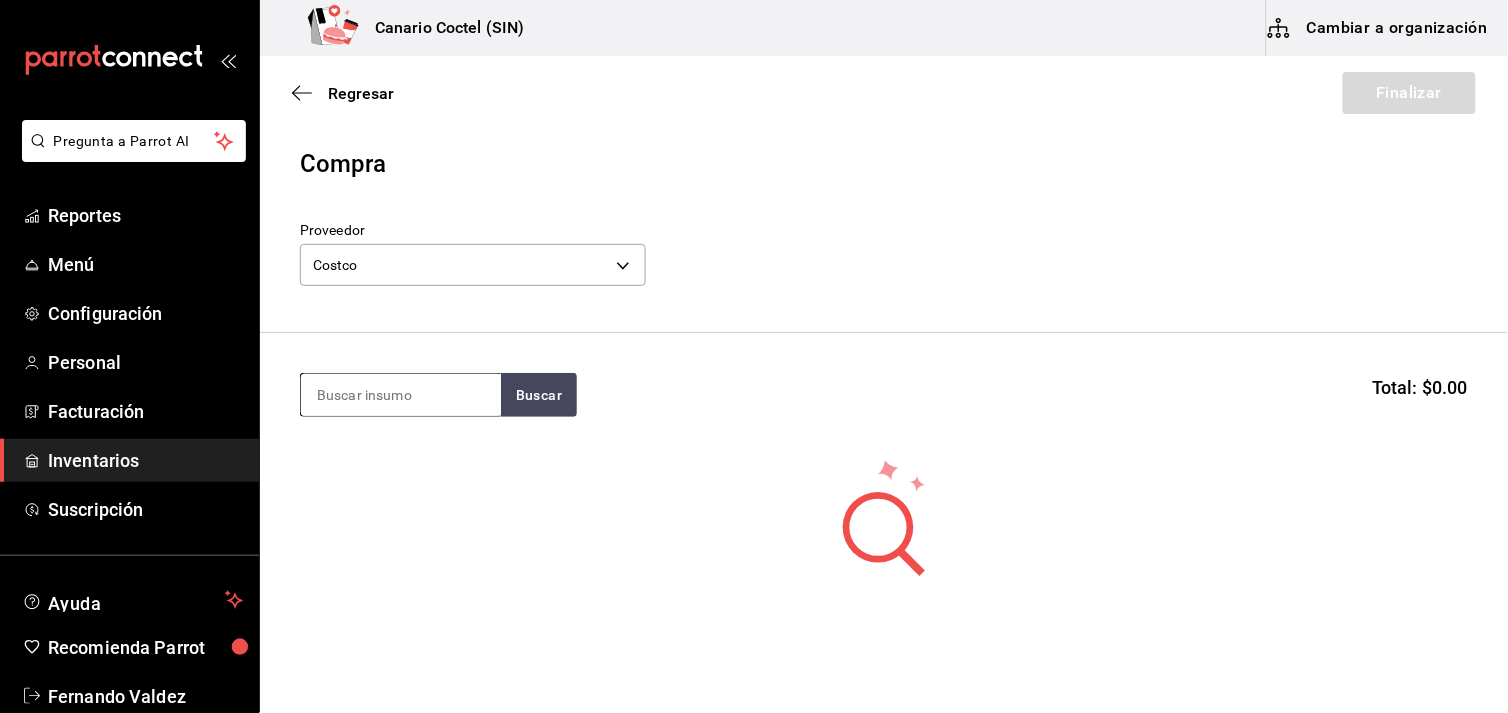 click at bounding box center (401, 395) 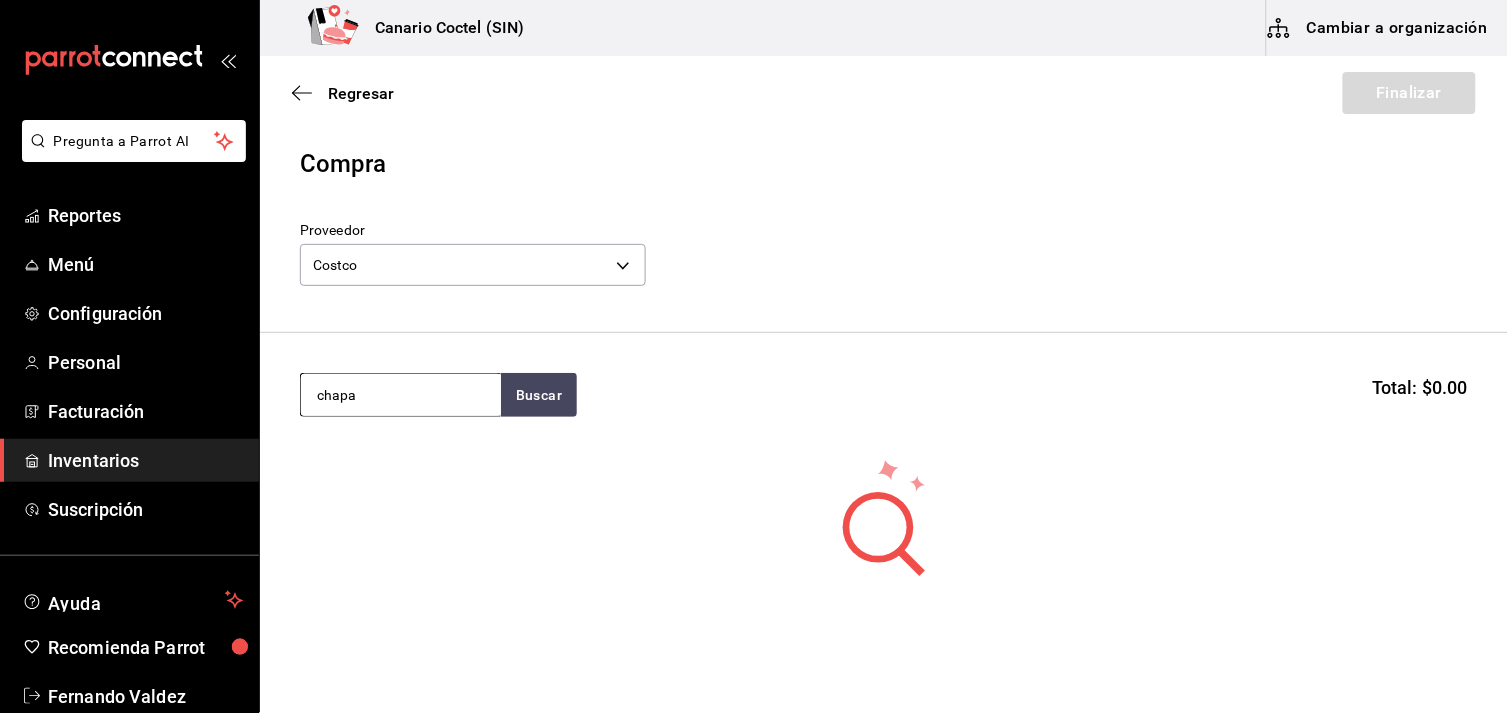 type on "chapa" 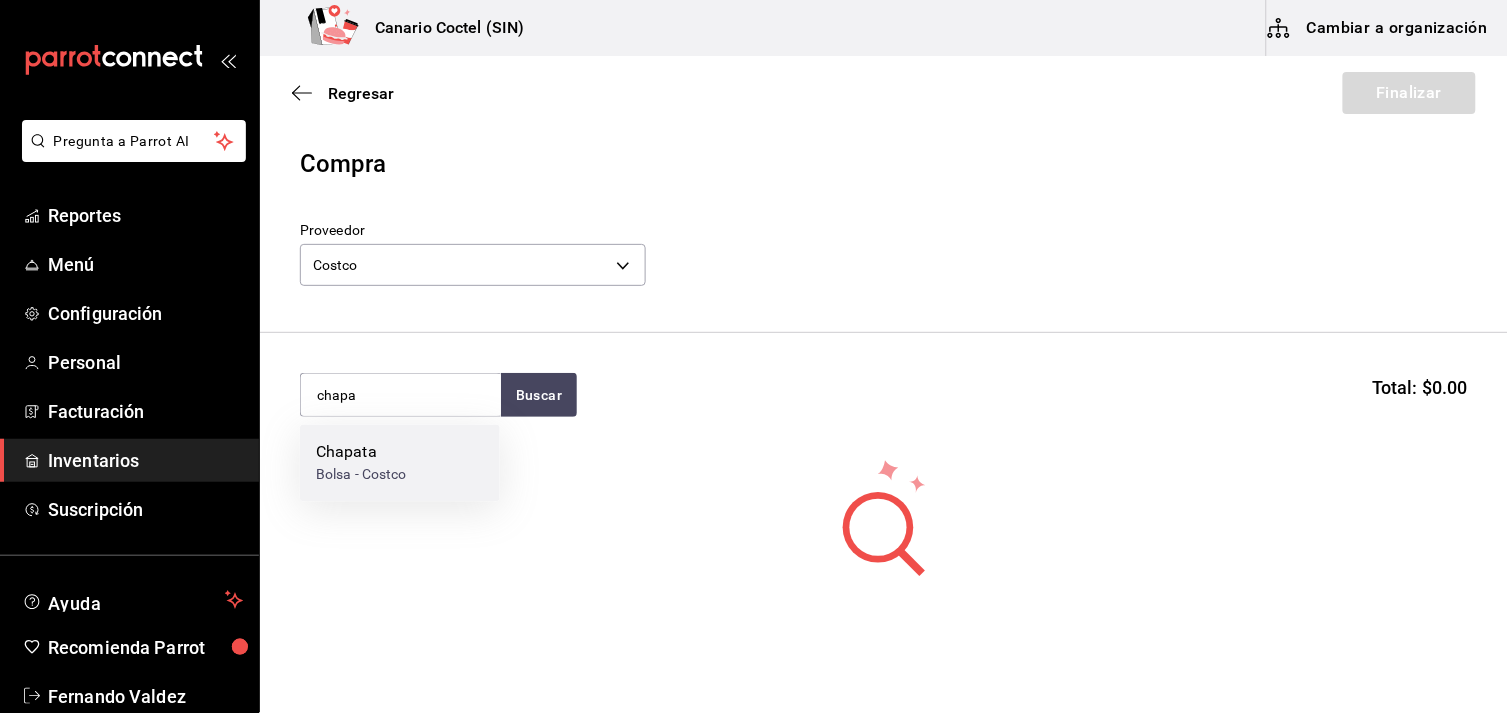 click on "Chapata" at bounding box center [361, 453] 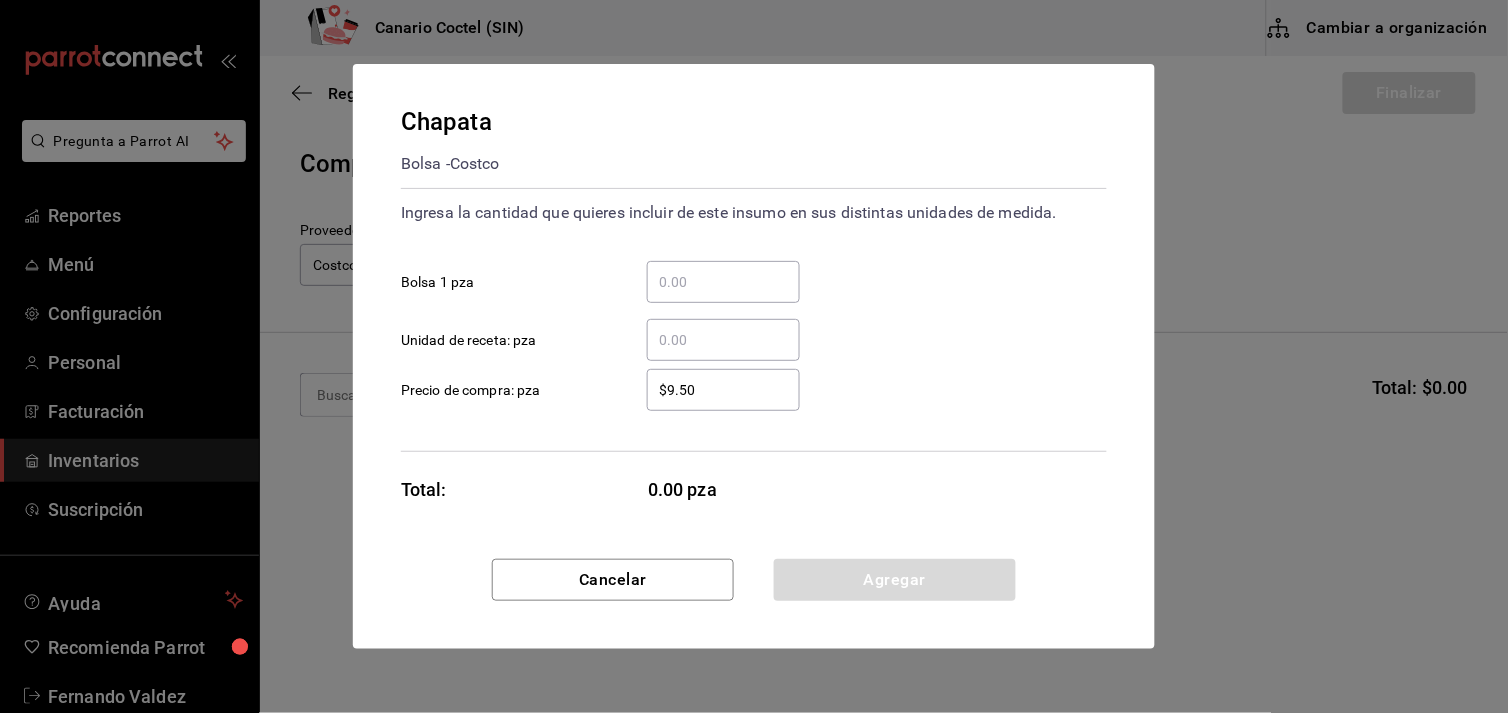 click on "​ Bolsa 1 pza" at bounding box center [723, 282] 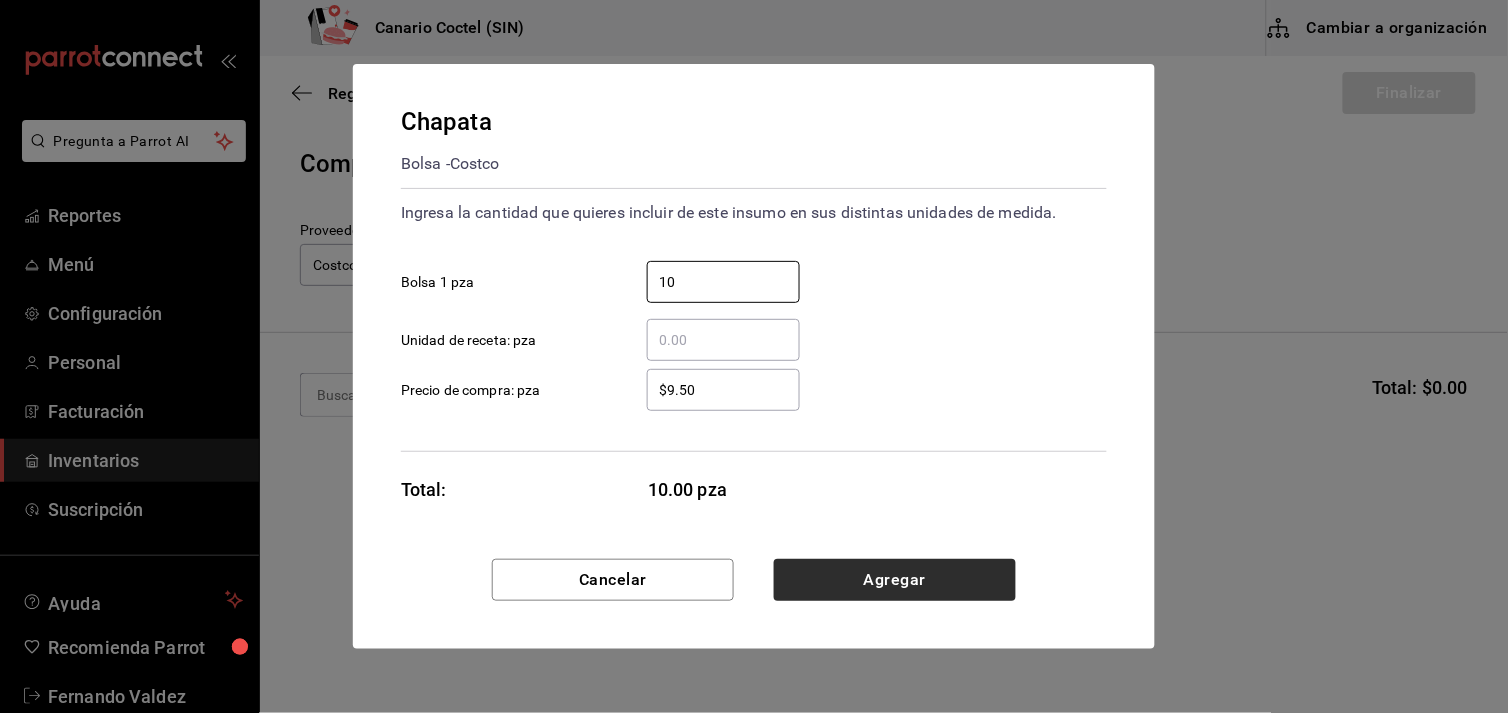 type on "10" 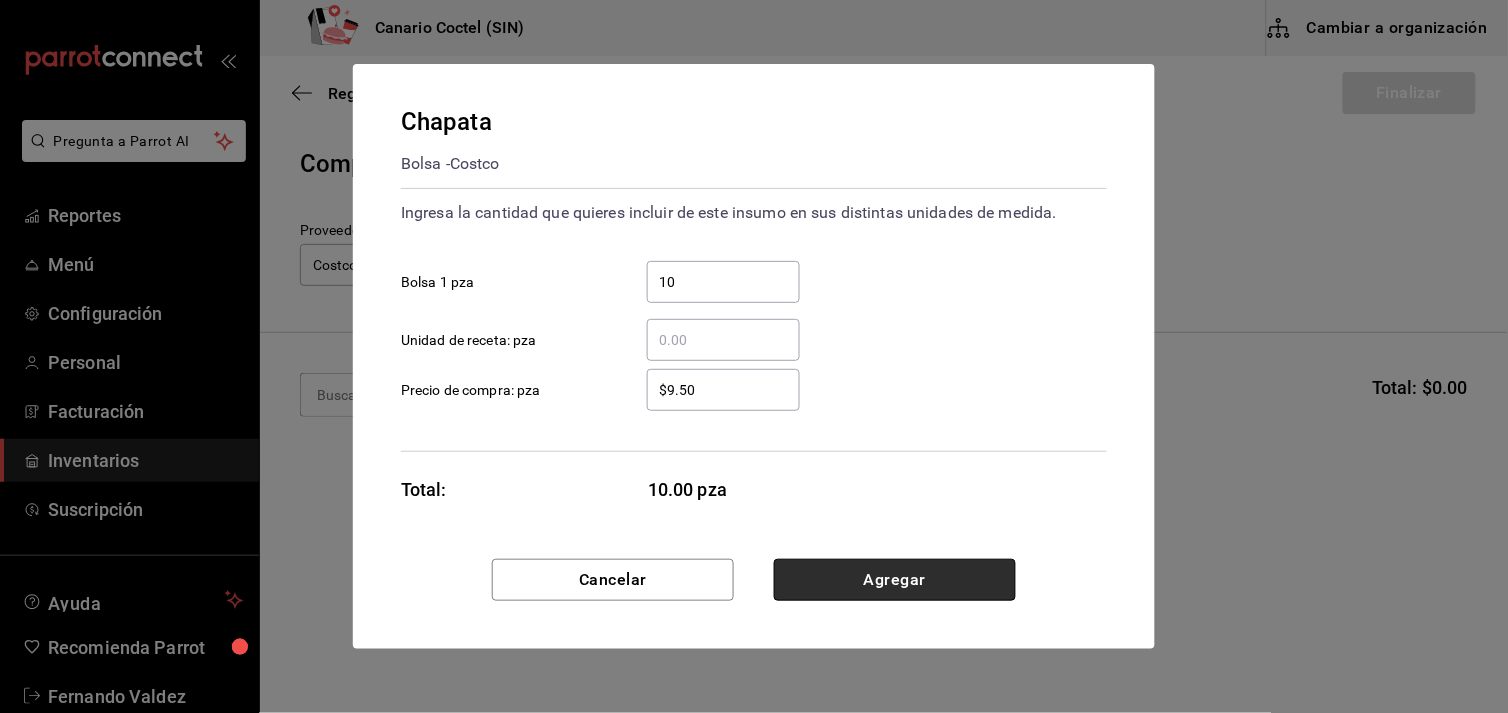 click on "Agregar" at bounding box center [895, 580] 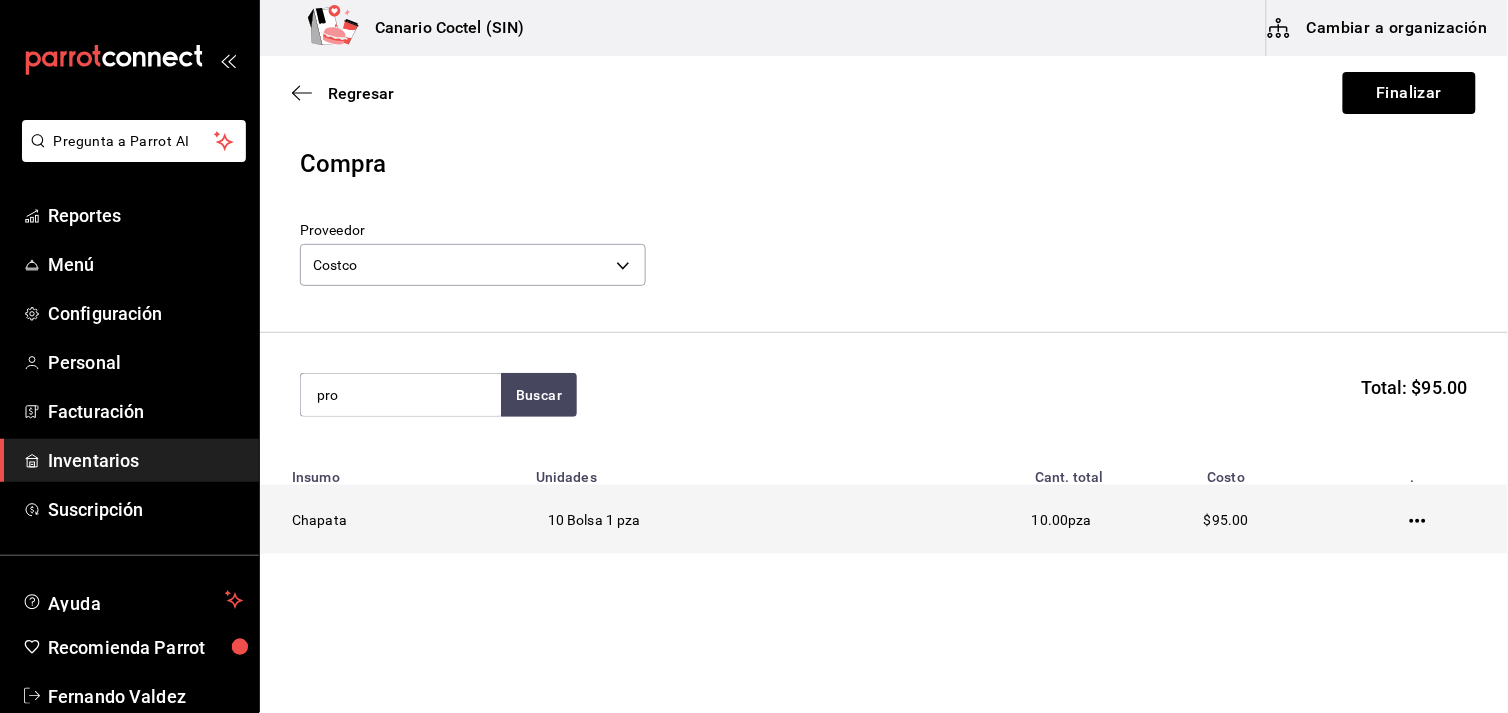type on "pro" 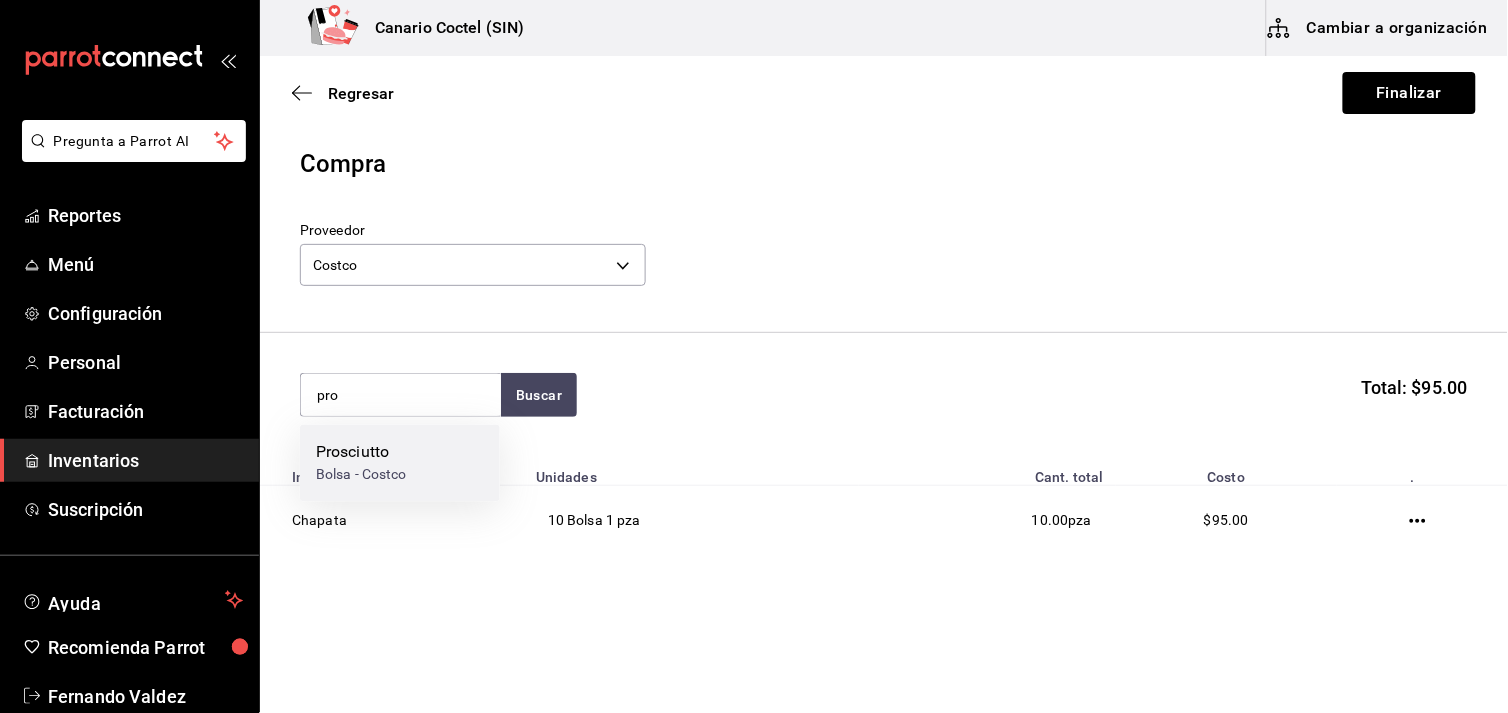 click on "Prosciutto Bolsa - Costco" at bounding box center (400, 463) 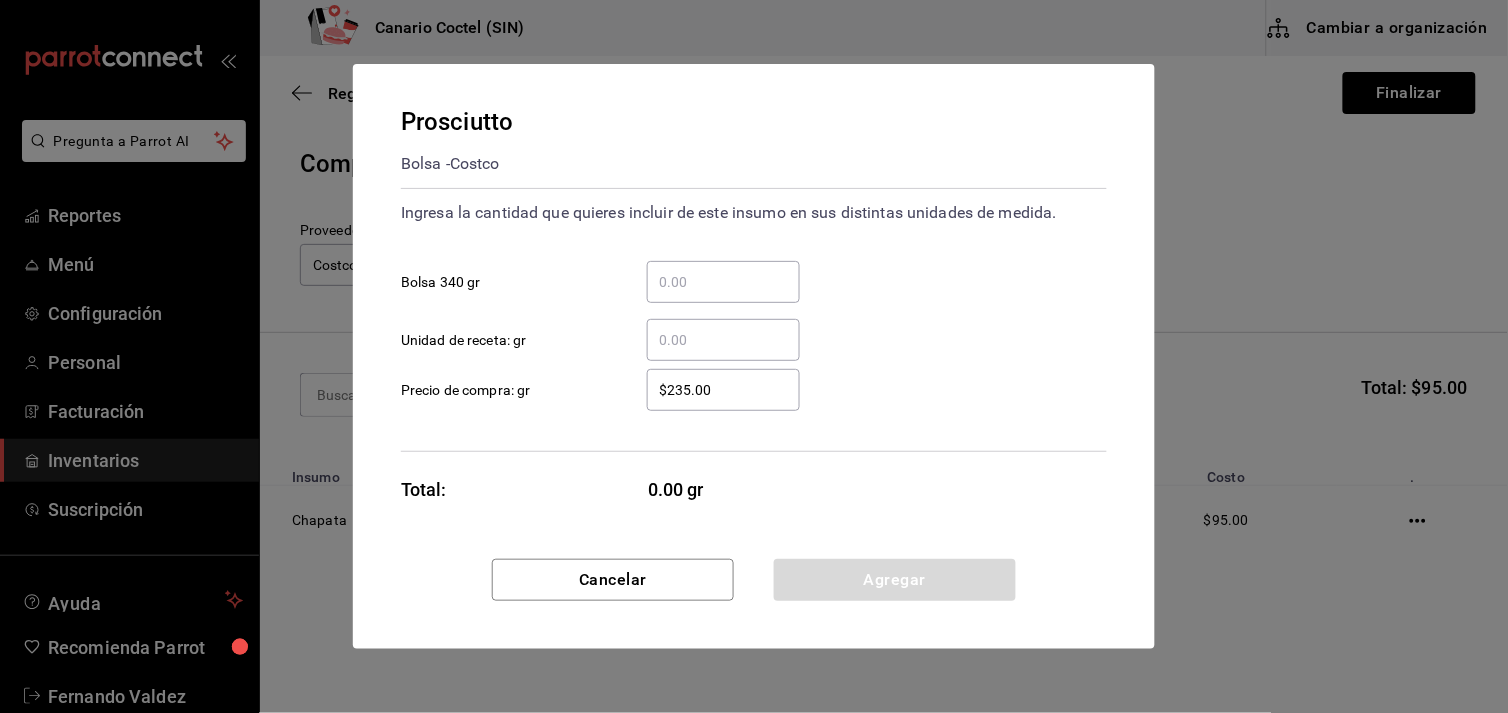 click on "​ Bolsa 340 gr" at bounding box center [723, 282] 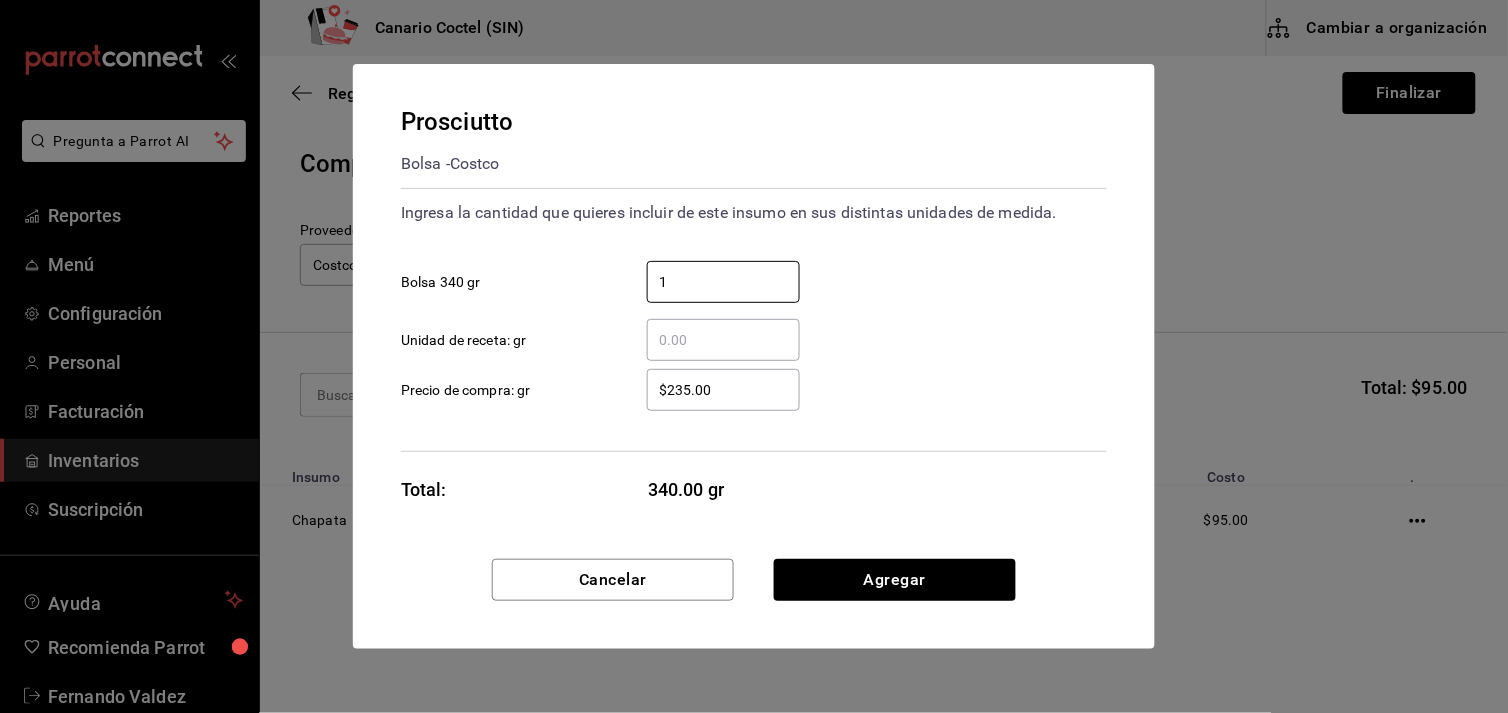 type on "1" 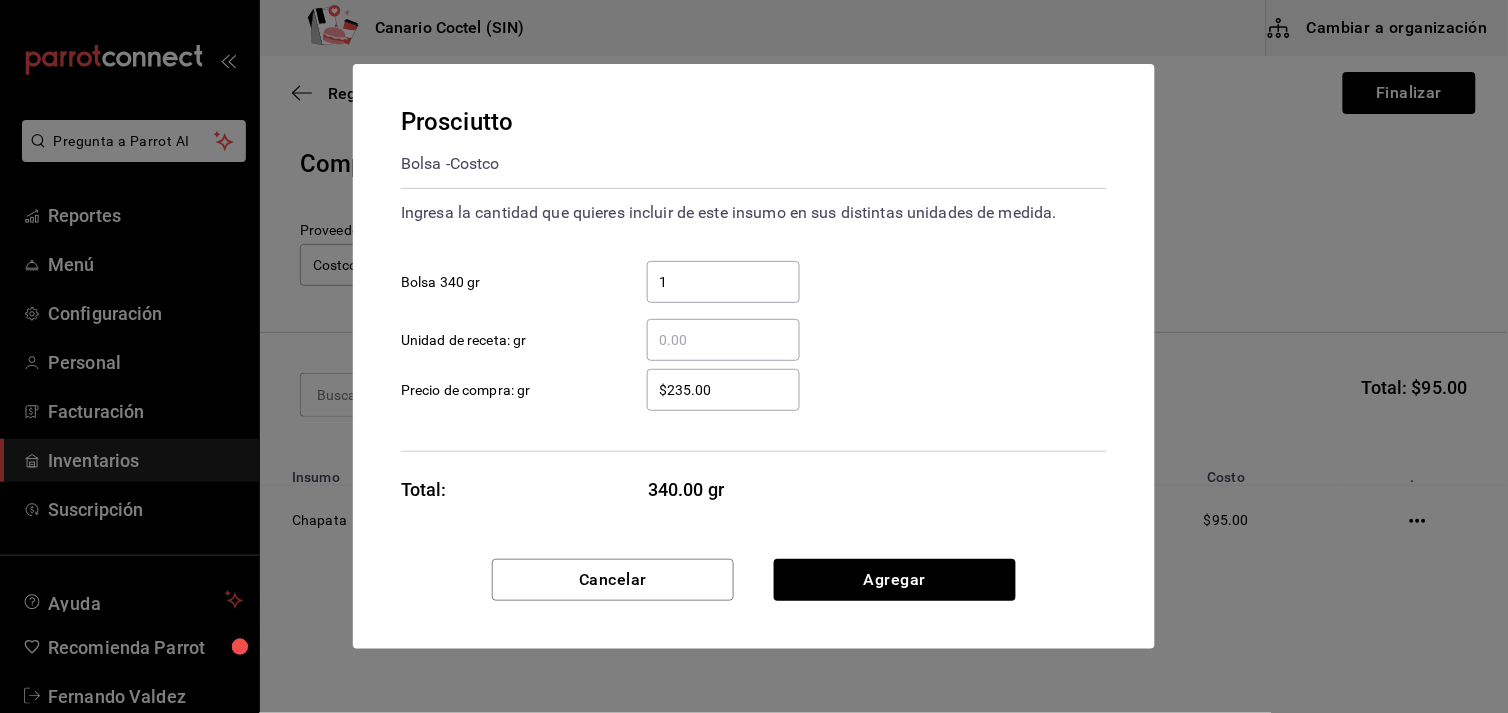 click on "$235.00" at bounding box center (723, 390) 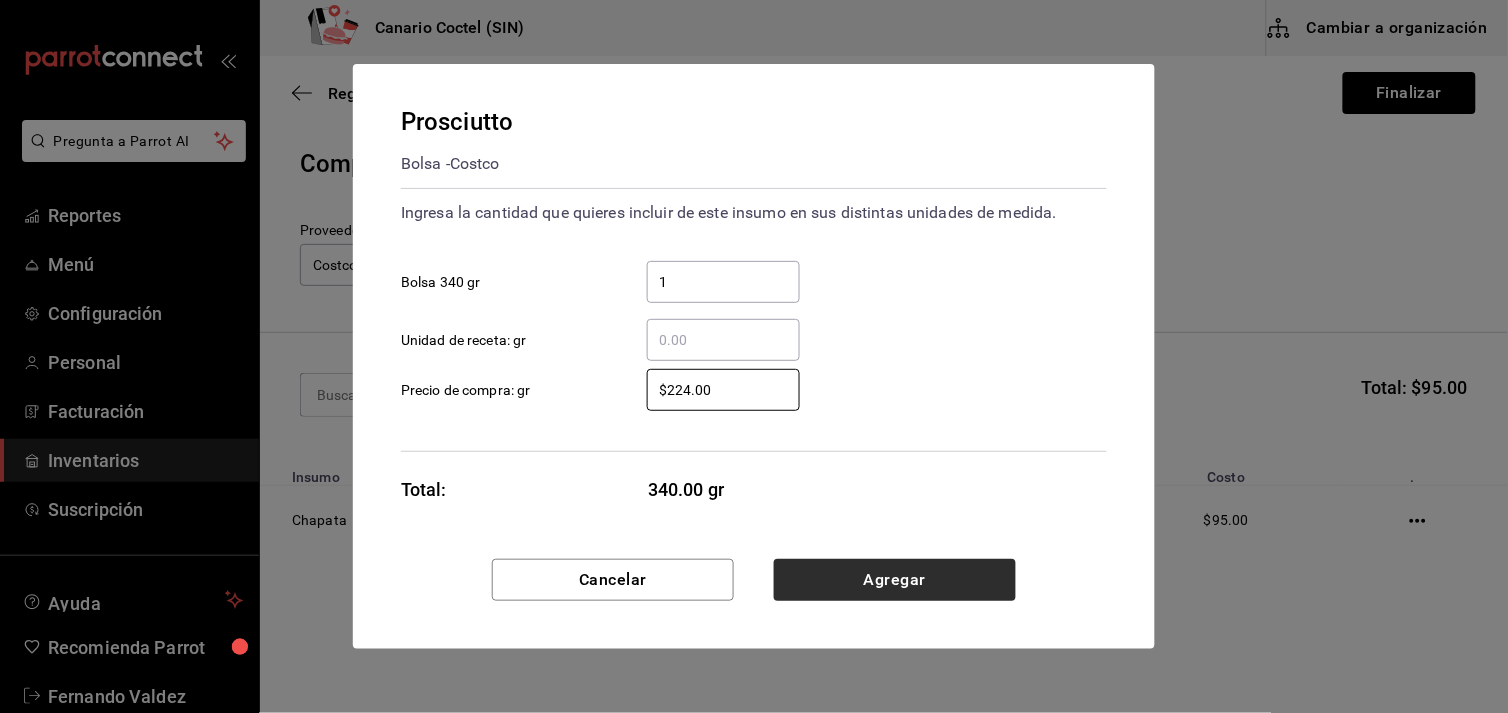 type on "$224.00" 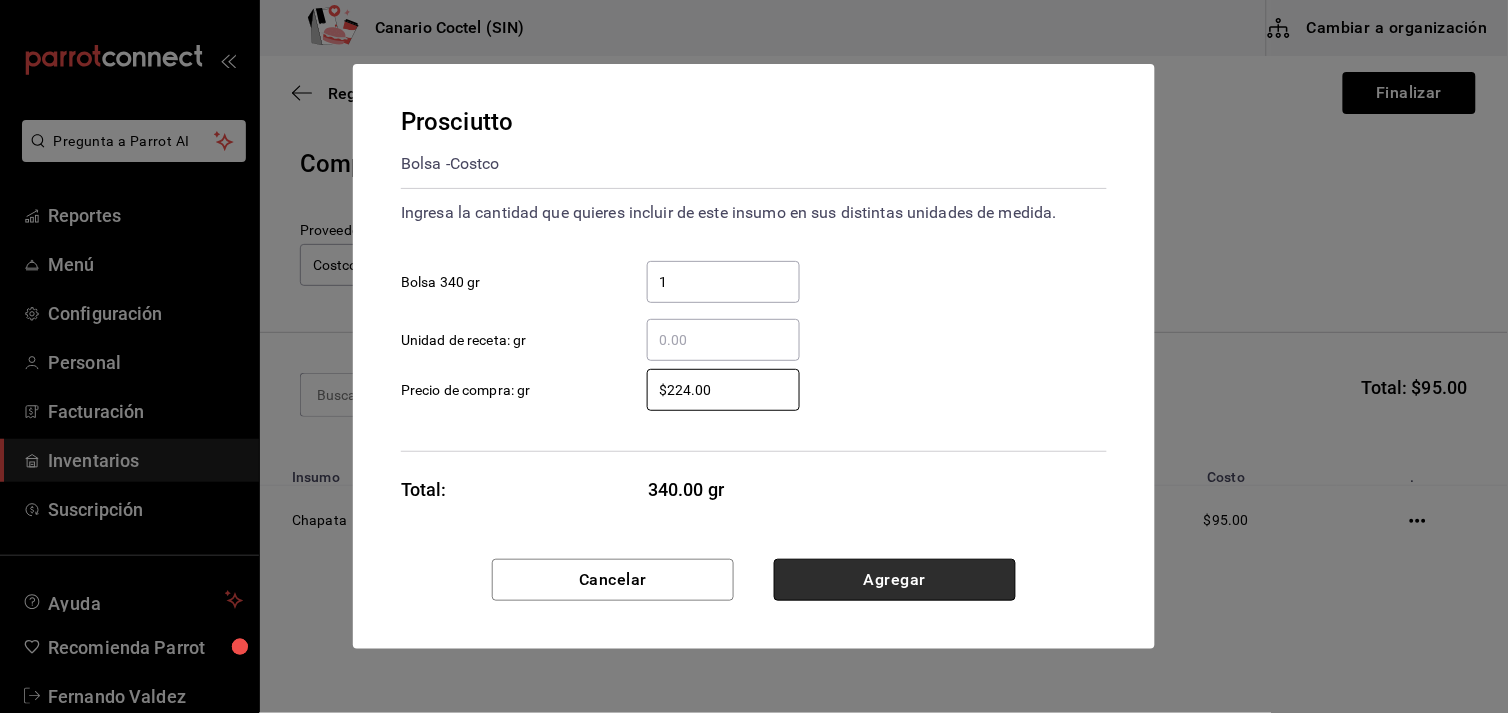 click on "Agregar" at bounding box center (895, 580) 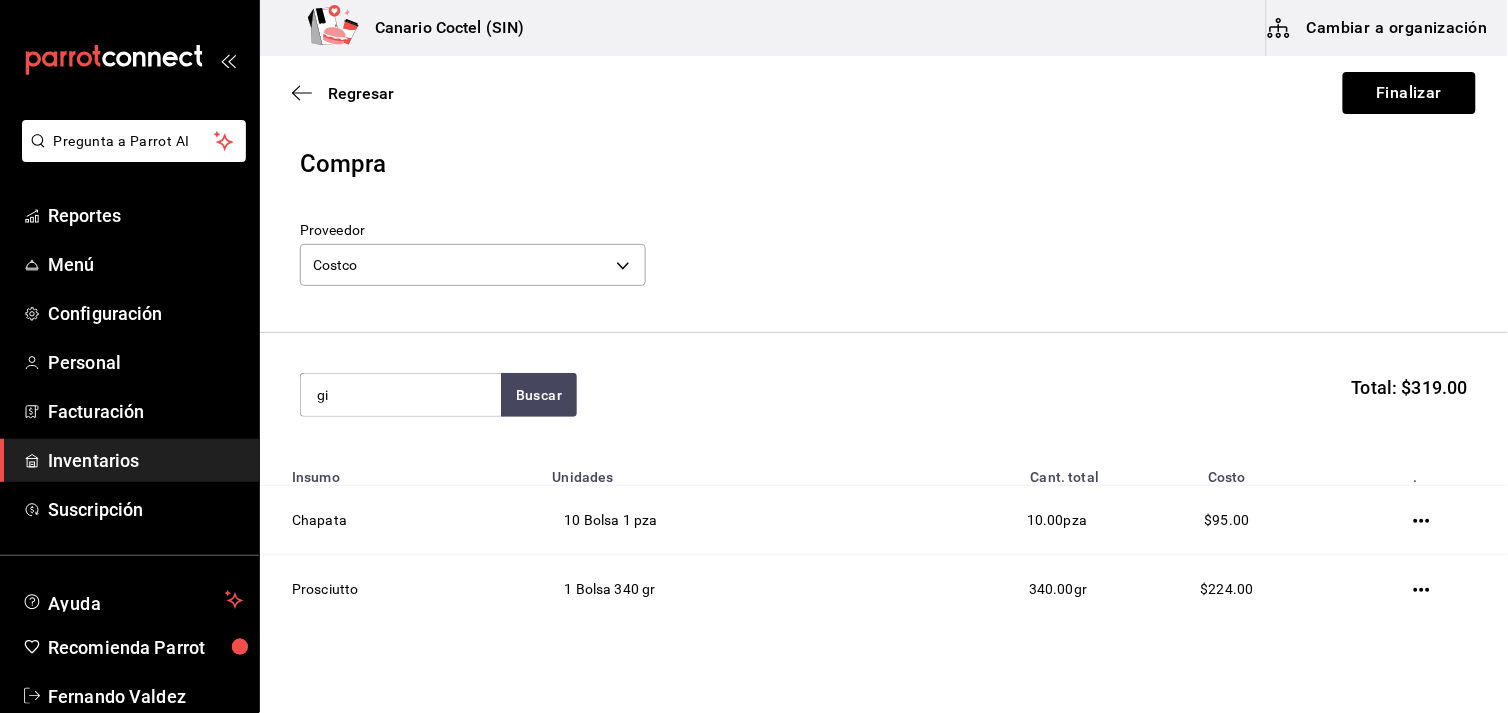 type on "g" 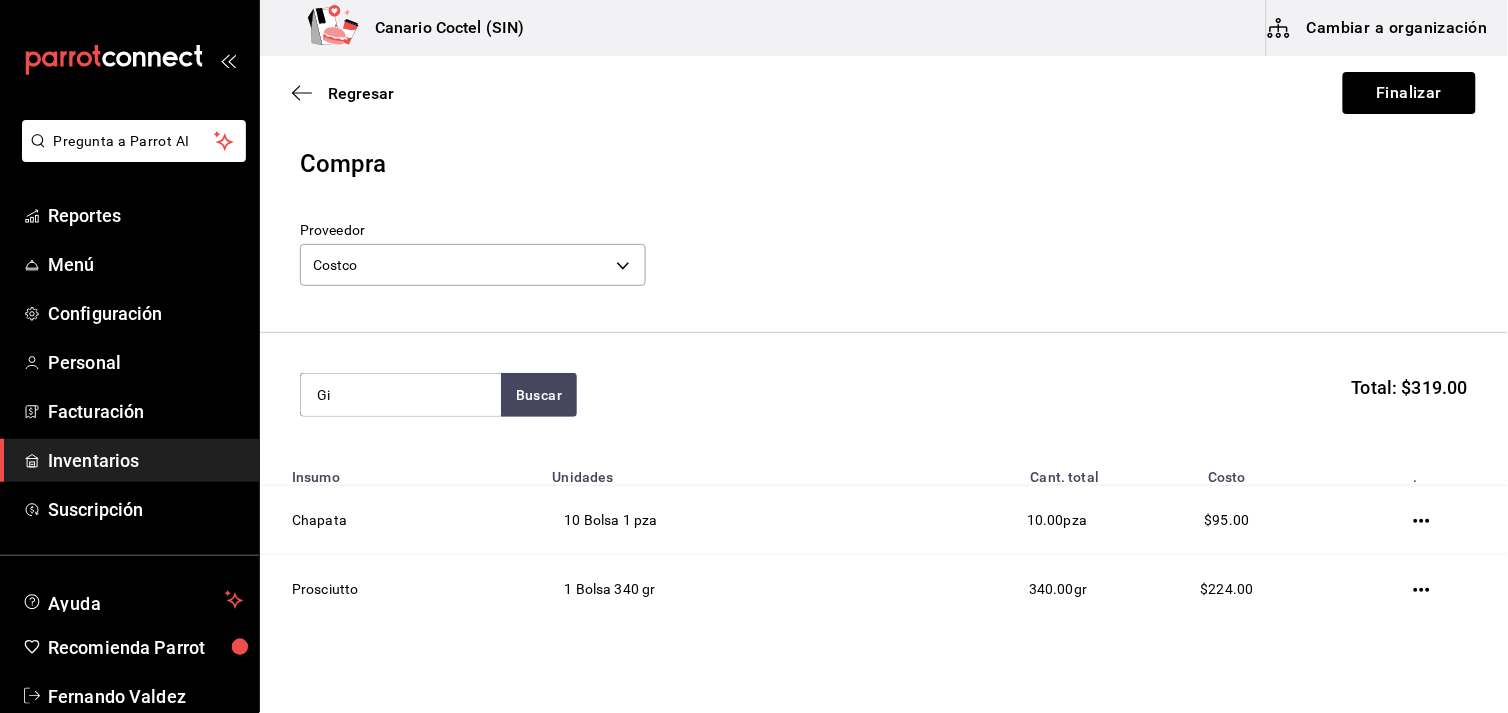 type on "G" 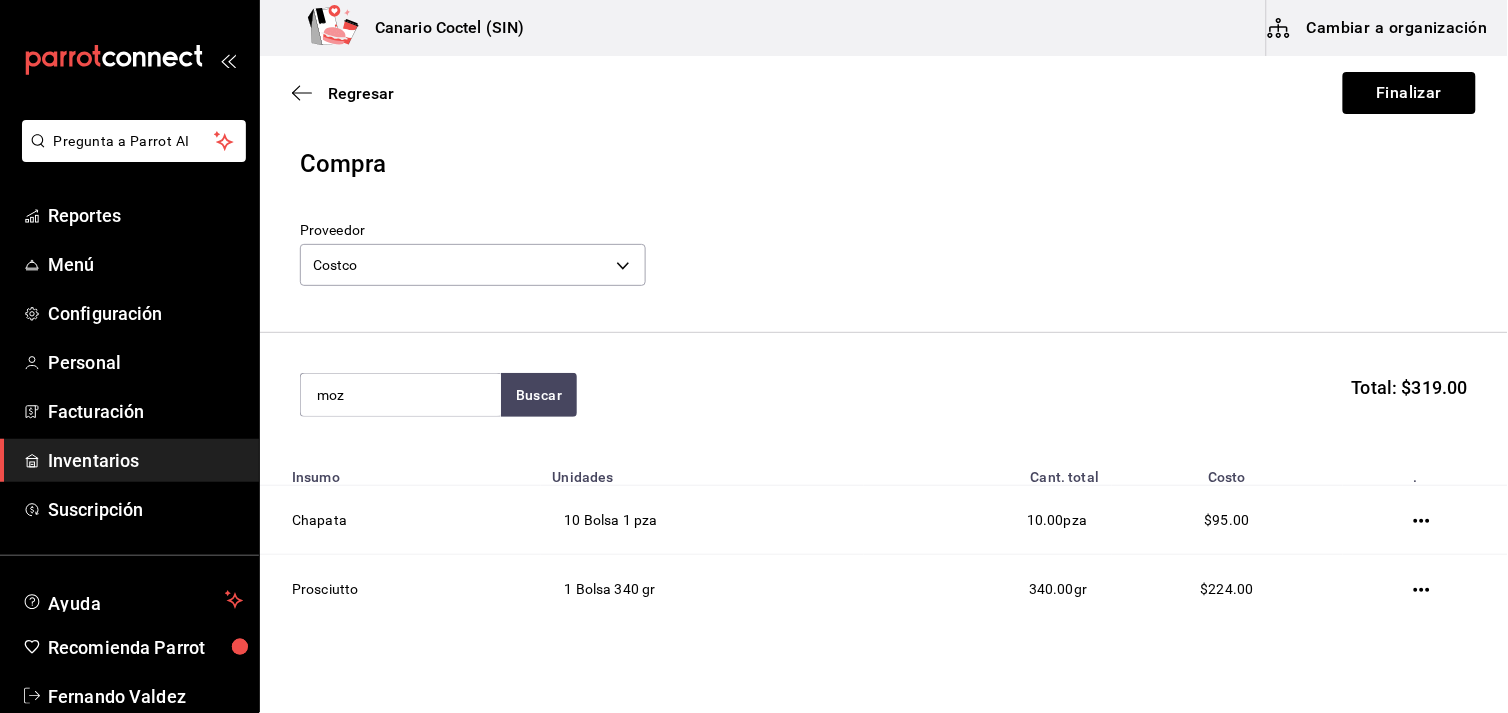 type on "moz" 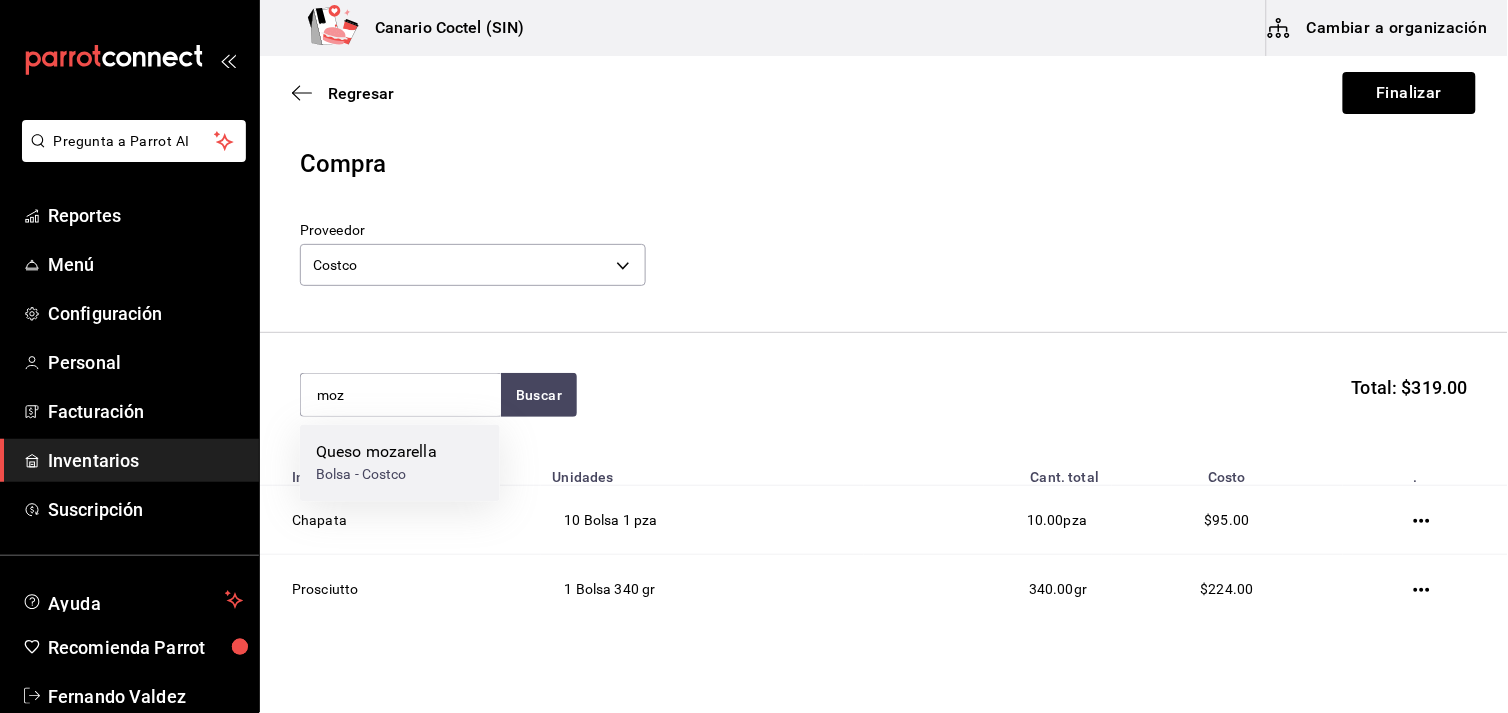click on "Queso mozarella Bolsa - Costco" at bounding box center [400, 463] 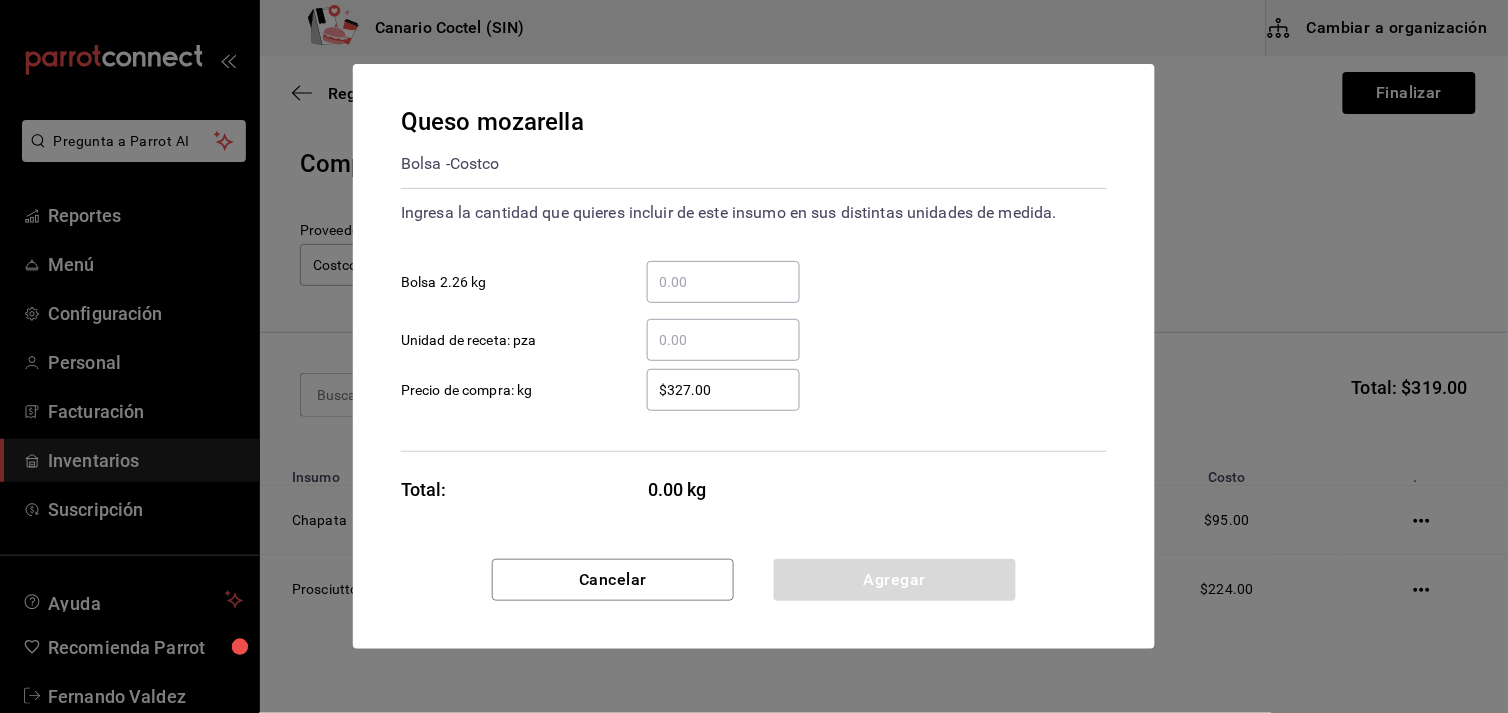 click on "​ Bolsa 2.26 kg" at bounding box center [723, 282] 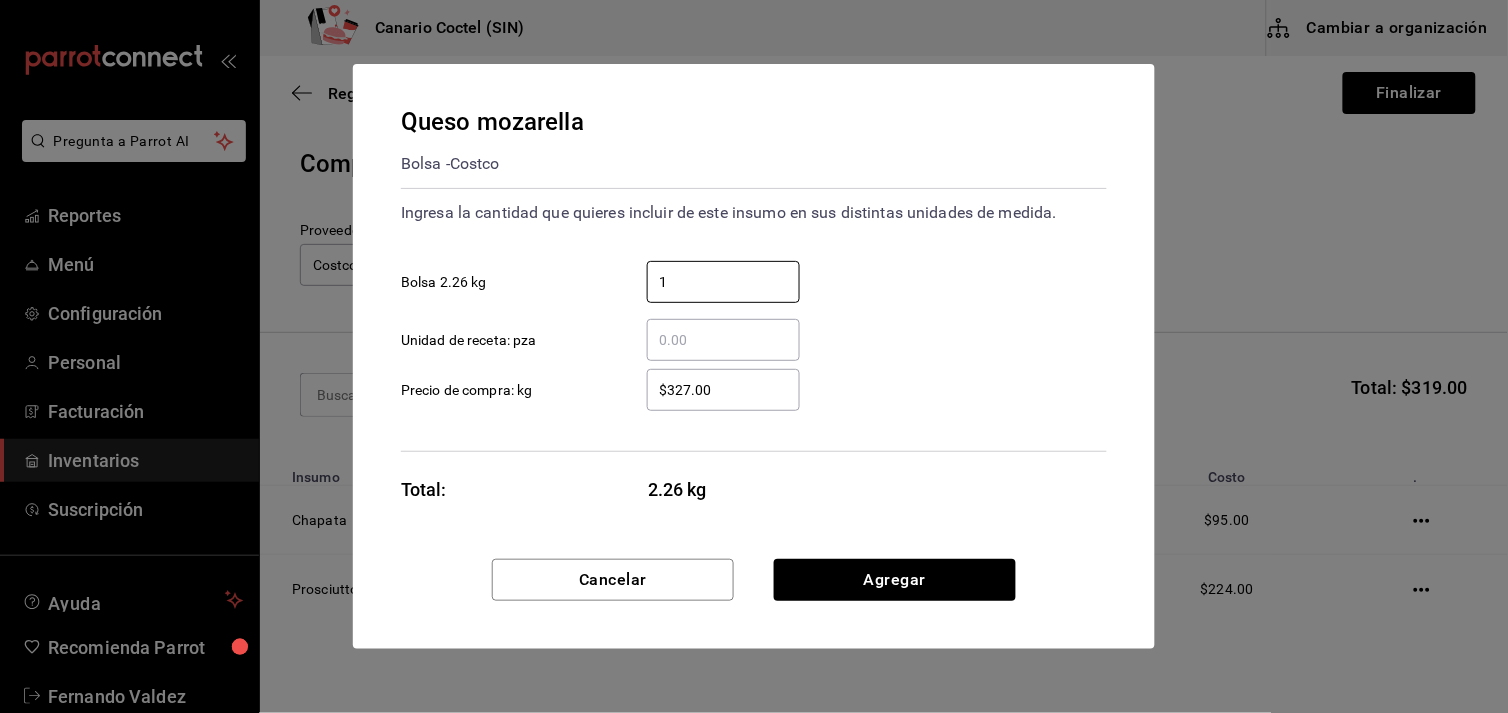 type on "1" 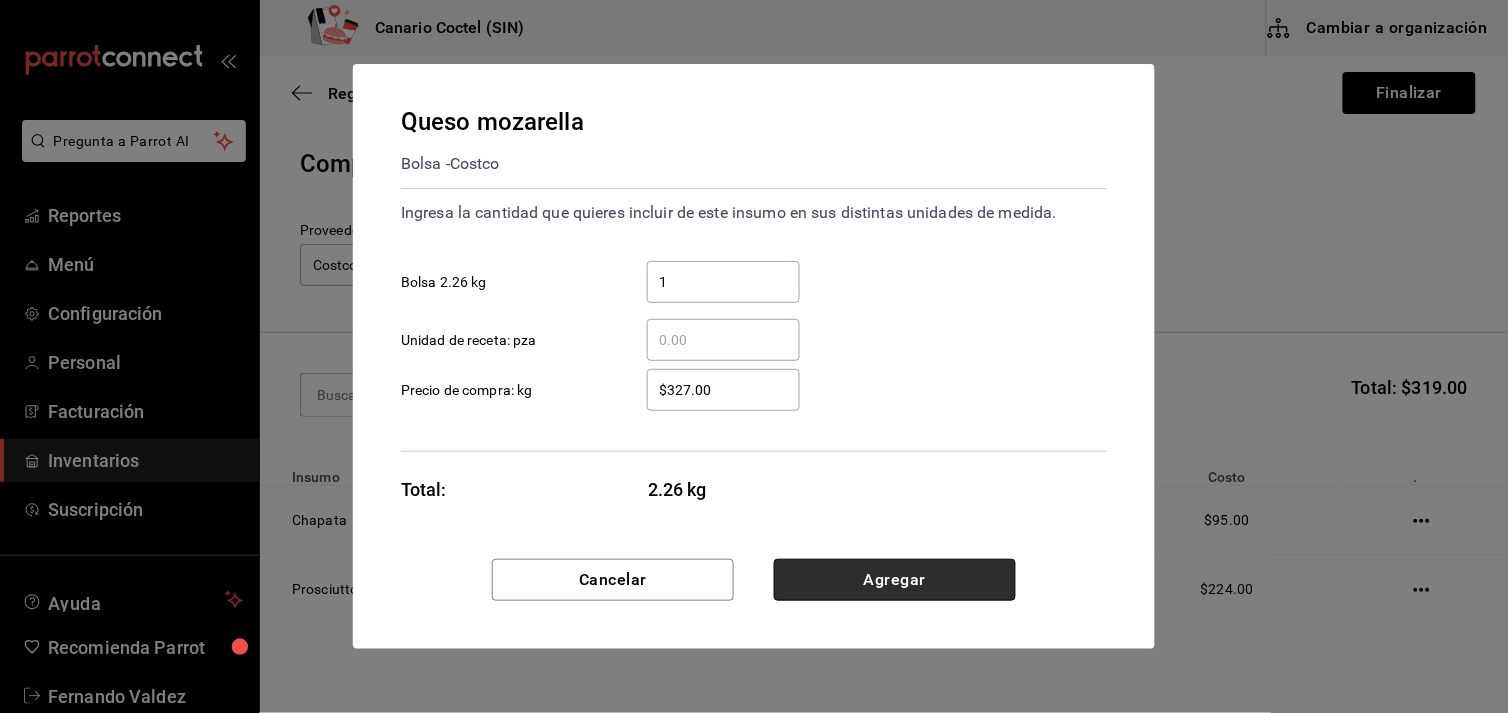 click on "Agregar" at bounding box center [895, 580] 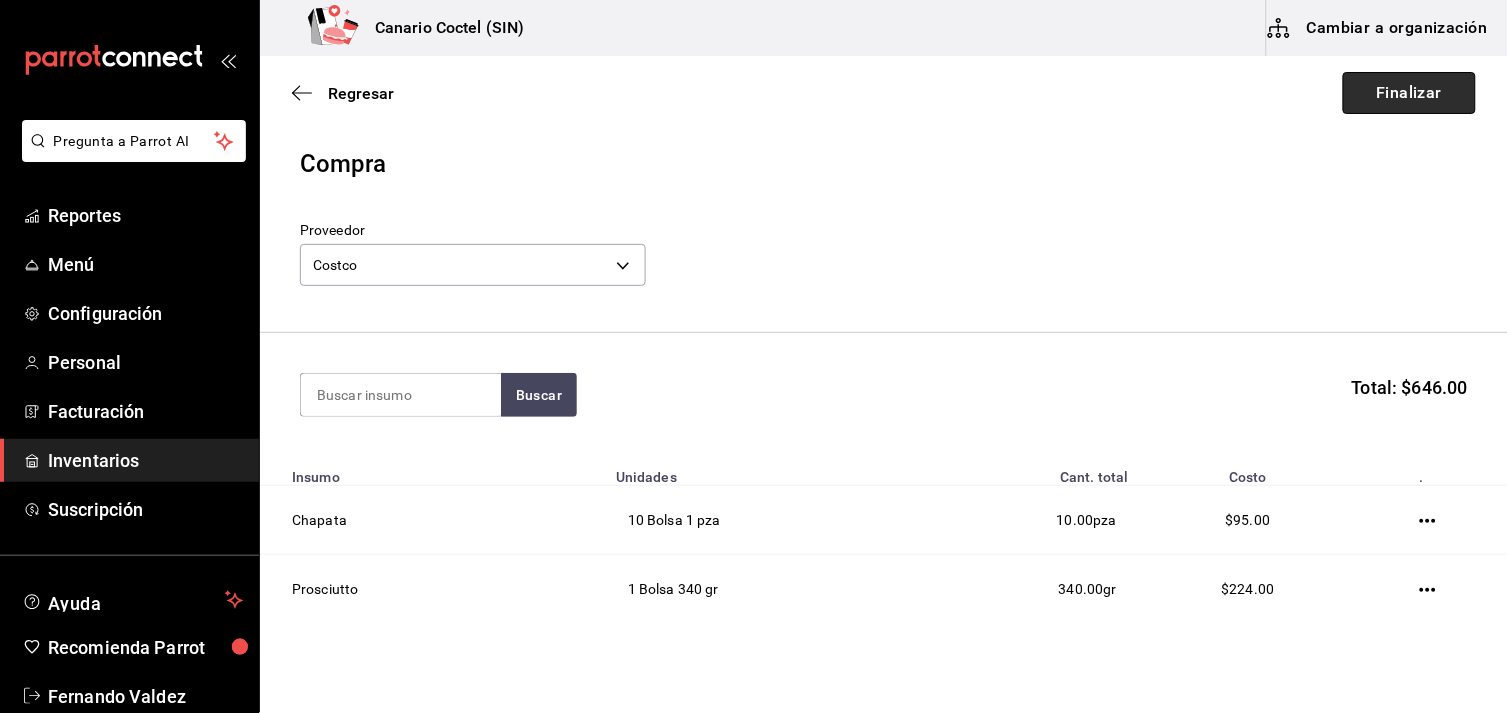 click on "Finalizar" at bounding box center (1409, 93) 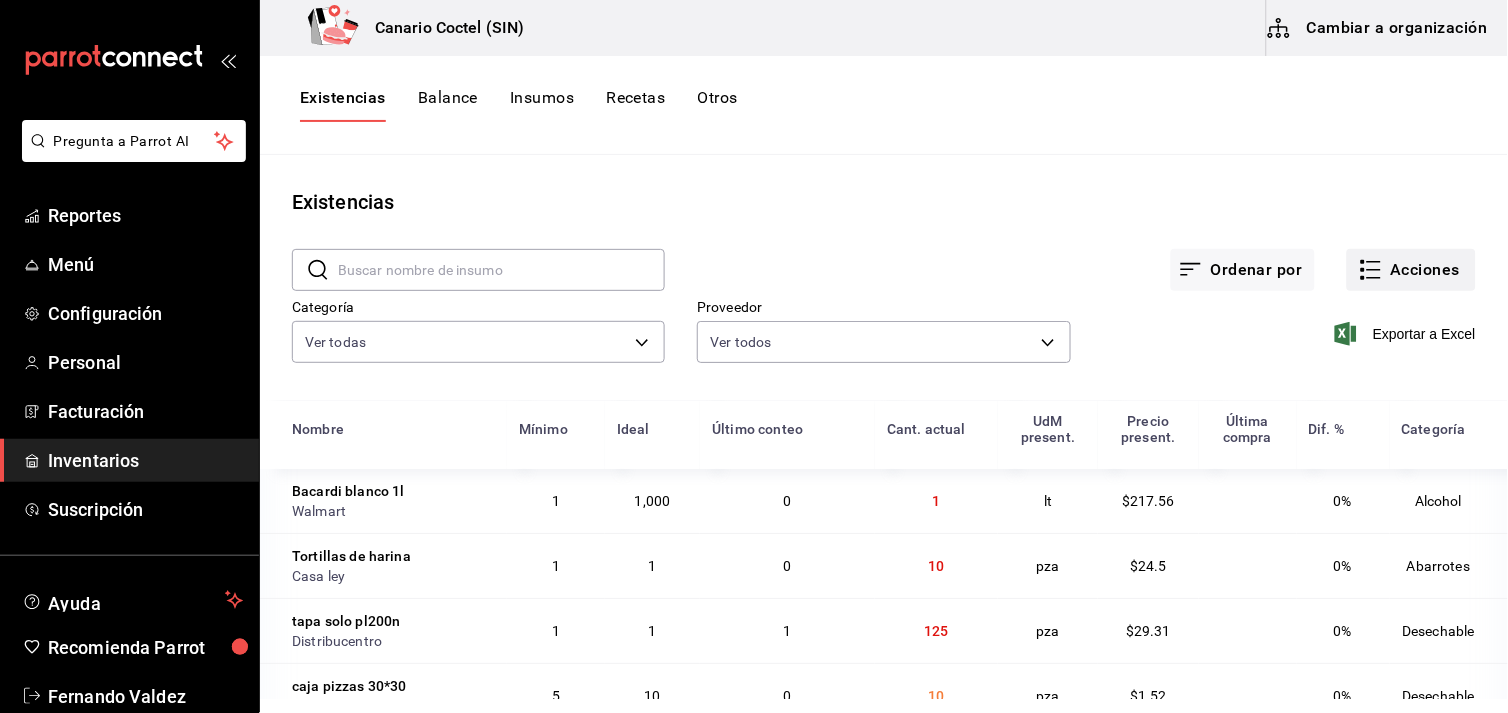 click on "Acciones" at bounding box center (1411, 270) 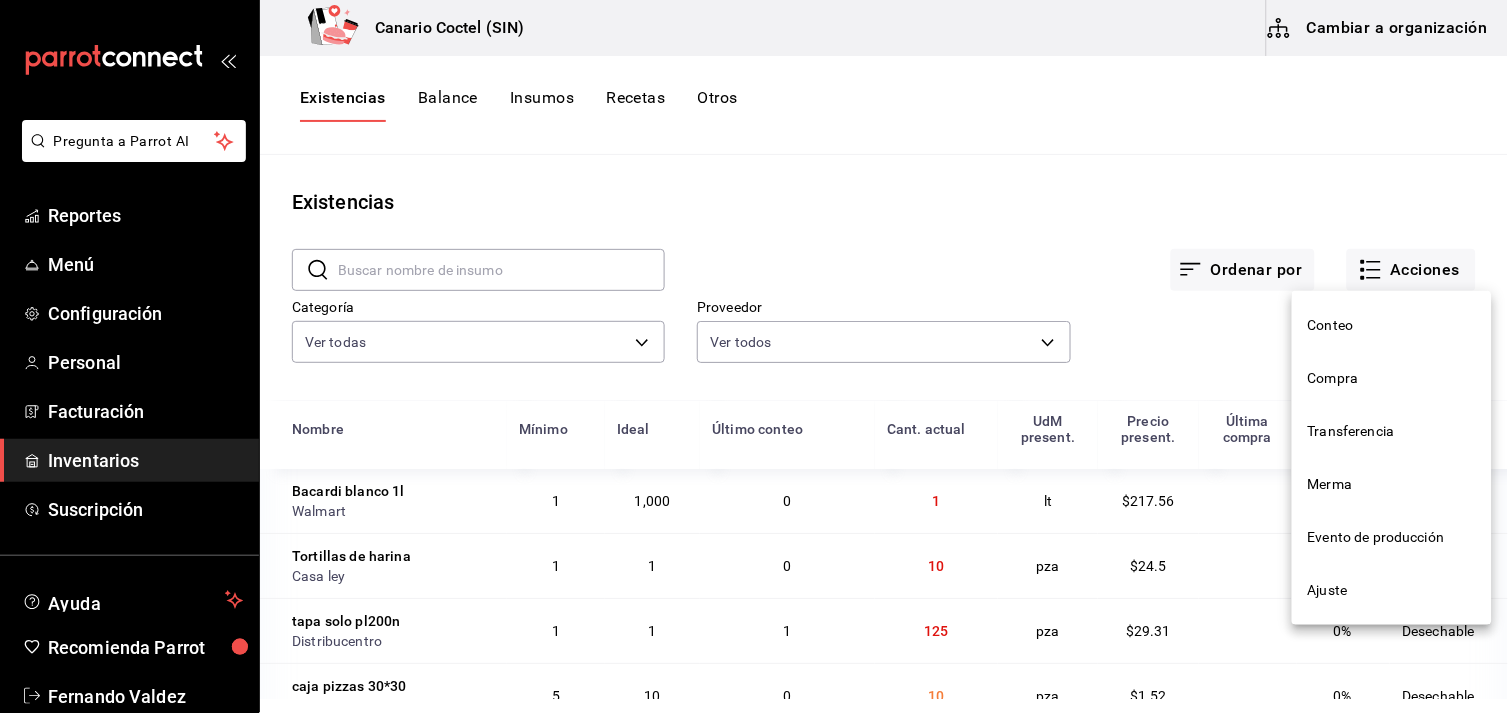 click on "Compra" at bounding box center [1392, 378] 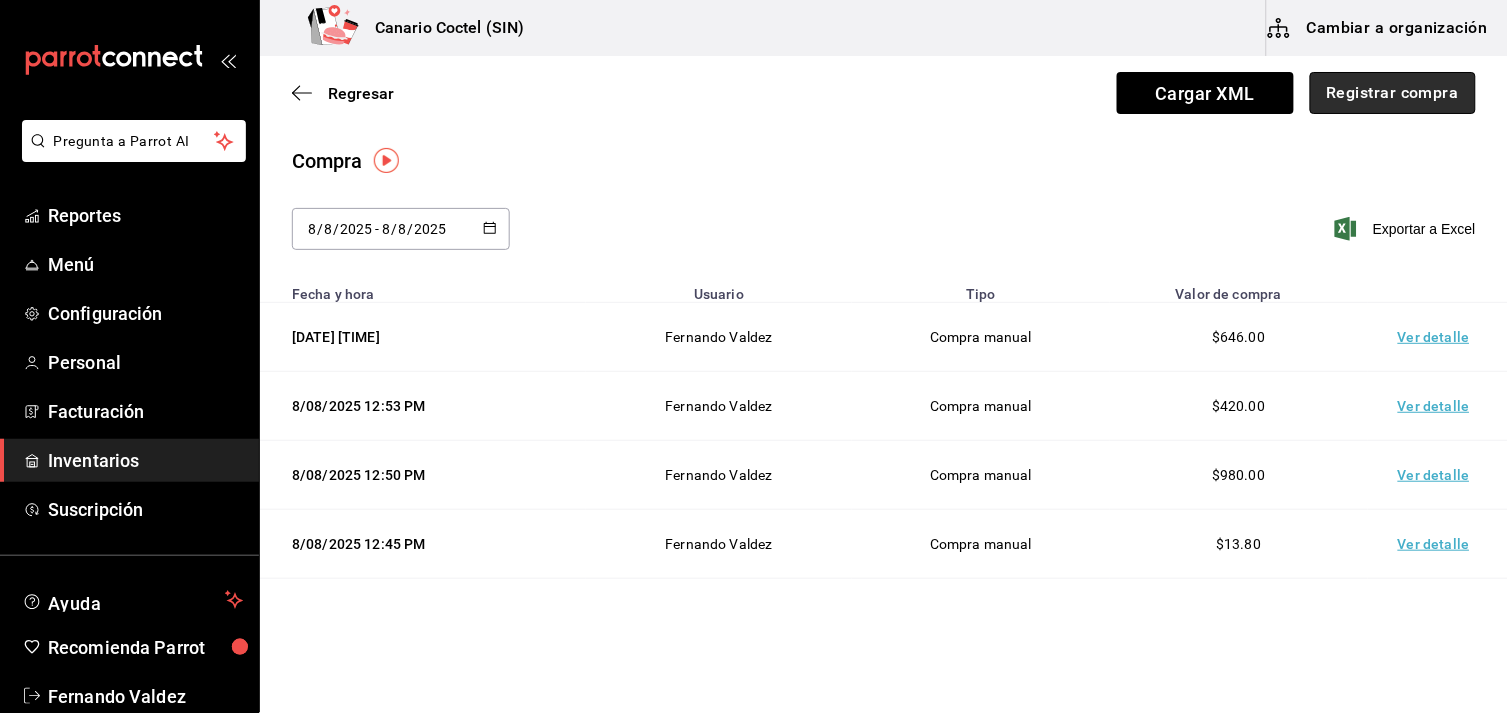 click on "Registrar compra" at bounding box center [1393, 93] 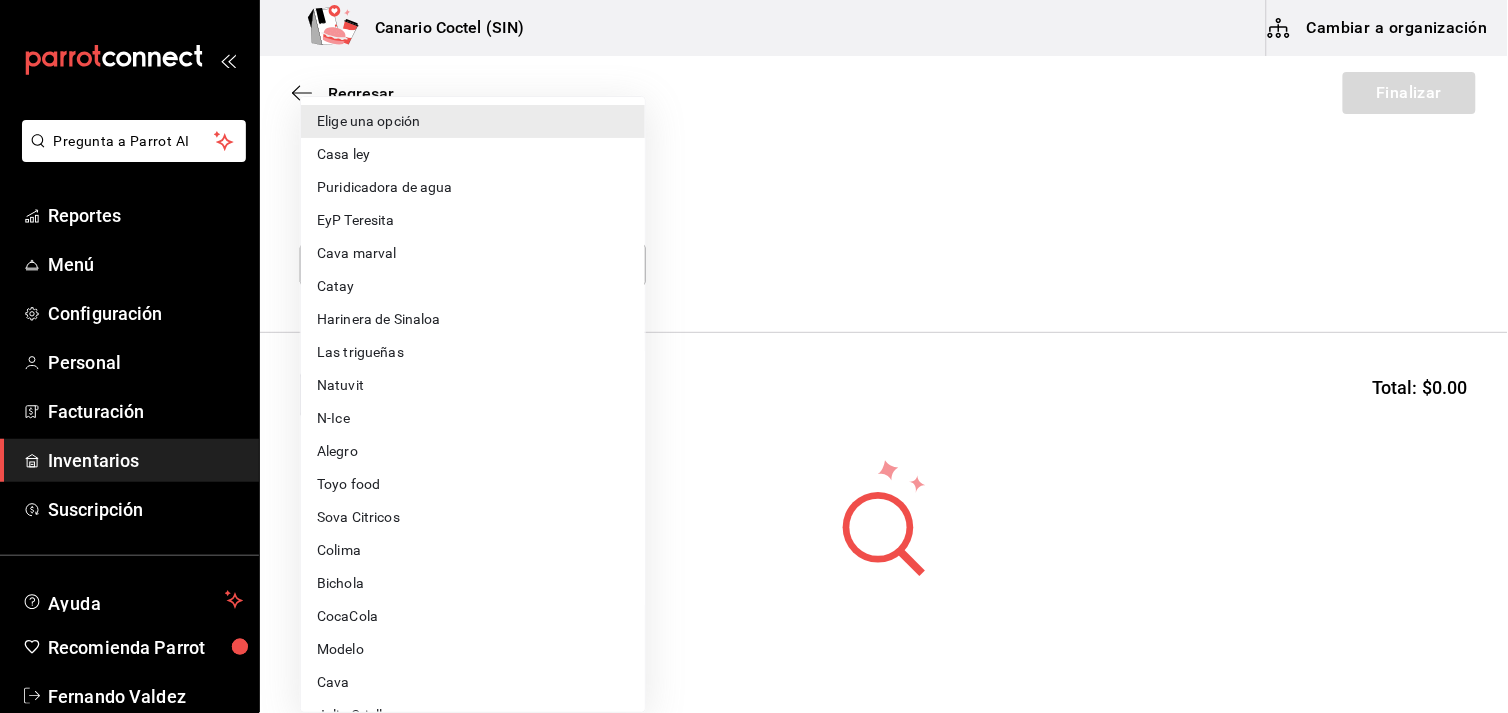 click on "Pregunta a Parrot AI Reportes   Menú   Configuración   Personal   Facturación   Inventarios   Suscripción   Ayuda Recomienda Parrot   [FIRST] [LAST]   Sugerir nueva función   Canario Coctel (SIN) Cambiar a organización Regresar Finalizar Compra Proveedor Elige una opción default Buscar Total: $0.00 No hay insumos a mostrar. Busca un insumo para agregarlo a la lista GANA 1 MES GRATIS EN TU SUSCRIPCIÓN AQUÍ ¿Recuerdas cómo empezó tu restaurante?
Hoy puedes ayudar a un colega a tener el mismo cambio que tú viviste.
Recomienda Parrot directamente desde tu Portal Administrador.
Es fácil y rápido.
🎁 Por cada restaurante que se una, ganas 1 mes gratis. Ver video tutorial Ir a video Pregunta a Parrot AI Reportes   Menú   Configuración   Personal   Facturación   Inventarios   Suscripción   Ayuda Recomienda Parrot   [FIRST] [LAST]   Sugerir nueva función   Editar Eliminar Visitar centro de ayuda ([PHONE]) soporte@parrotsoftware.io Visitar centro de ayuda ([PHONE]) Elige una opción" at bounding box center [754, 300] 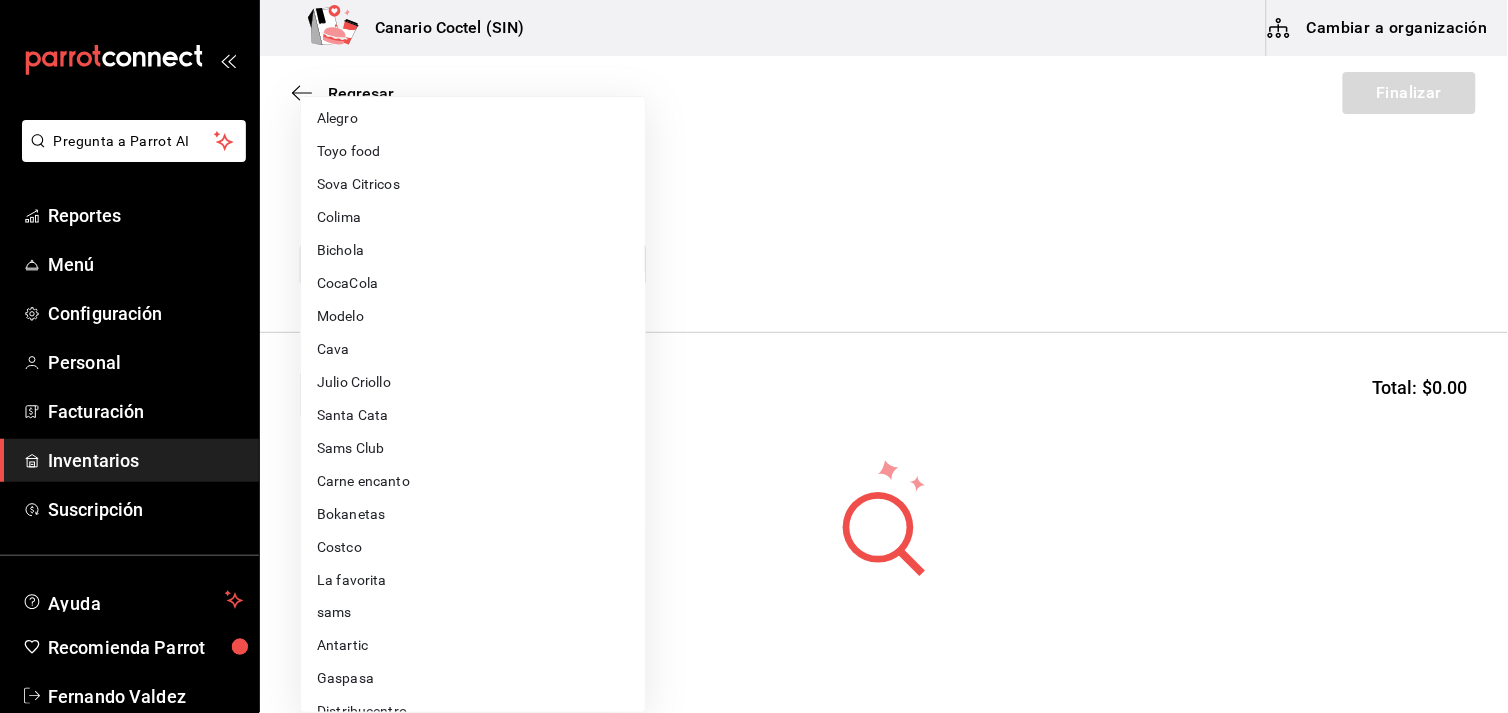 scroll, scrollTop: 444, scrollLeft: 0, axis: vertical 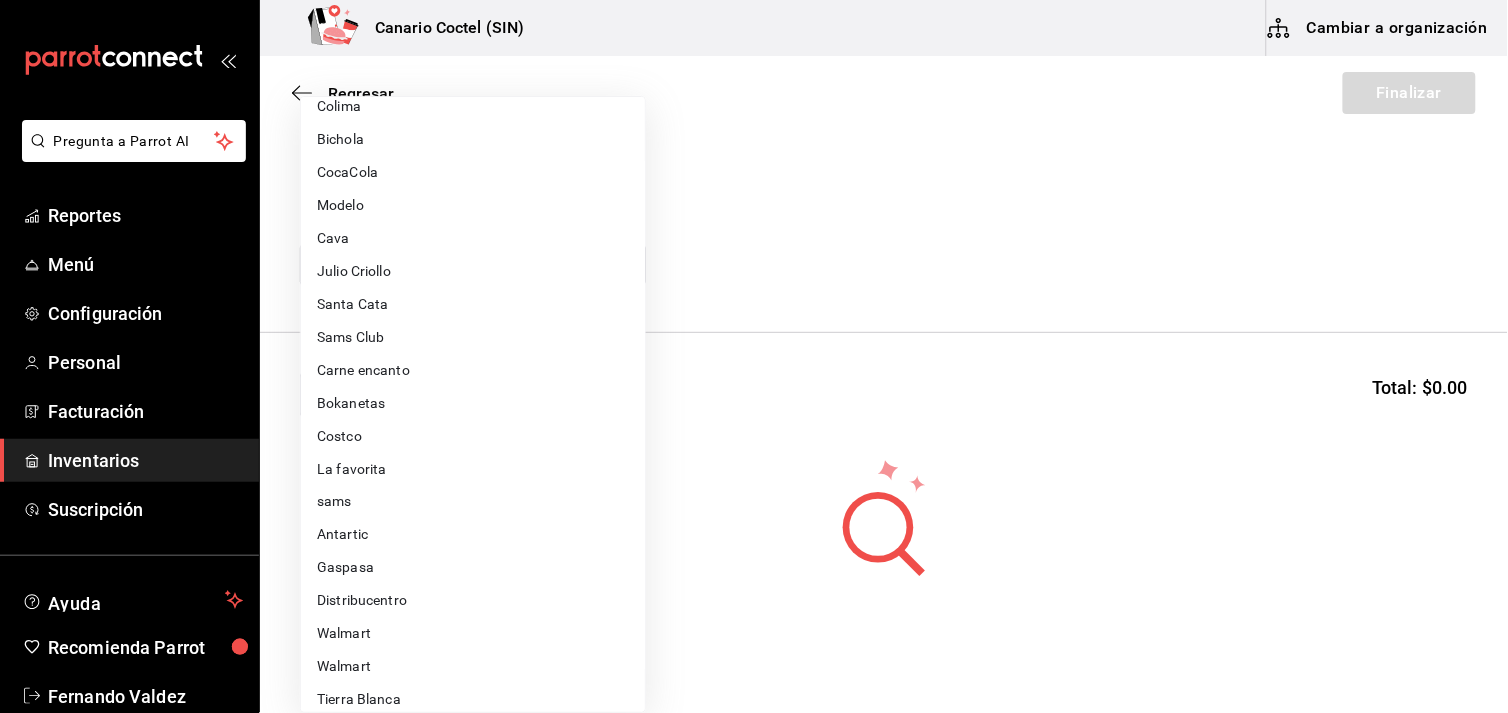 click on "Walmart" at bounding box center [473, 634] 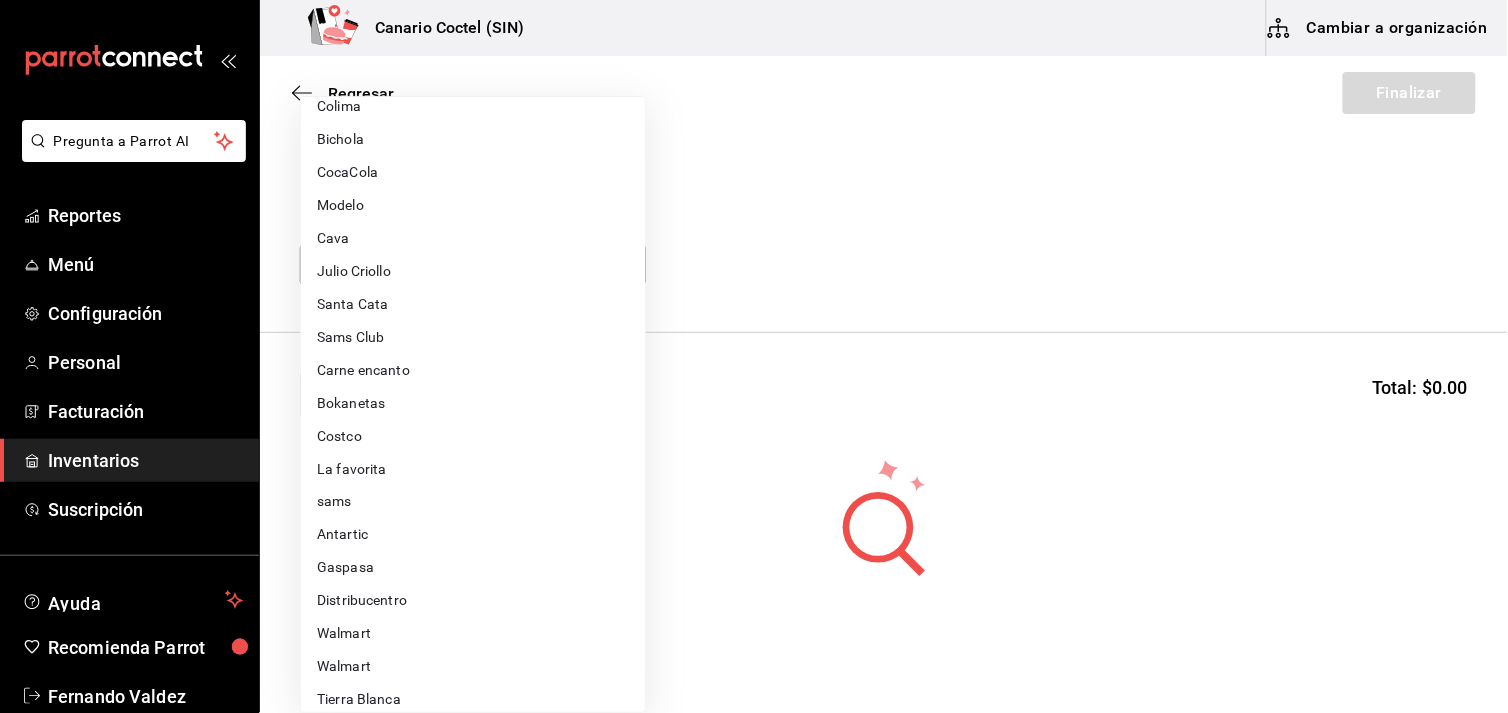 type on "368951de-21f5-4266-aec8-27b013a2c4b1" 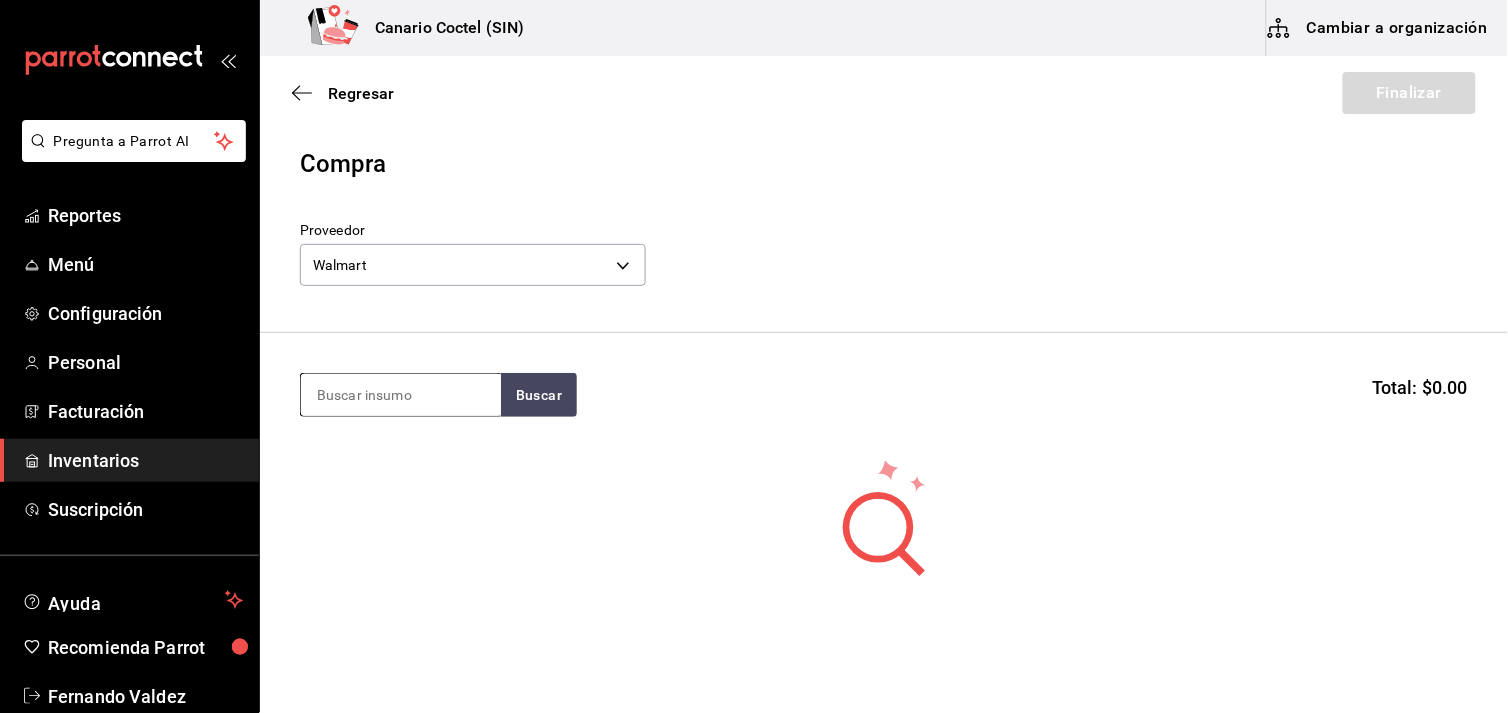 click at bounding box center (401, 395) 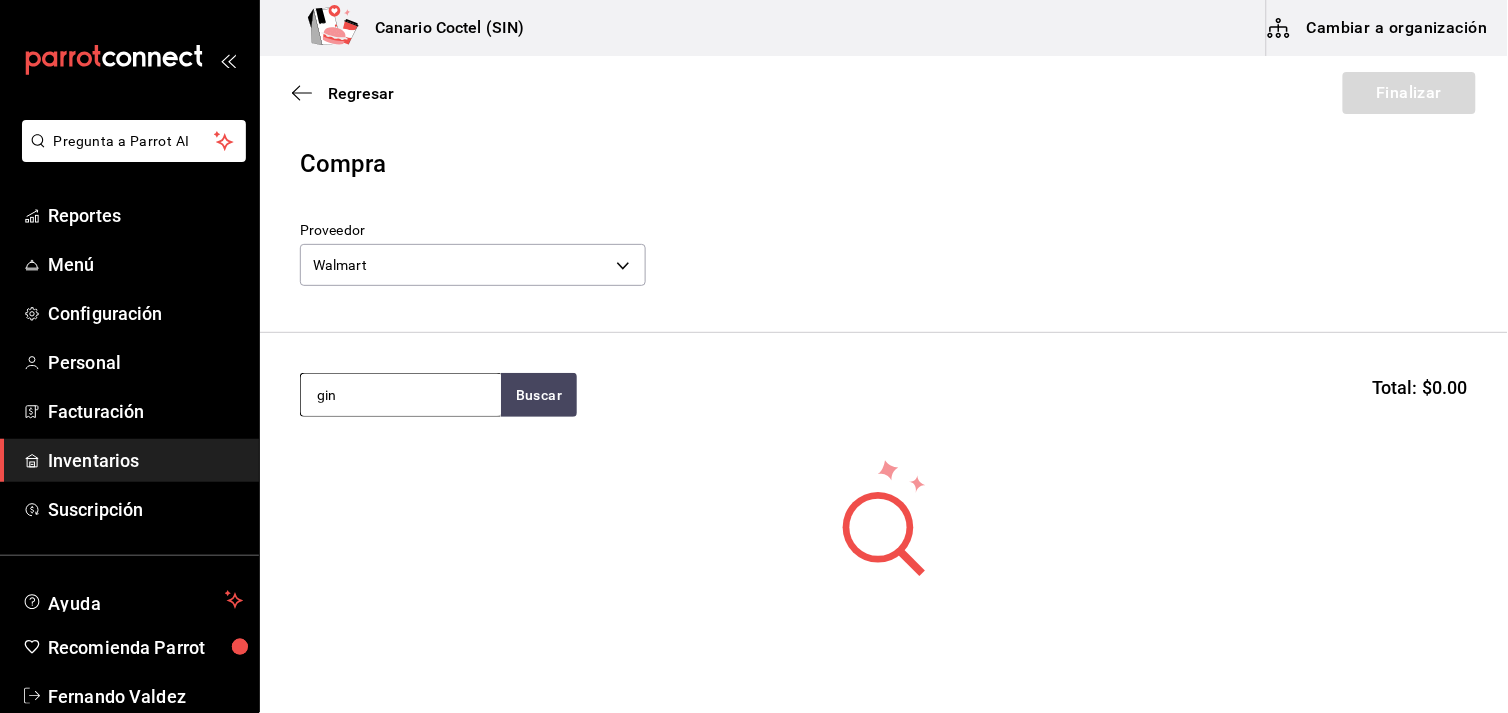 type on "gin" 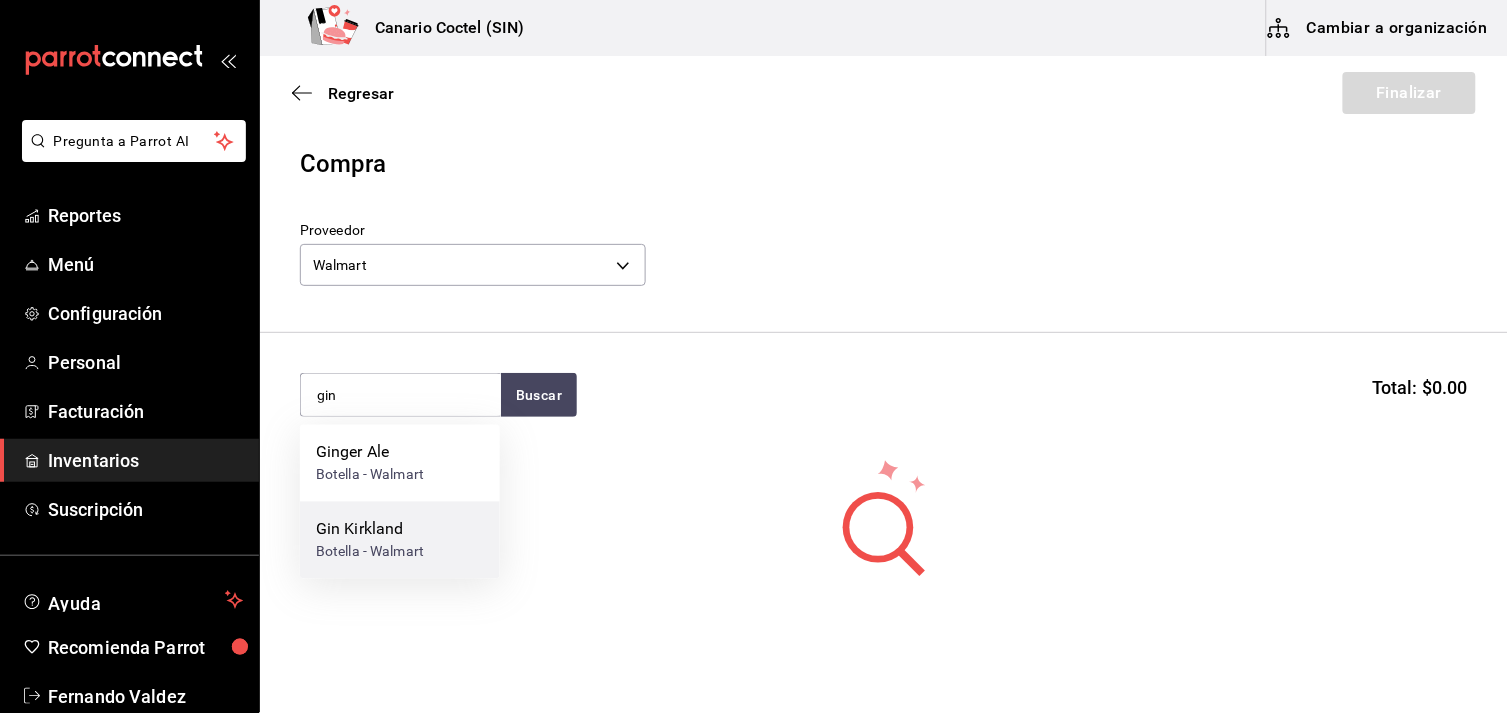 click on "Gin Kirkland" at bounding box center [370, 530] 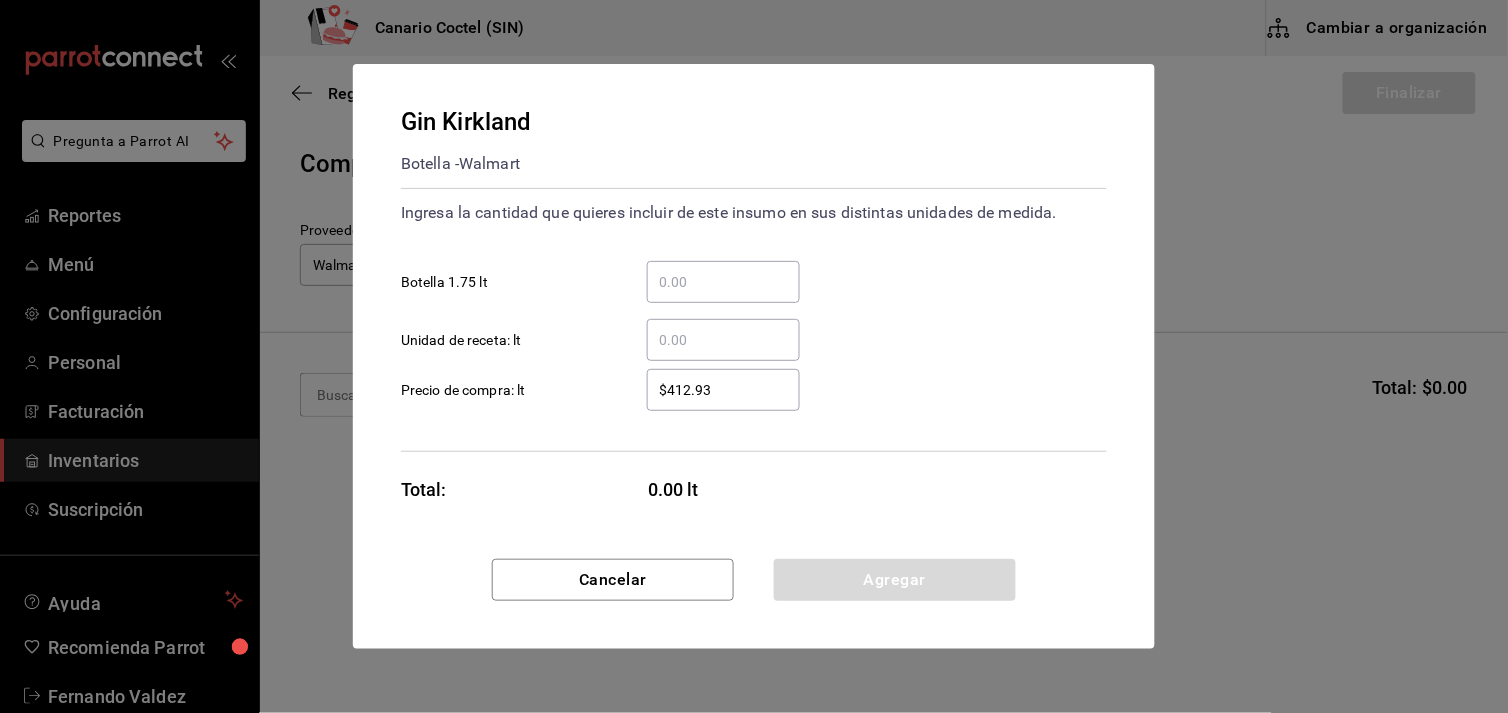 click on "​ Botella 1.75 lt" at bounding box center (723, 282) 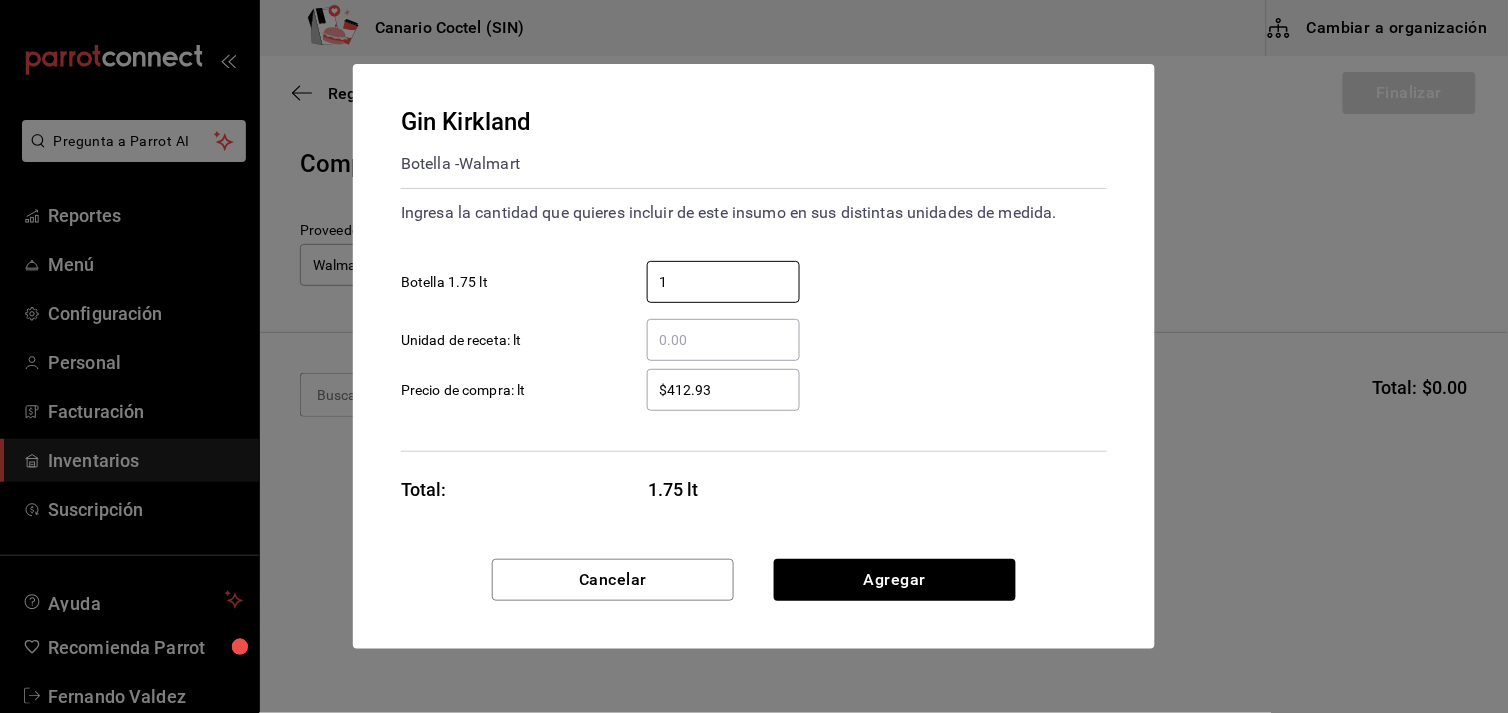 type on "1" 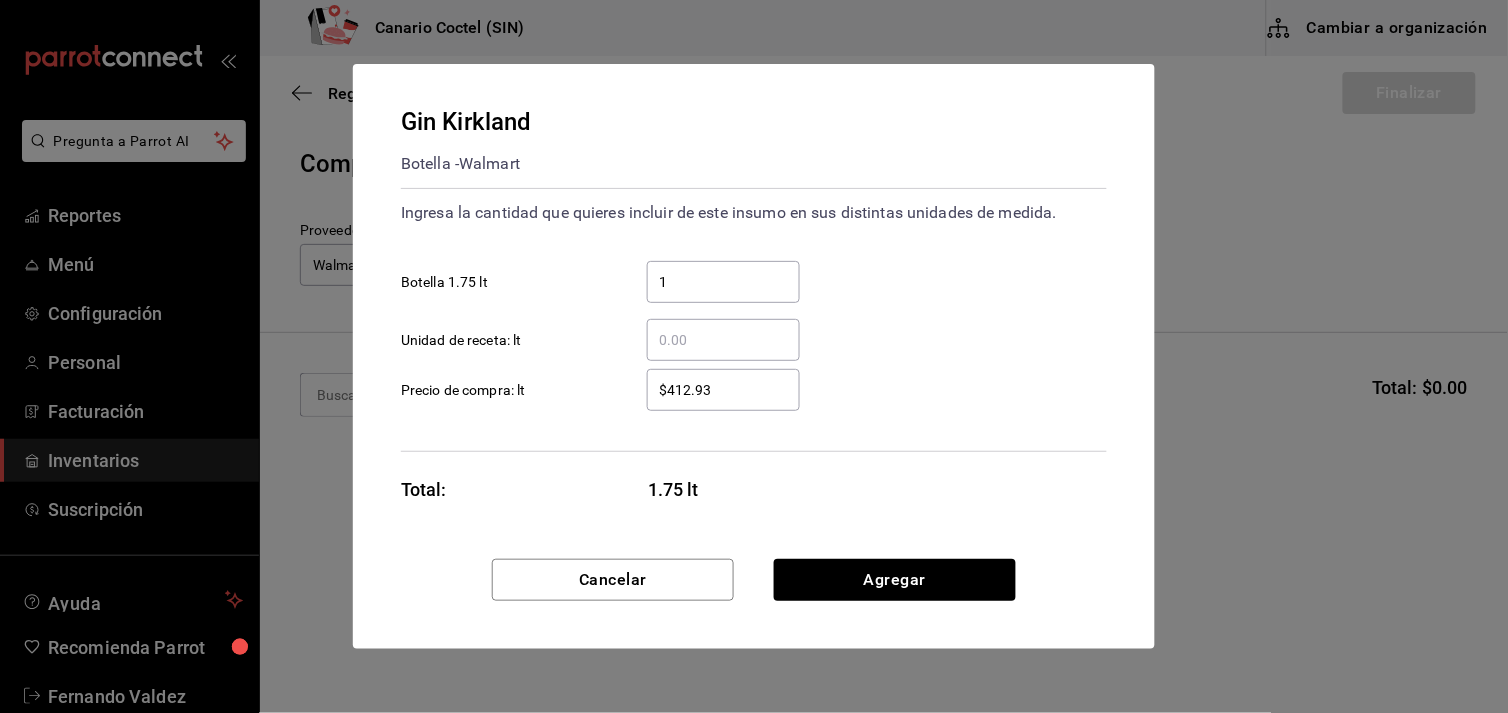 click on "Gin Kirkland   Botella -  Walmart Ingresa la cantidad que quieres incluir de este insumo en sus distintas unidades de medida. 1 ​ Botella 1.75 lt ​ Unidad de receta: lt $412.93 ​ Precio de compra: lt Total: 1.75 lt" at bounding box center [754, 311] 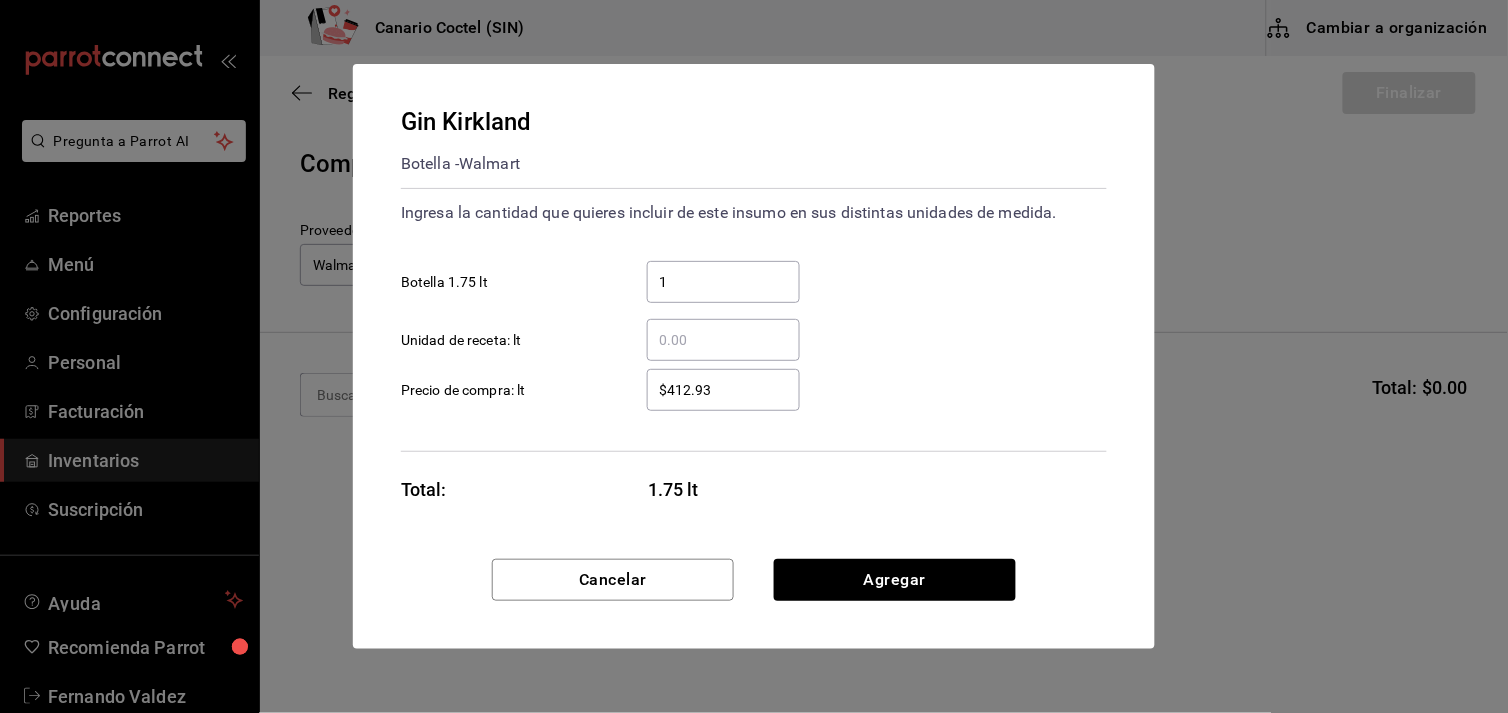 click on "$412.93" at bounding box center [723, 390] 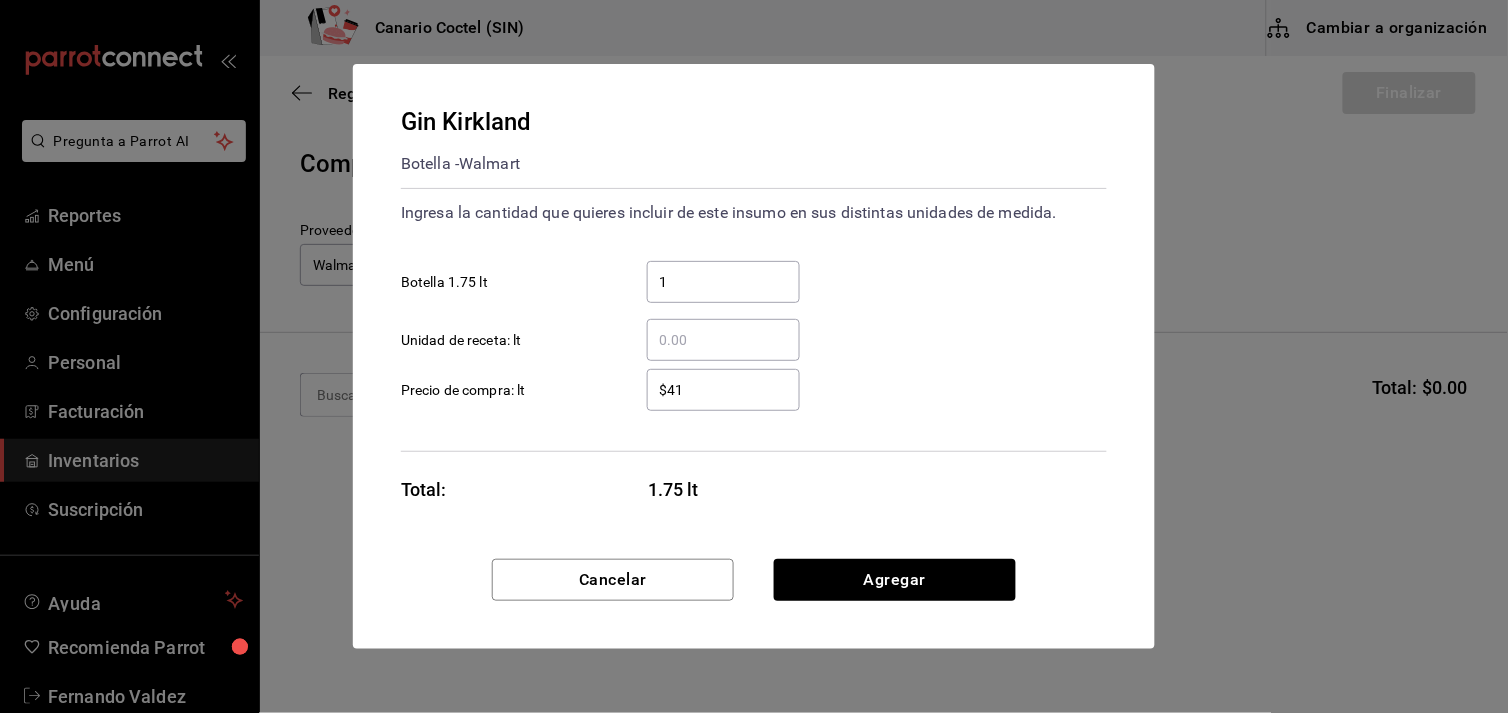 type on "$4" 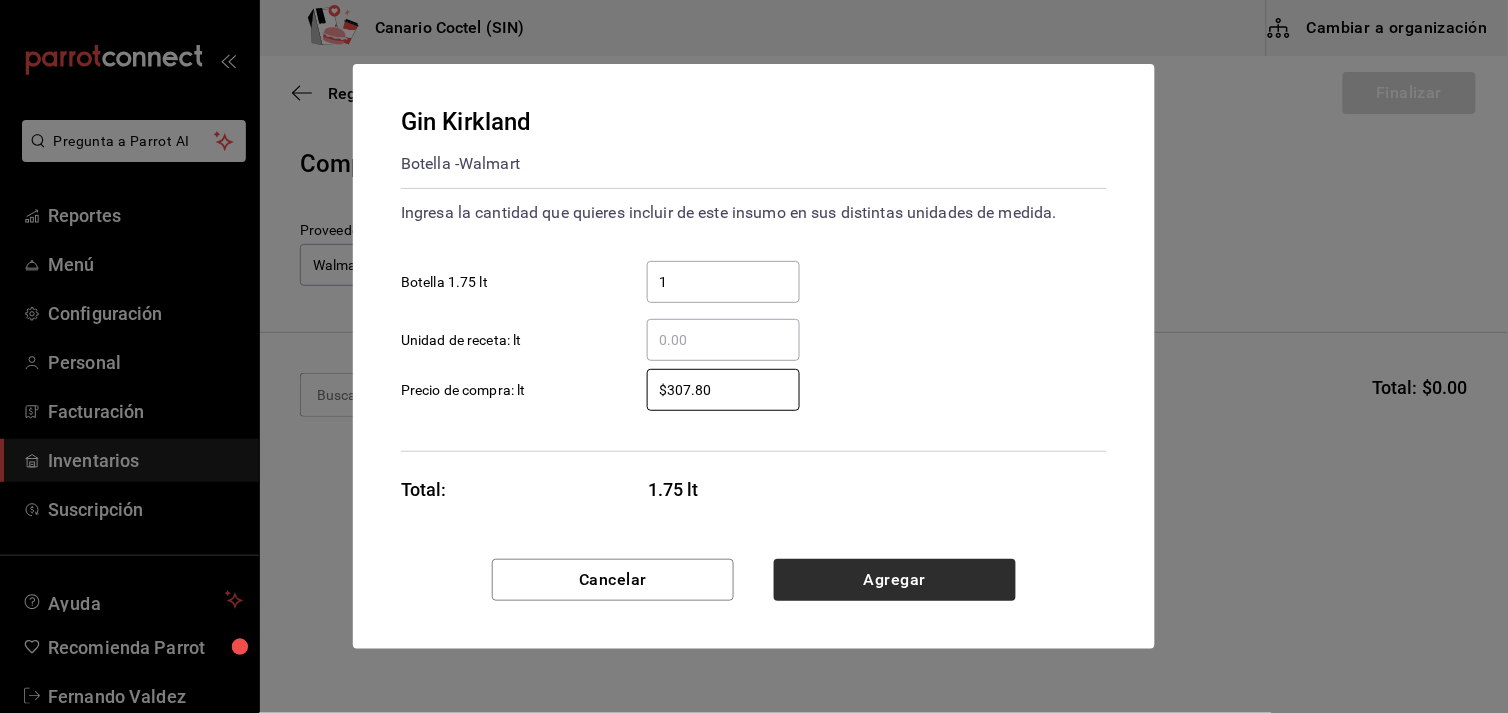 type on "$307.80" 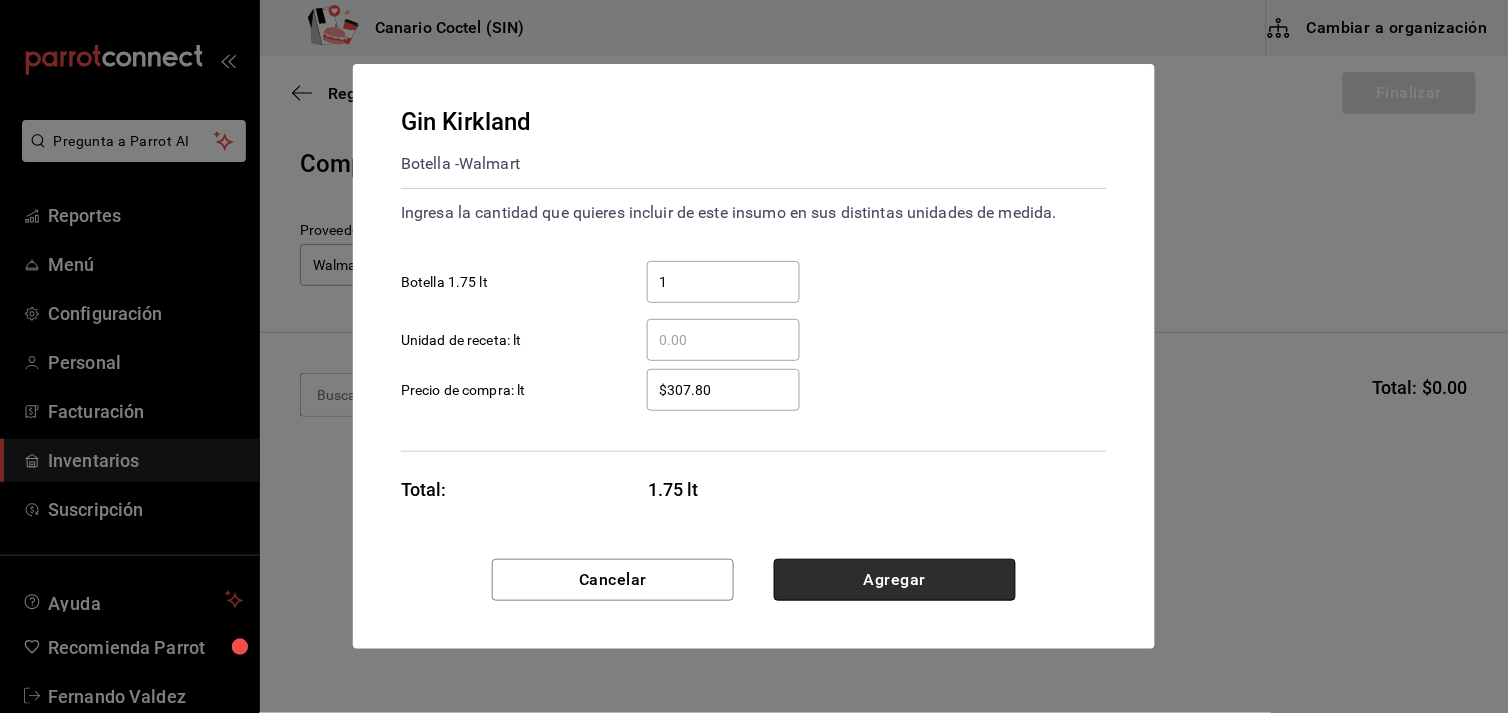 click on "Agregar" at bounding box center (895, 580) 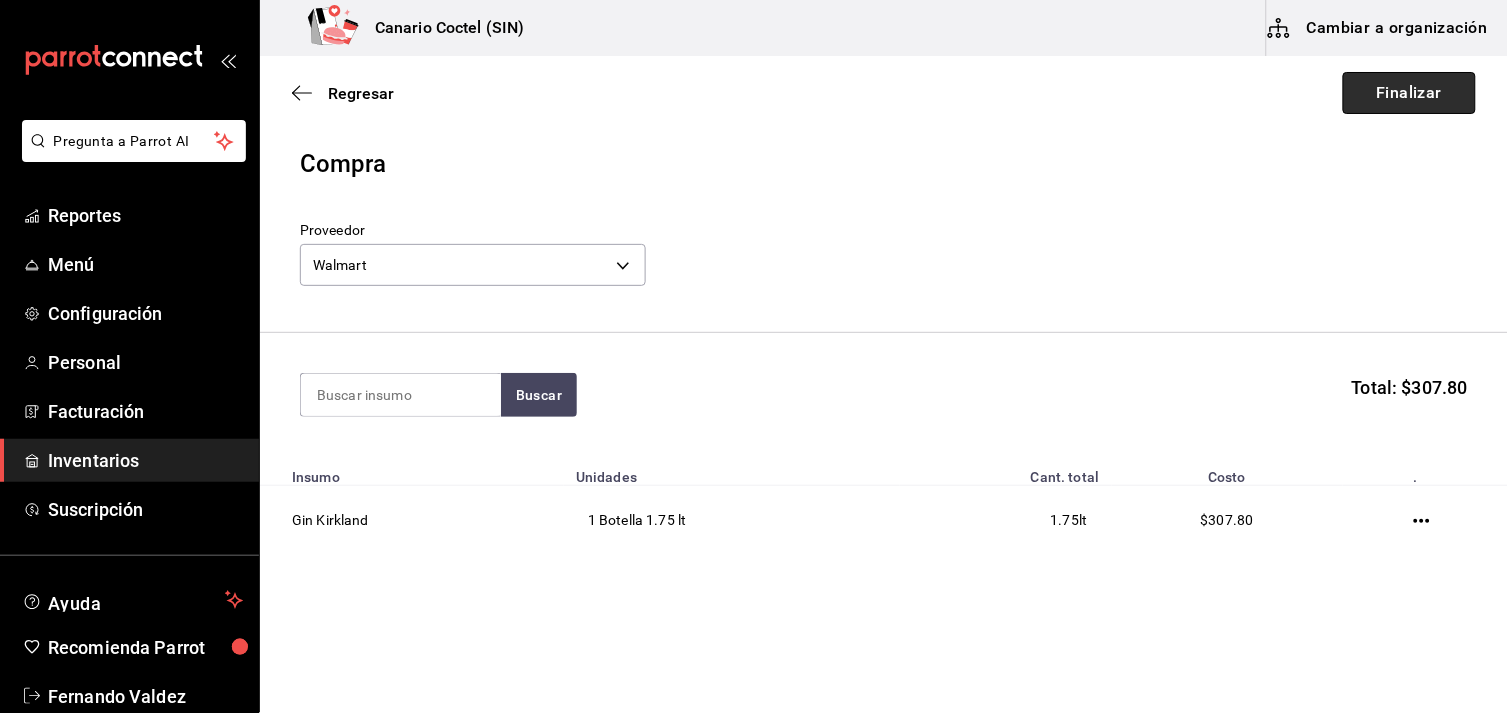 click on "Finalizar" at bounding box center [1409, 93] 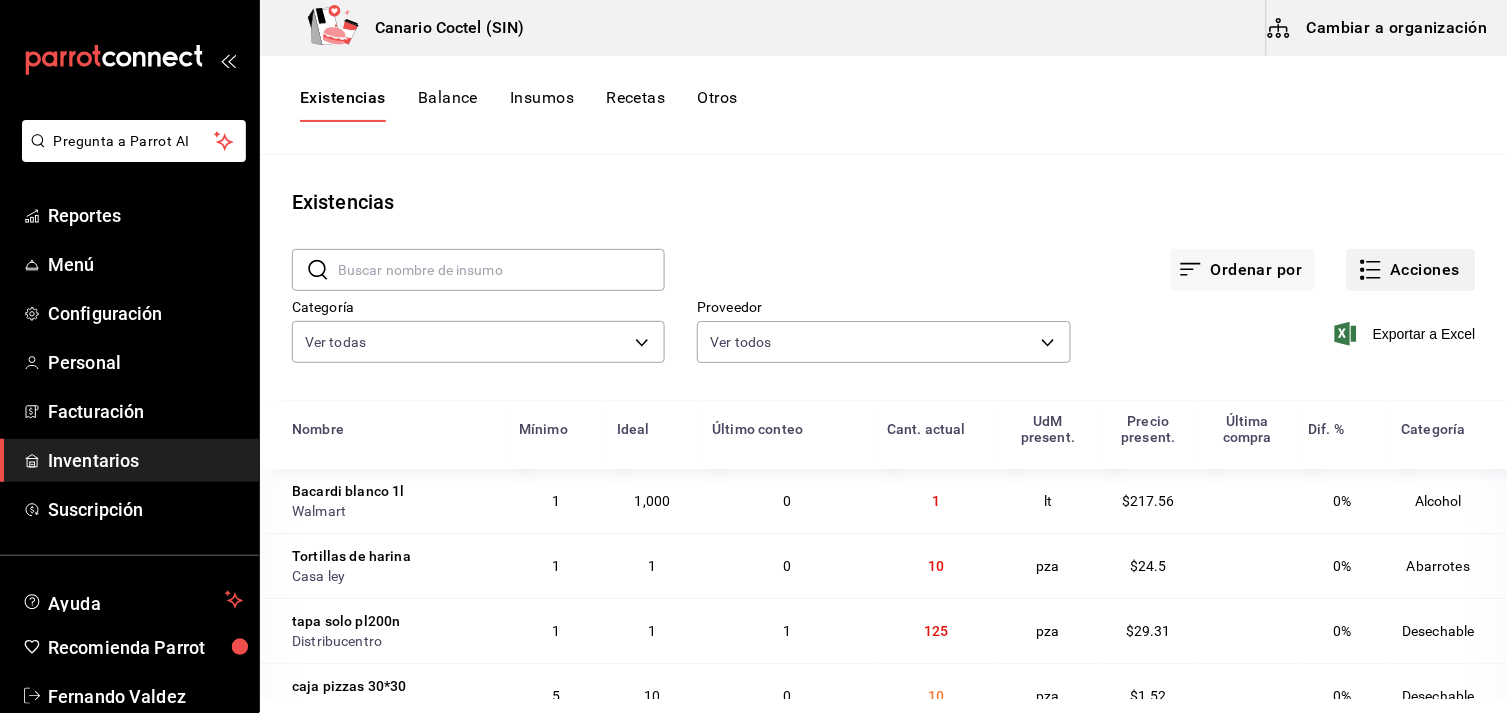 click on "Acciones" at bounding box center (1411, 270) 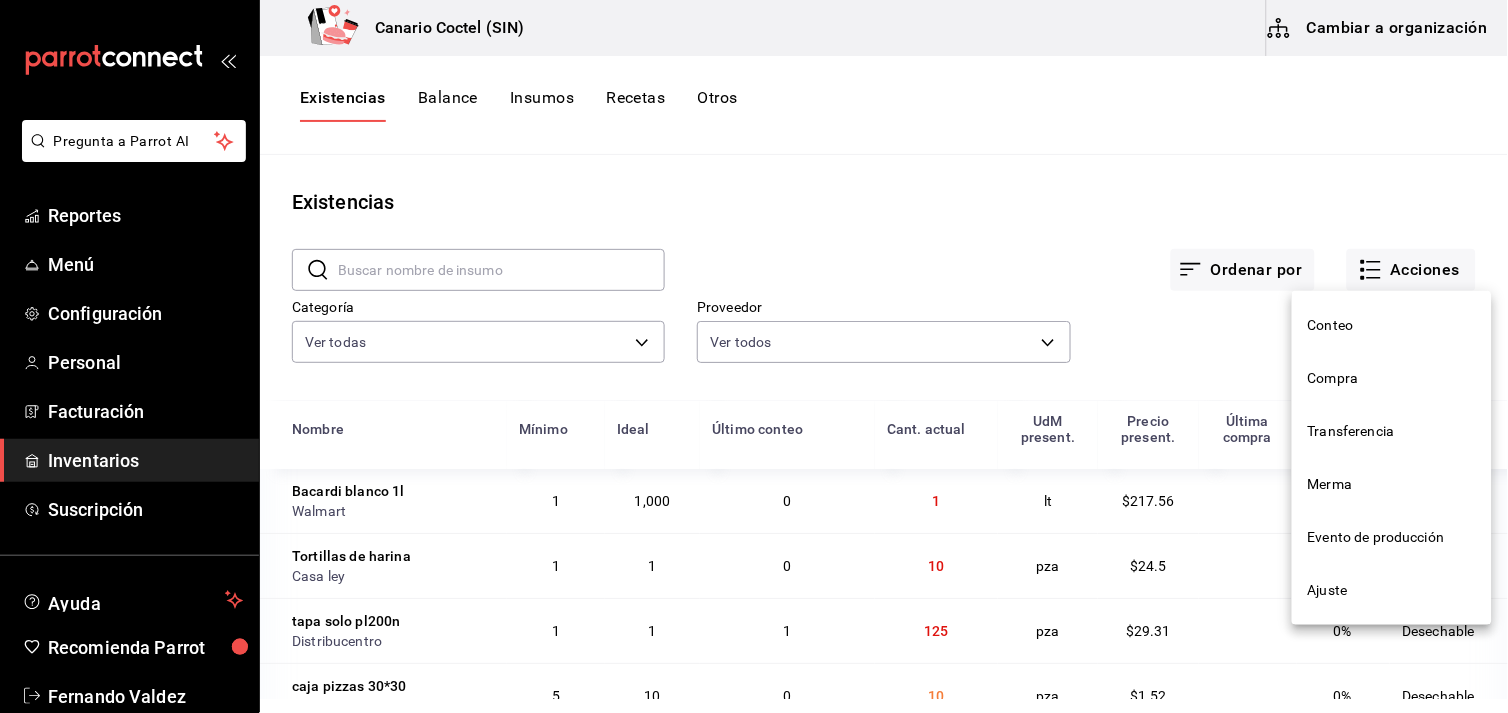 click on "Compra" at bounding box center (1392, 378) 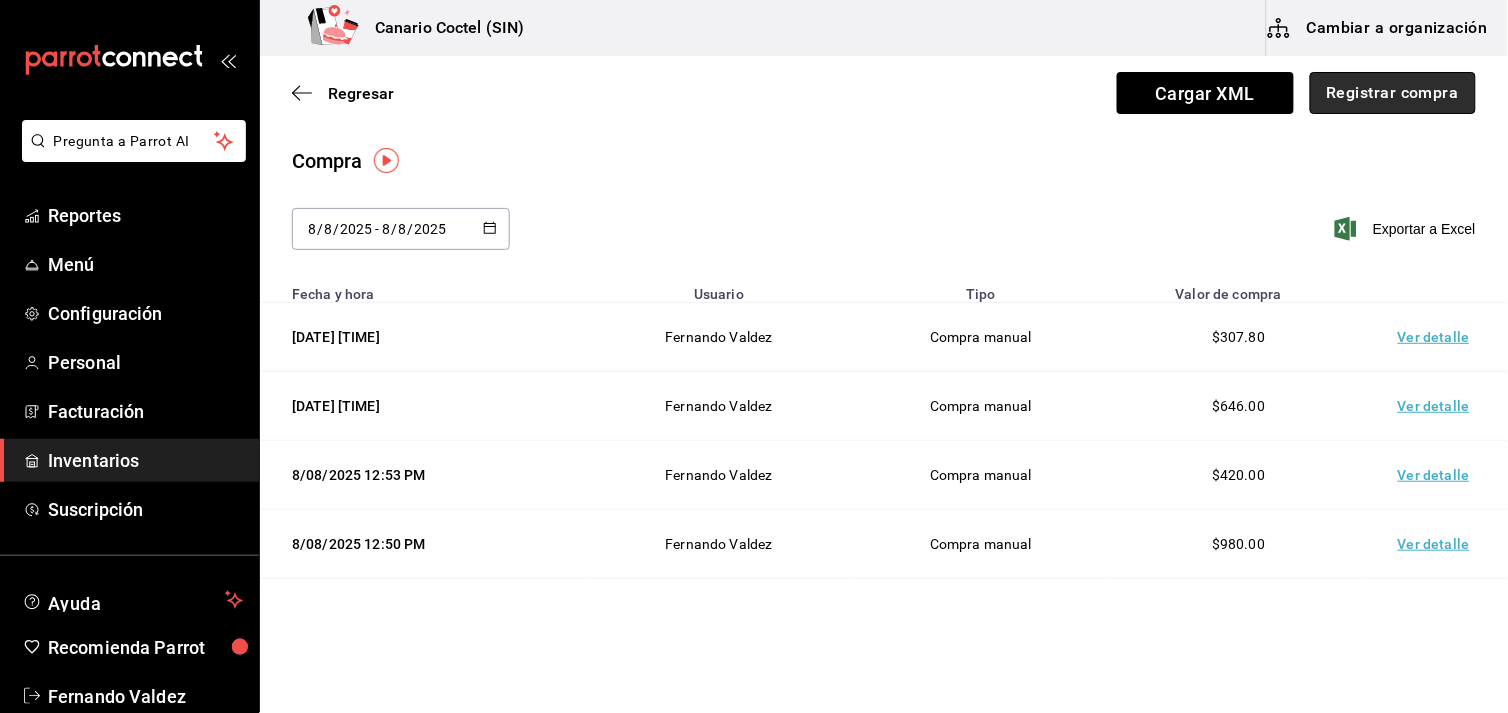 click on "Registrar compra" at bounding box center [1393, 93] 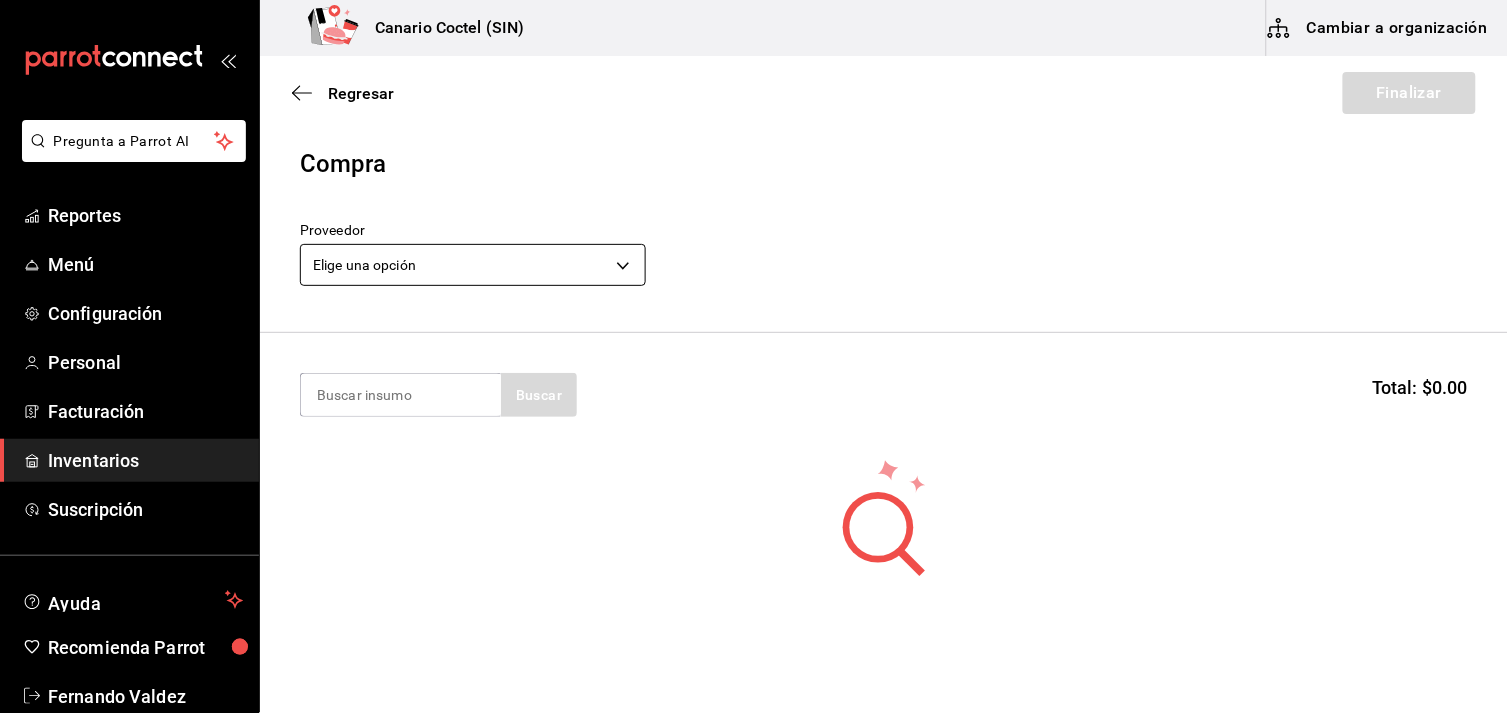 click on "Pregunta a Parrot AI Reportes   Menú   Configuración   Personal   Facturación   Inventarios   Suscripción   Ayuda Recomienda Parrot   Fernando Valdez   Sugerir nueva función   Canario Coctel (SIN) Cambiar a organización Regresar Finalizar Compra Proveedor Elige una opción default Buscar Total: $0.00 No hay insumos a mostrar. Busca un insumo para agregarlo a la lista GANA 1 MES GRATIS EN TU SUSCRIPCIÓN AQUÍ ¿Recuerdas cómo empezó tu restaurante?
Hoy puedes ayudar a un colega a tener el mismo cambio que tú viviste.
Recomienda Parrot directamente desde tu Portal Administrador.
Es fácil y rápido.
🎁 Por cada restaurante que se una, ganas 1 mes gratis. Ver video tutorial Ir a video Pregunta a Parrot AI Reportes   Menú   Configuración   Personal   Facturación   Inventarios   Suscripción   Ayuda Recomienda Parrot   Fernando Valdez   Sugerir nueva función   Editar Eliminar Visitar centro de ayuda (81) 2046 6363 soporte@parrotsoftware.io Visitar centro de ayuda (81) 2046 6363" at bounding box center [754, 300] 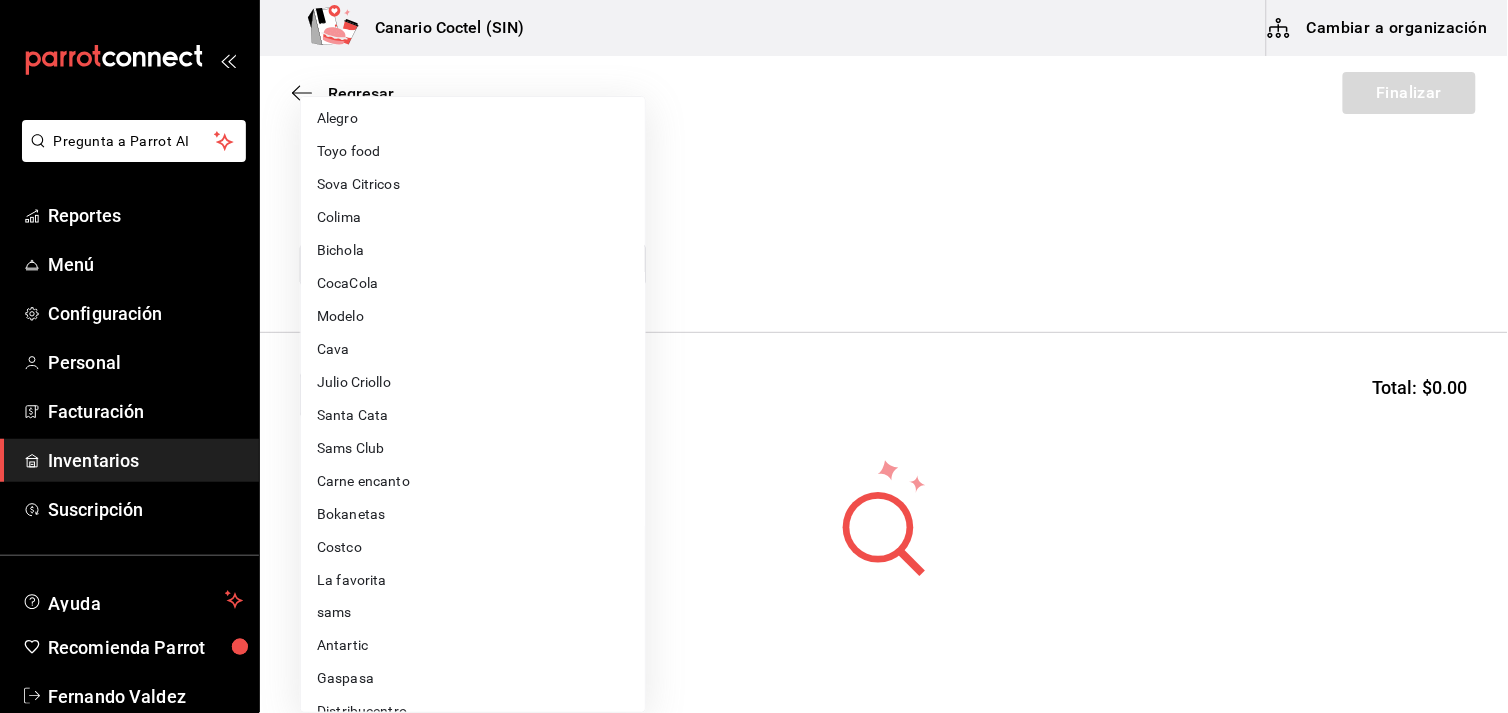scroll, scrollTop: 444, scrollLeft: 0, axis: vertical 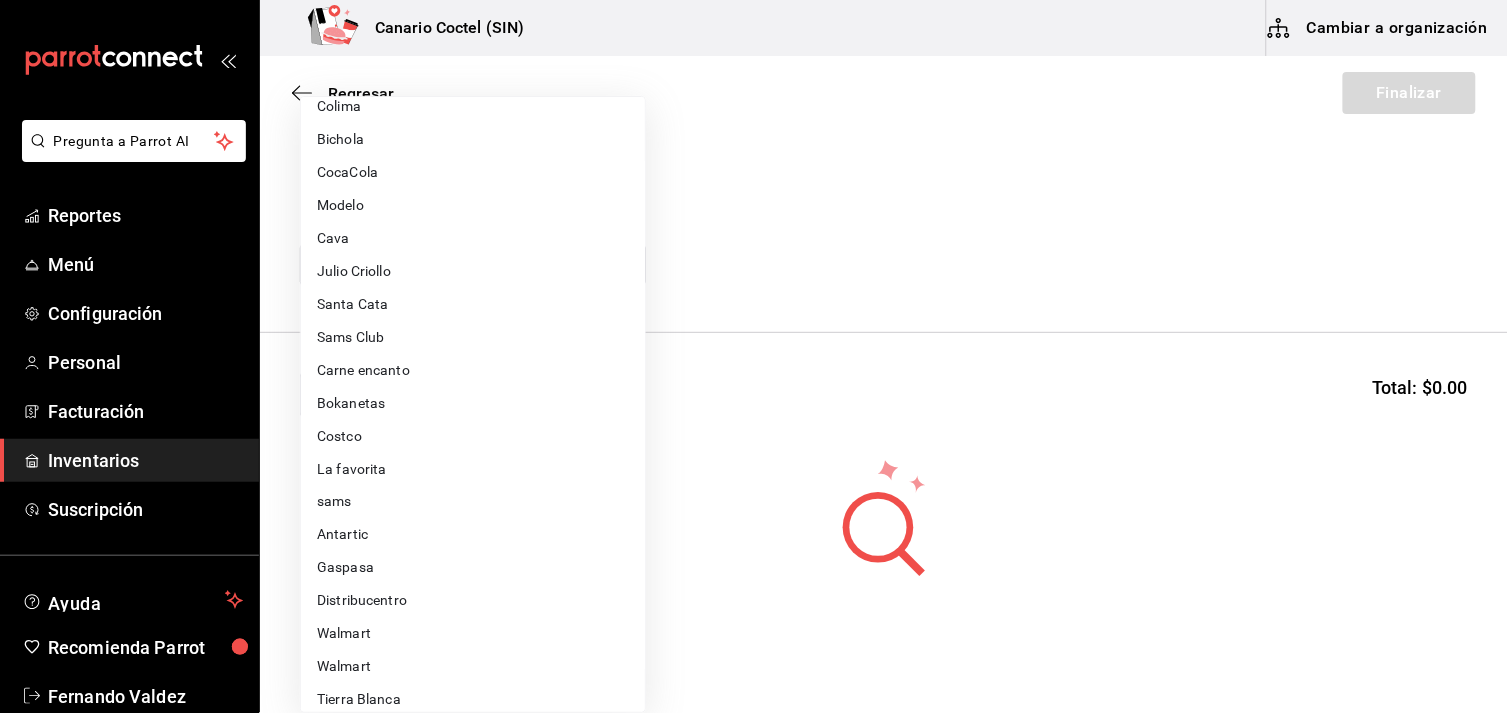 click on "Walmart" at bounding box center [473, 634] 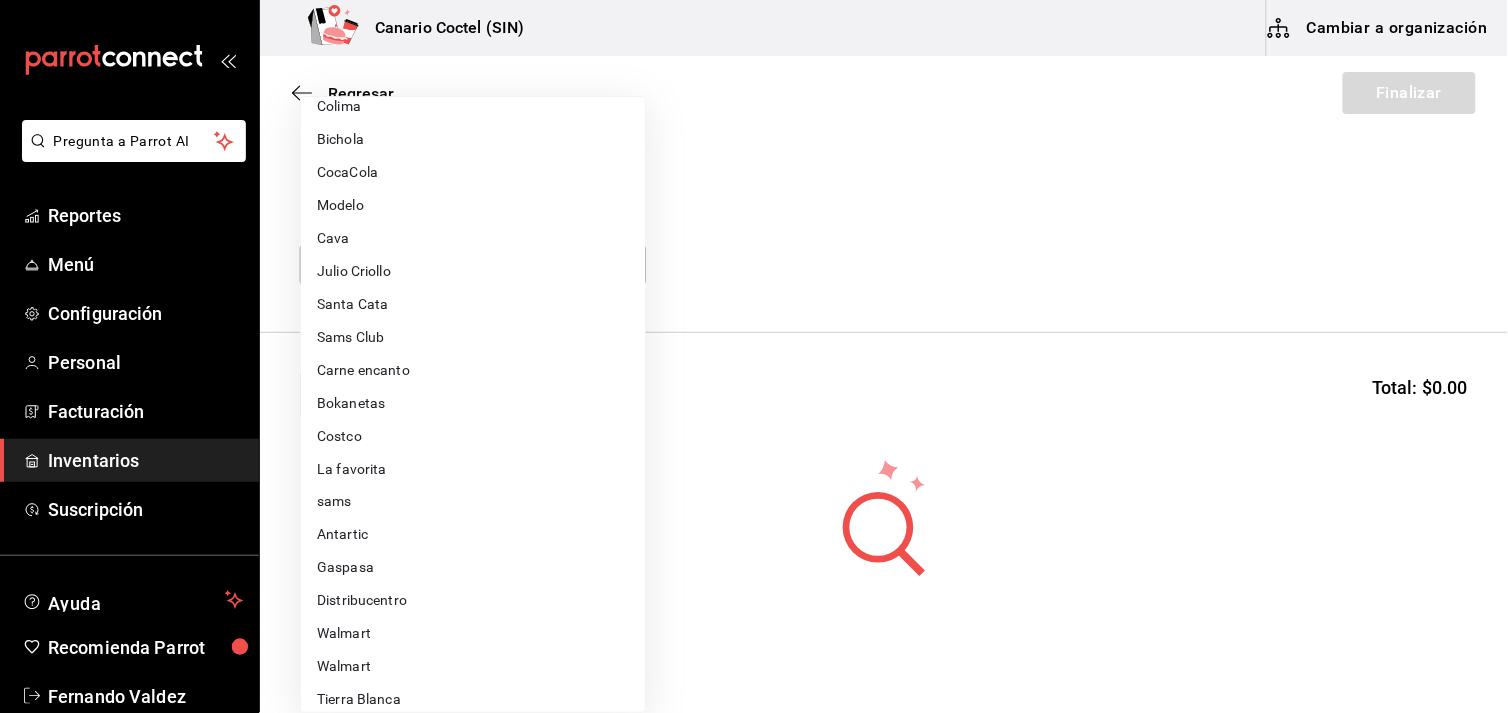 type on "368951de-21f5-4266-aec8-27b013a2c4b1" 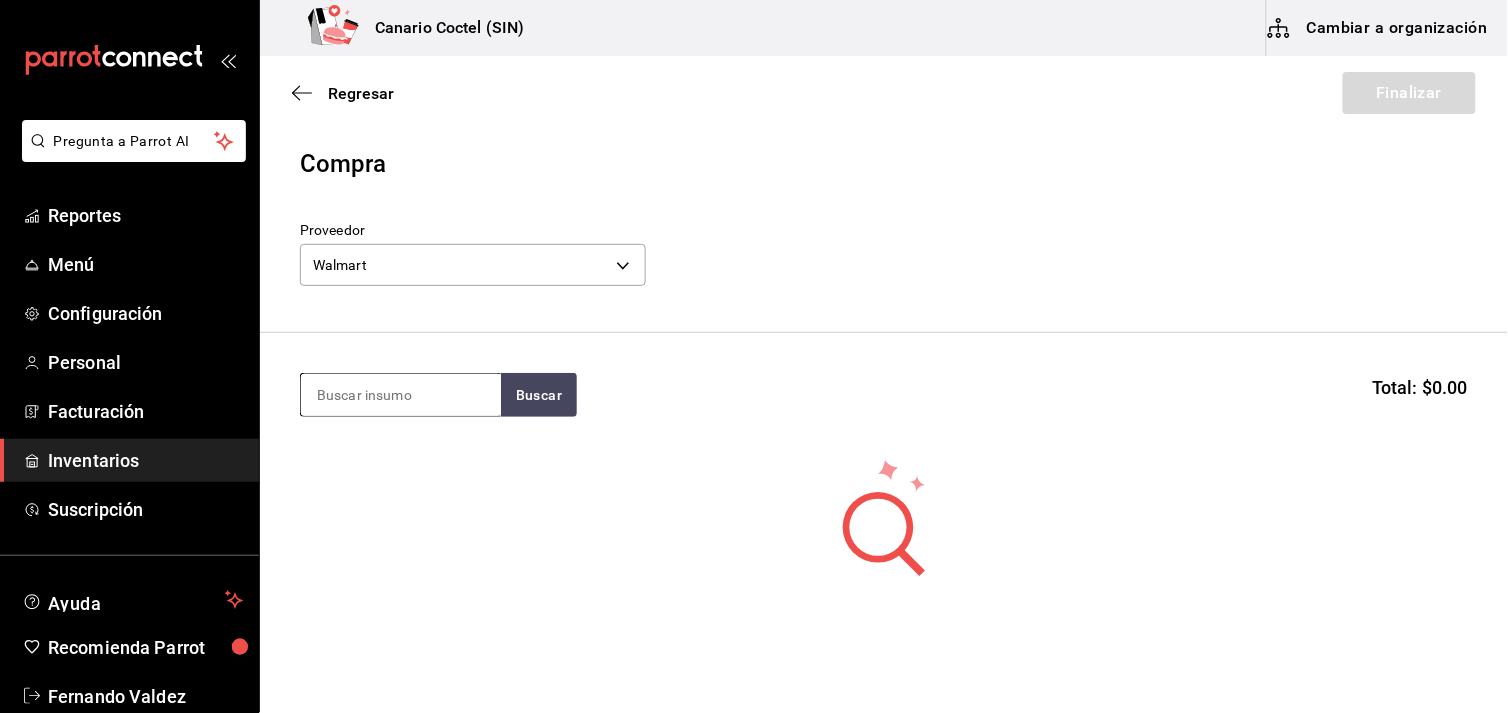 click at bounding box center (401, 395) 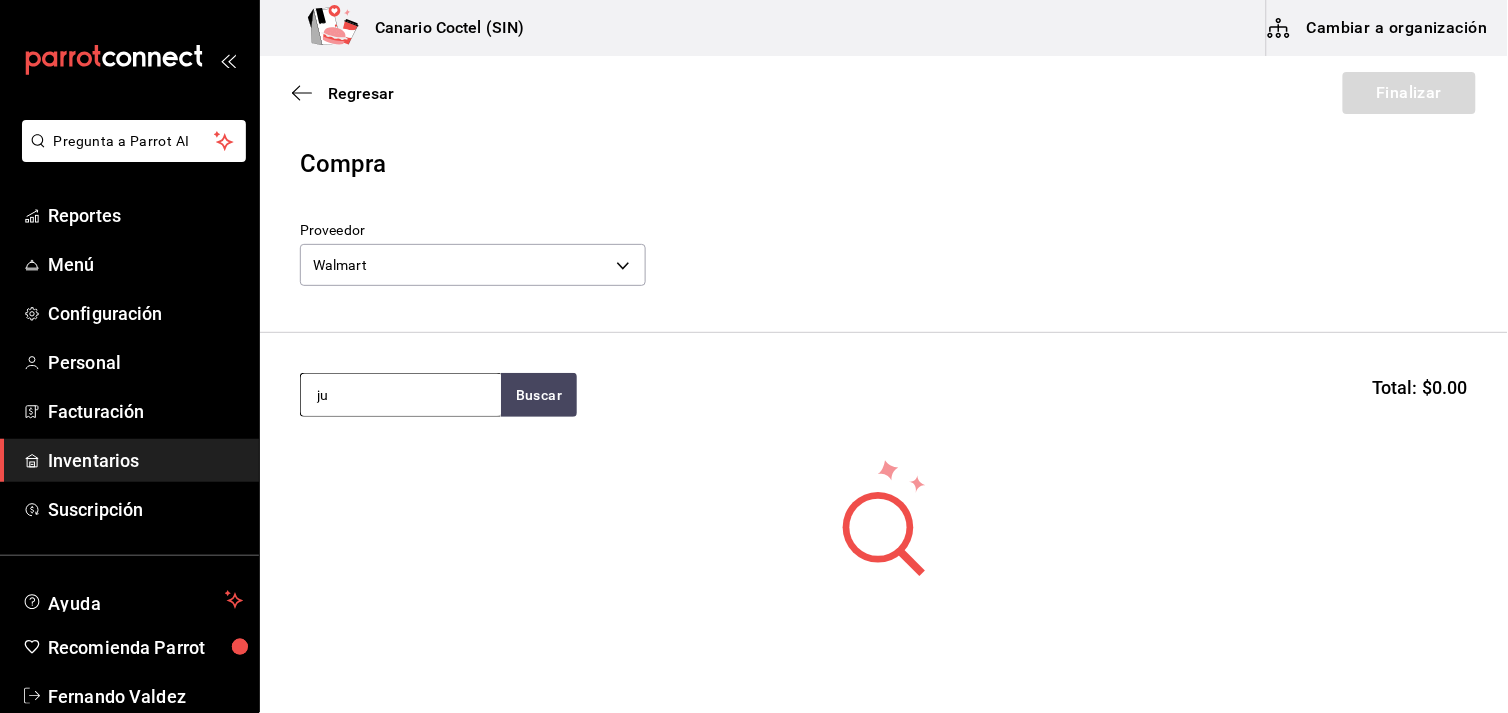 type on "j" 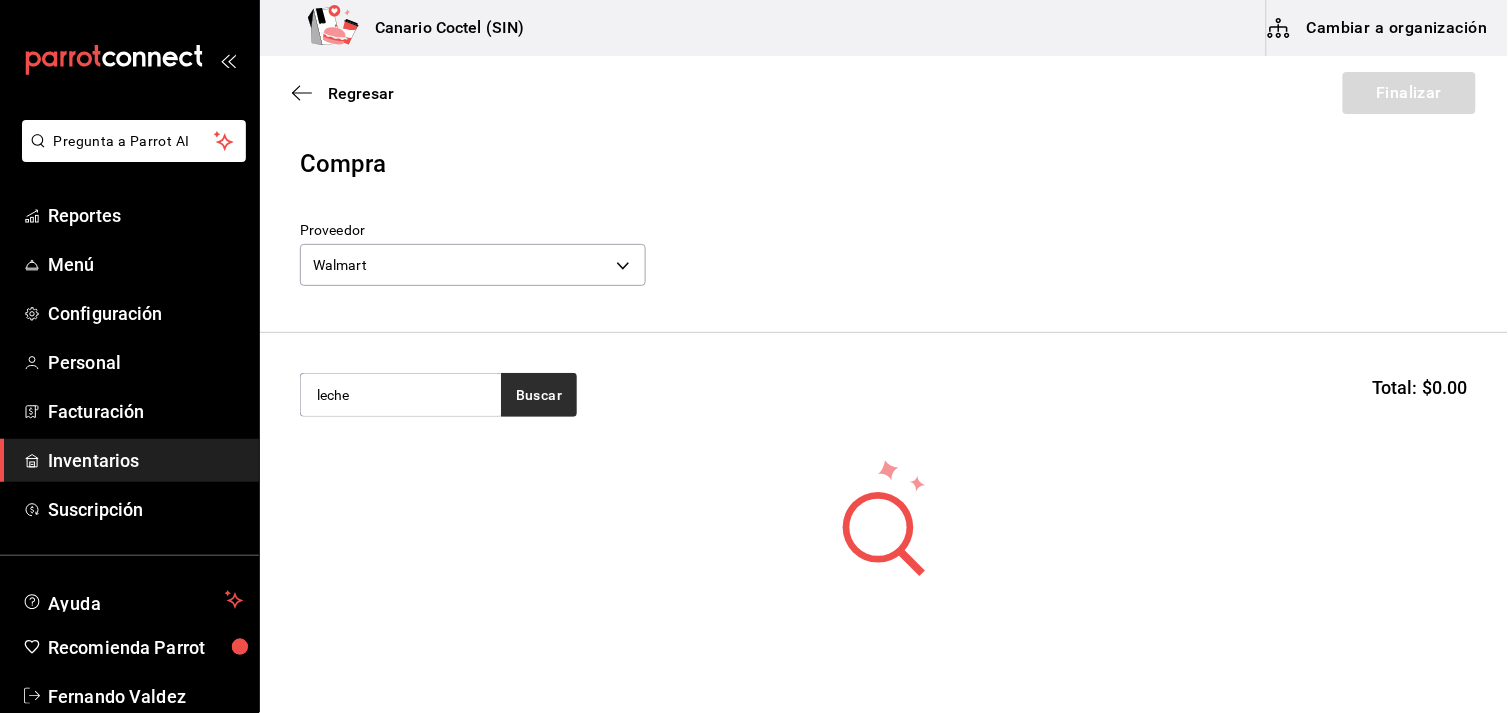 type on "leche" 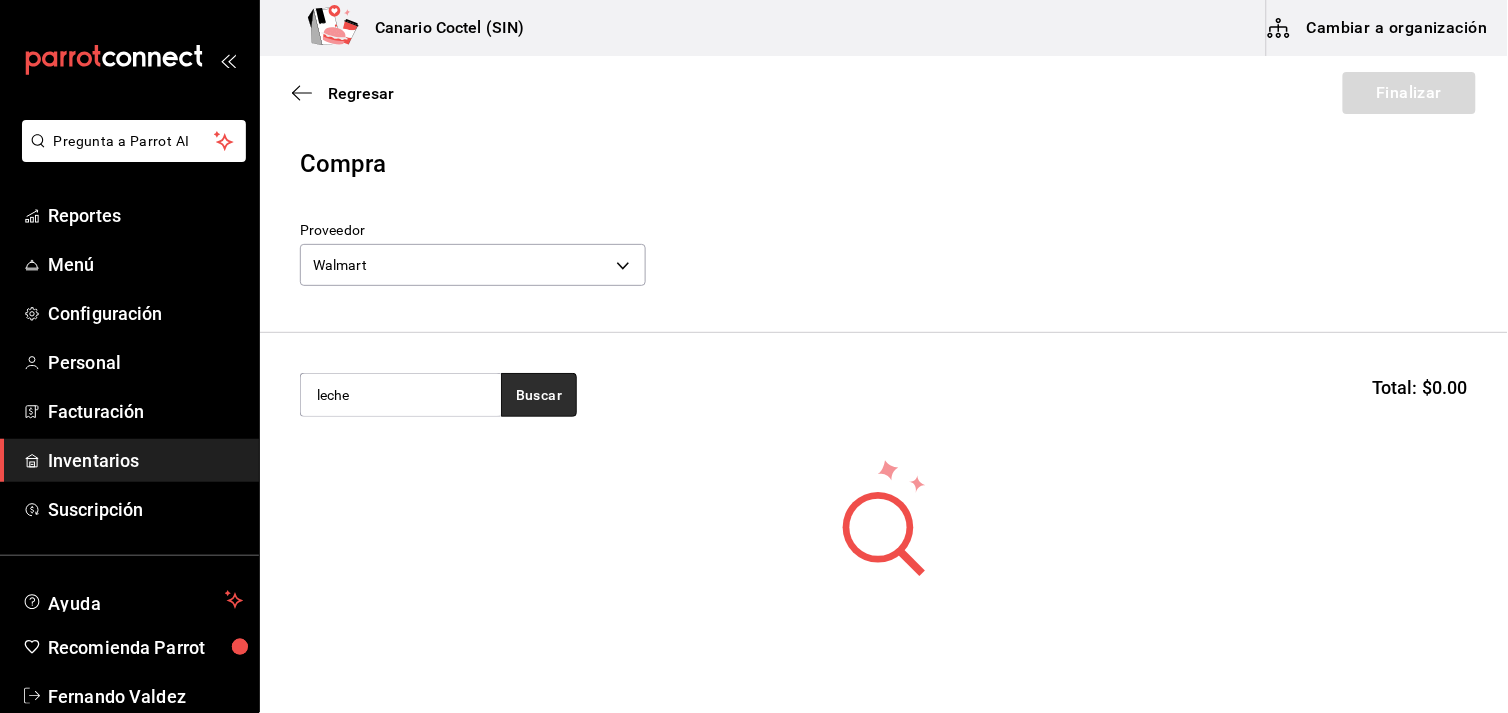 click on "Buscar" at bounding box center [539, 395] 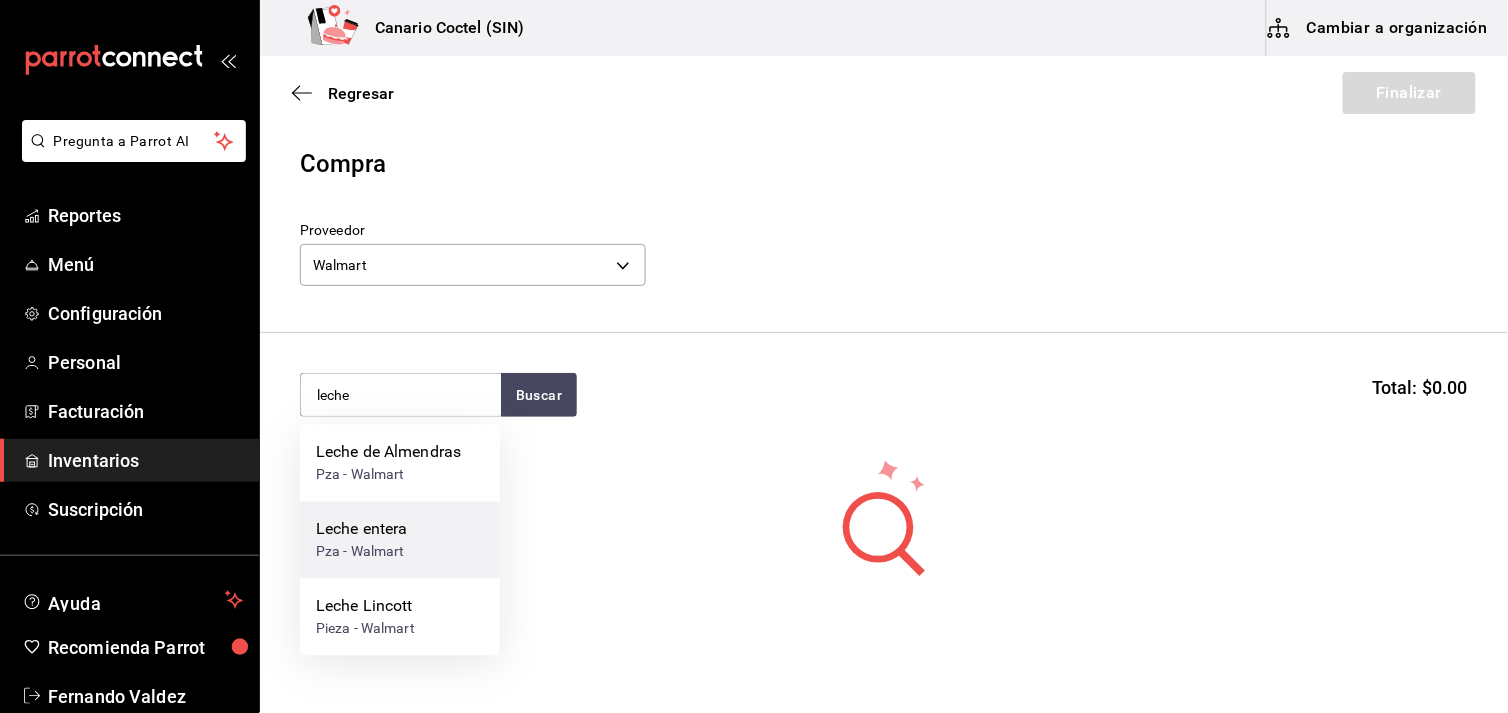 click on "Leche entera" at bounding box center [362, 530] 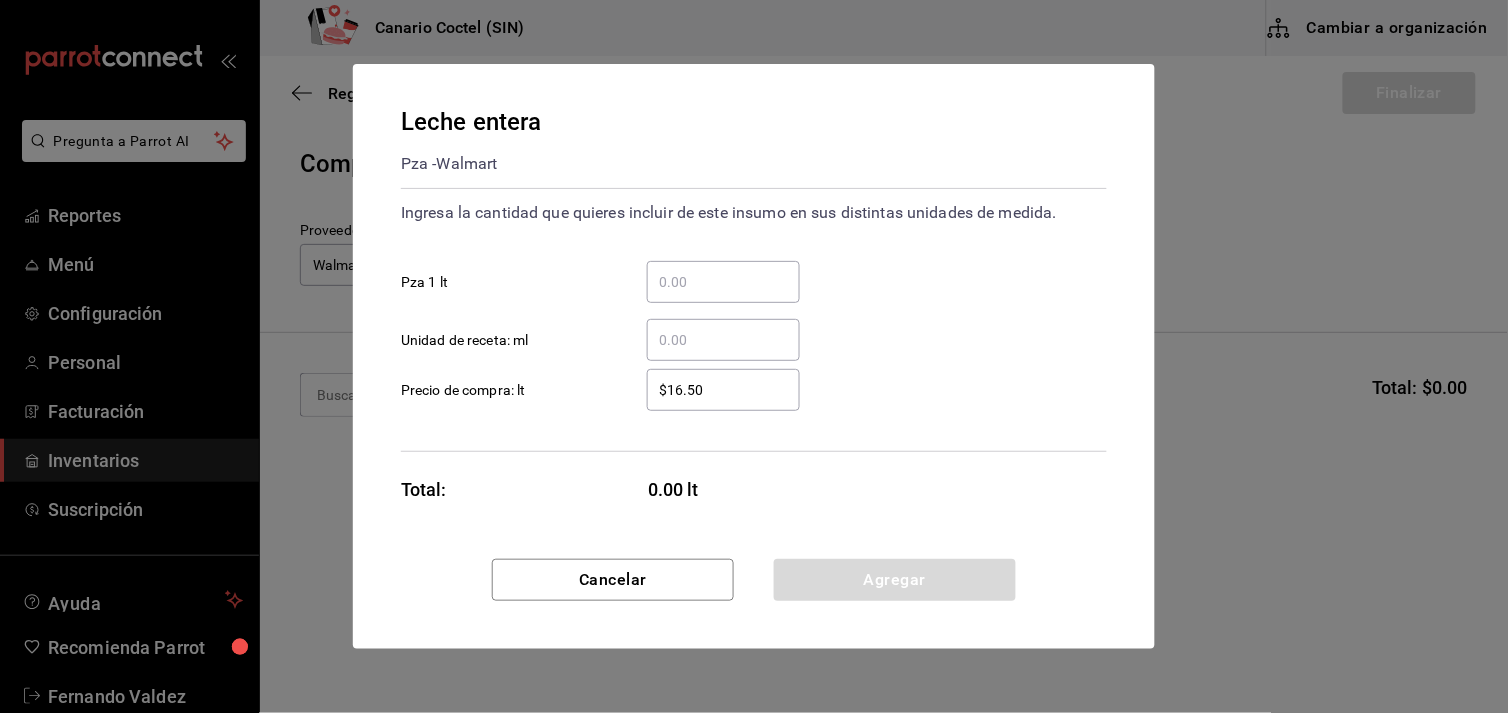 click on "​ Pza 1 lt" at bounding box center (723, 282) 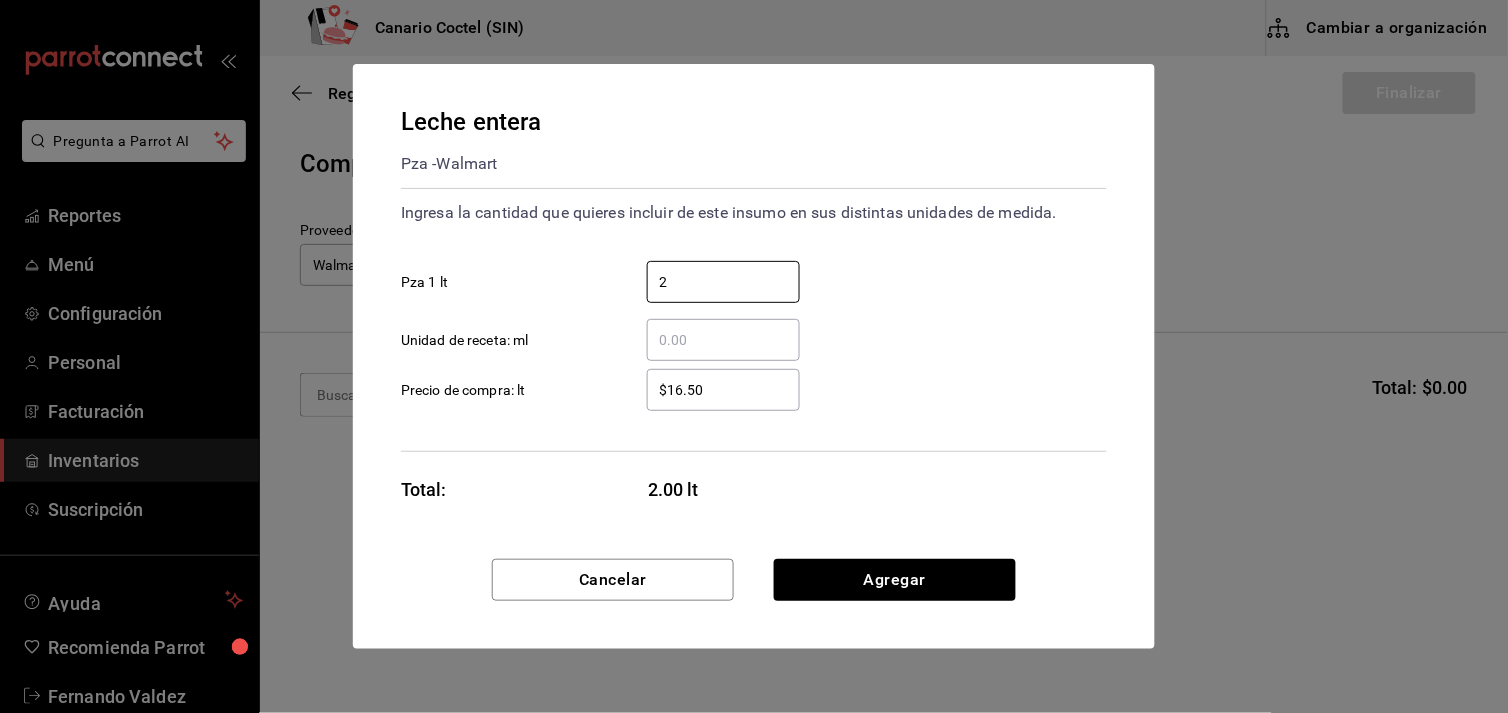 type on "2" 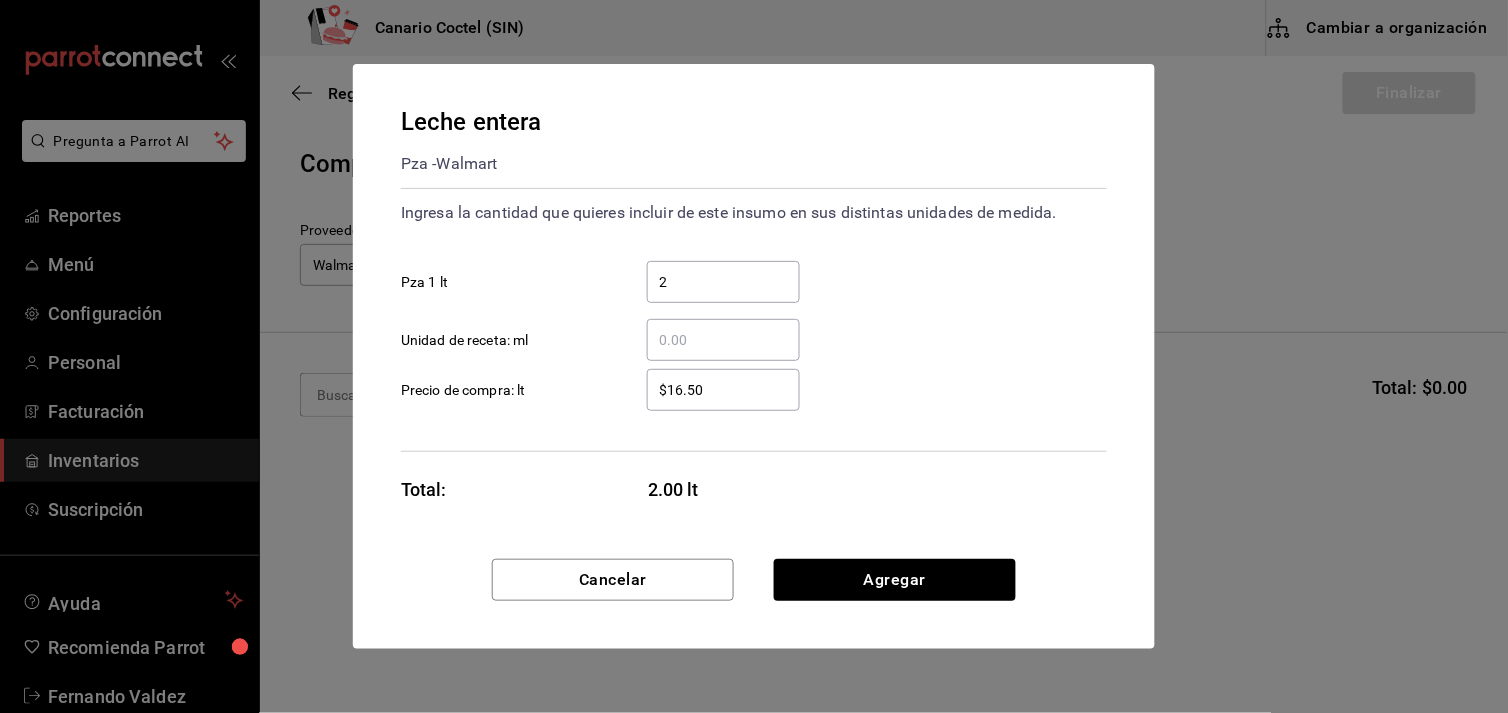 click on "$16.50 ​ Precio de compra: lt" at bounding box center (746, 382) 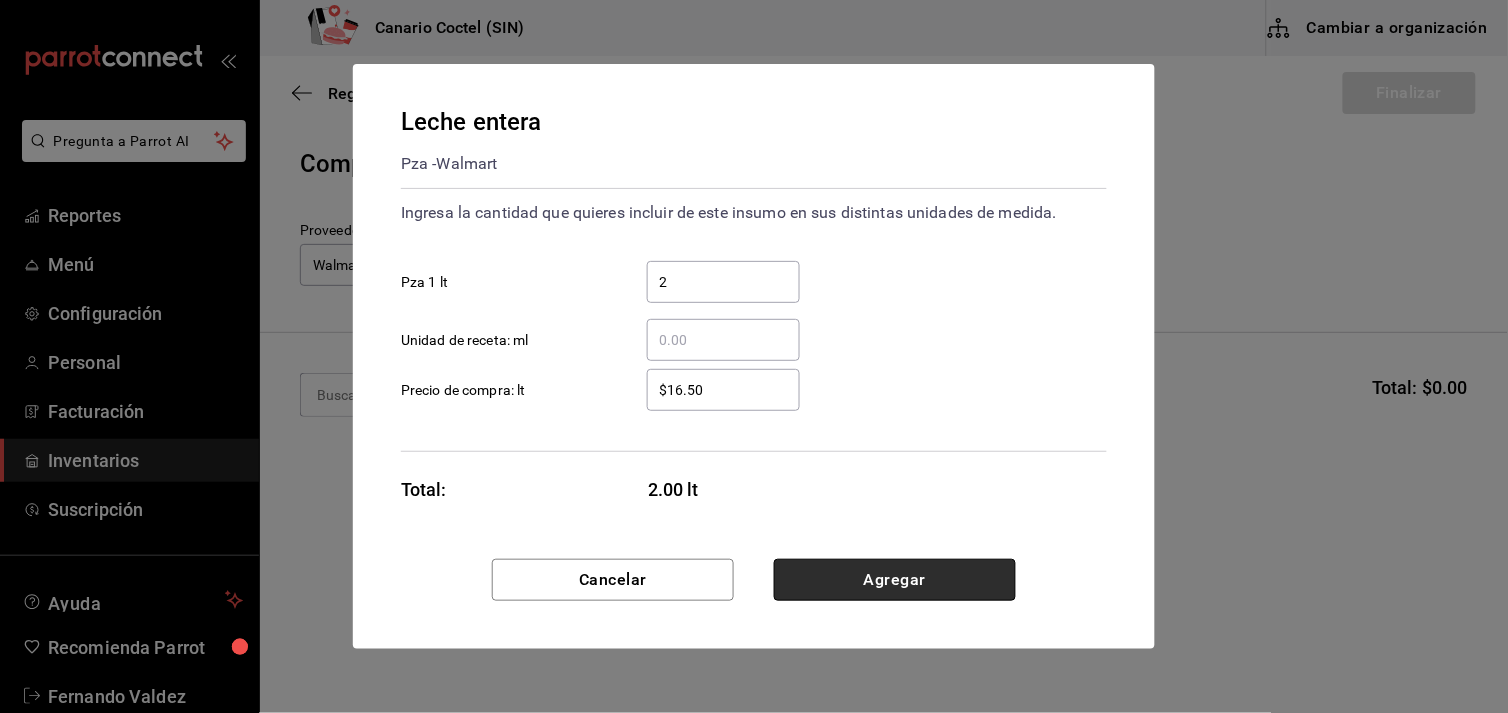 click on "Agregar" at bounding box center (895, 580) 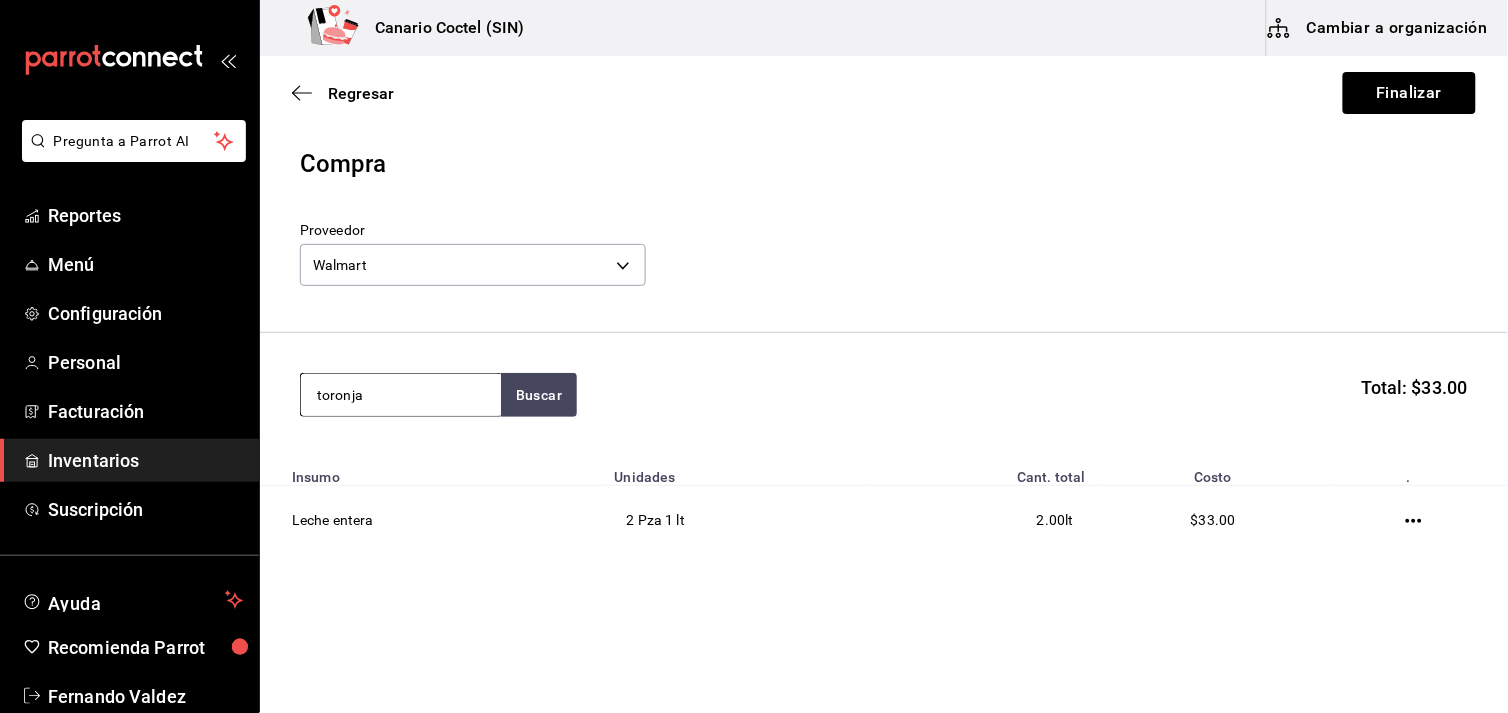 type on "toronja" 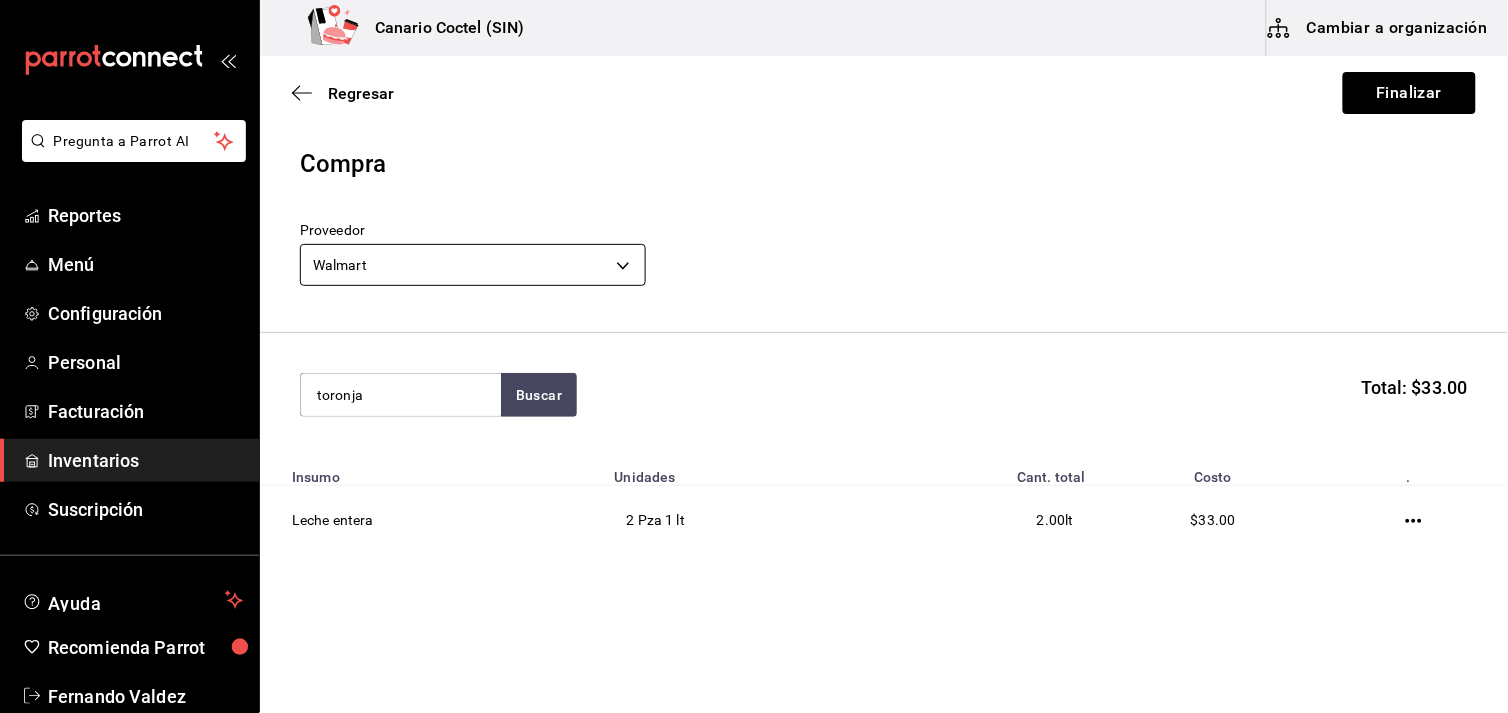 click on "Proveedor Walmart [UUID] toronja Buscar Total: $33.00 Insumo Unidades Cant. total Costo  .  Leche entera 2 Pza 1 lt 2.00  lt $33.00 GANA 1 MES GRATIS EN TU SUSCRIPCIÓN AQUÍ ¿Recuerdas cómo empezó tu restaurante?
Hoy puedes ayudar a un colega a tener el mismo cambio que tú viviste.
Recomienda Parrot directamente desde tu Portal Administrador.
Es fácil y rápido.
🎁 Por cada restaurante que se una, ganas 1 mes gratis. Ver video tutorial Ir a video Pregunta a Parrot AI Reportes   Menú   Configuración   Personal   Facturación   Inventarios   Suscripción   Ayuda Recomienda Parrot   [FIRST] [LAST]   Sugerir nueva función   Editar Eliminar Visitar centro de ayuda ([PHONE]) soporte@parrotsoftware.io ([PHONE])" at bounding box center [754, 300] 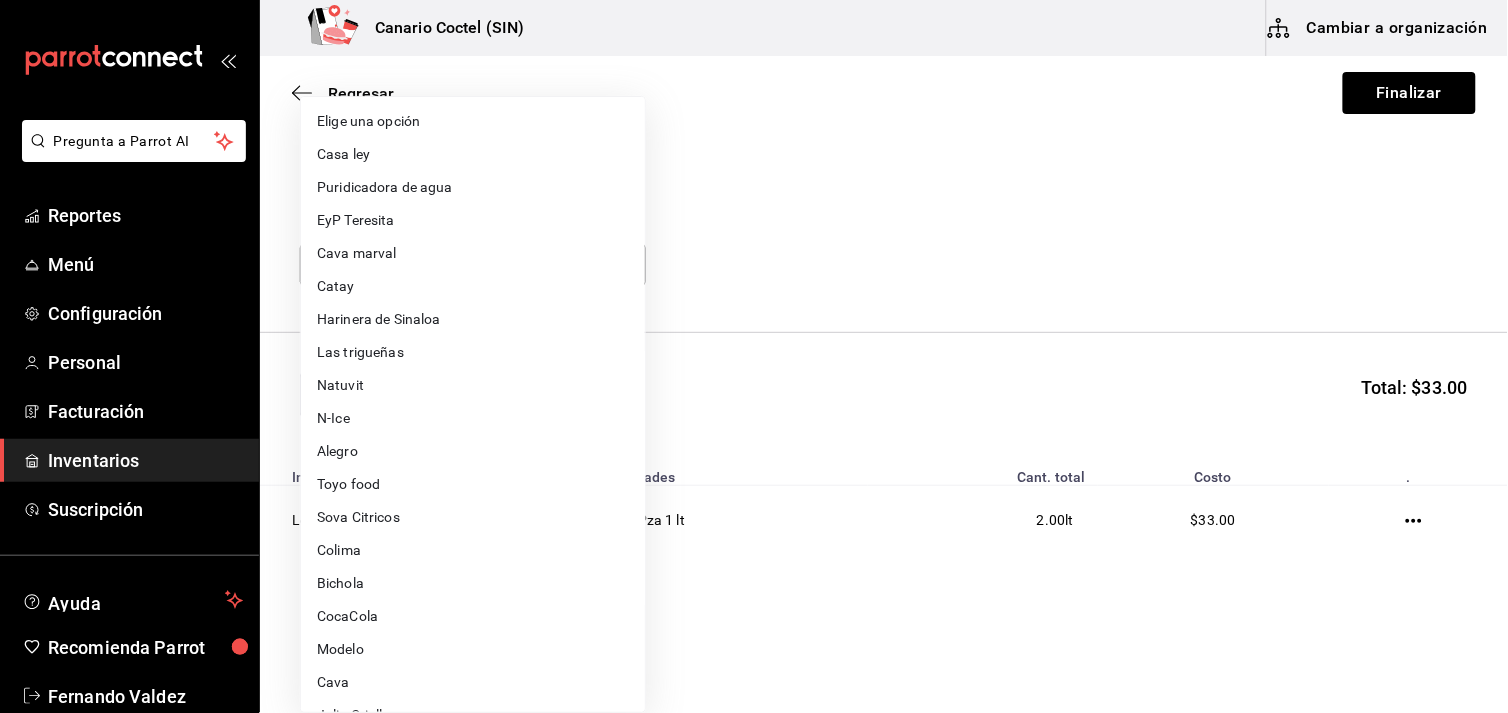 scroll, scrollTop: 673, scrollLeft: 0, axis: vertical 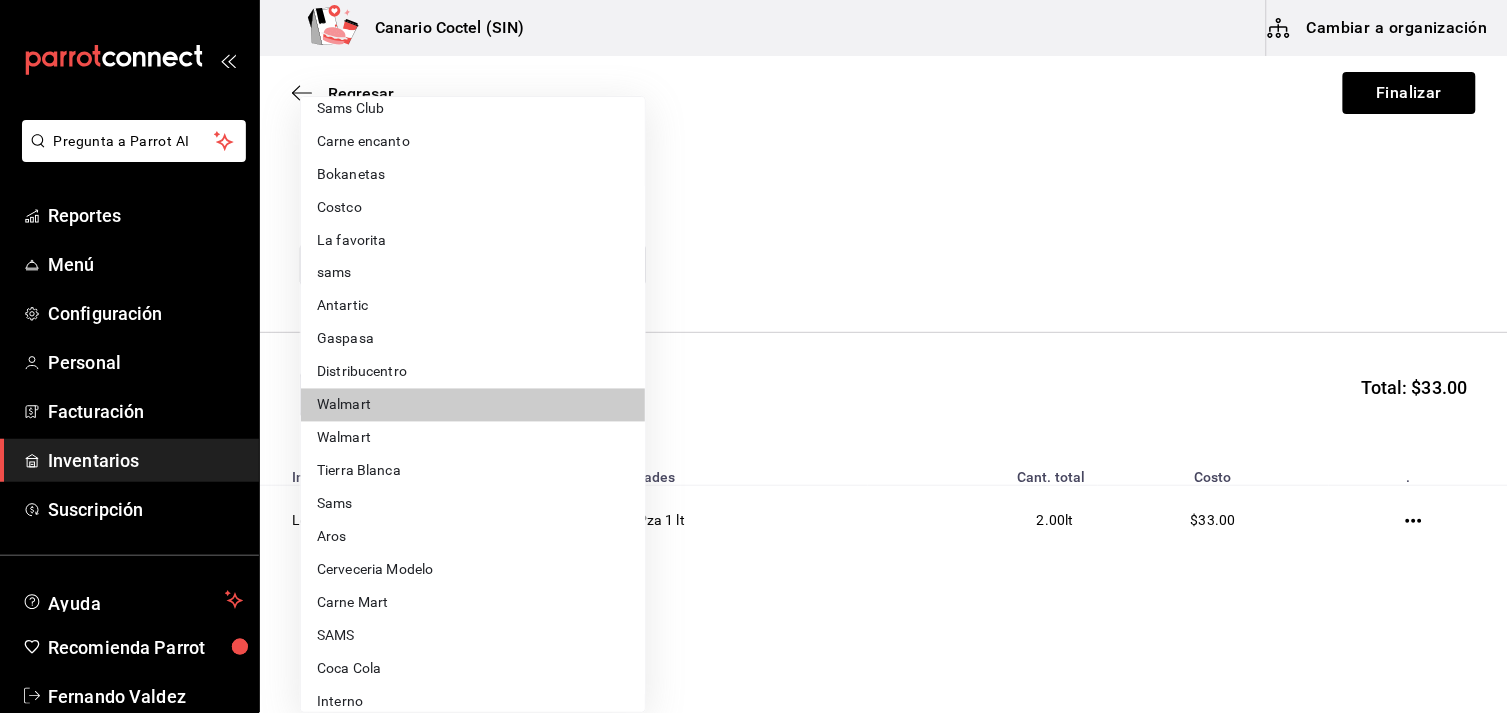 click at bounding box center [754, 356] 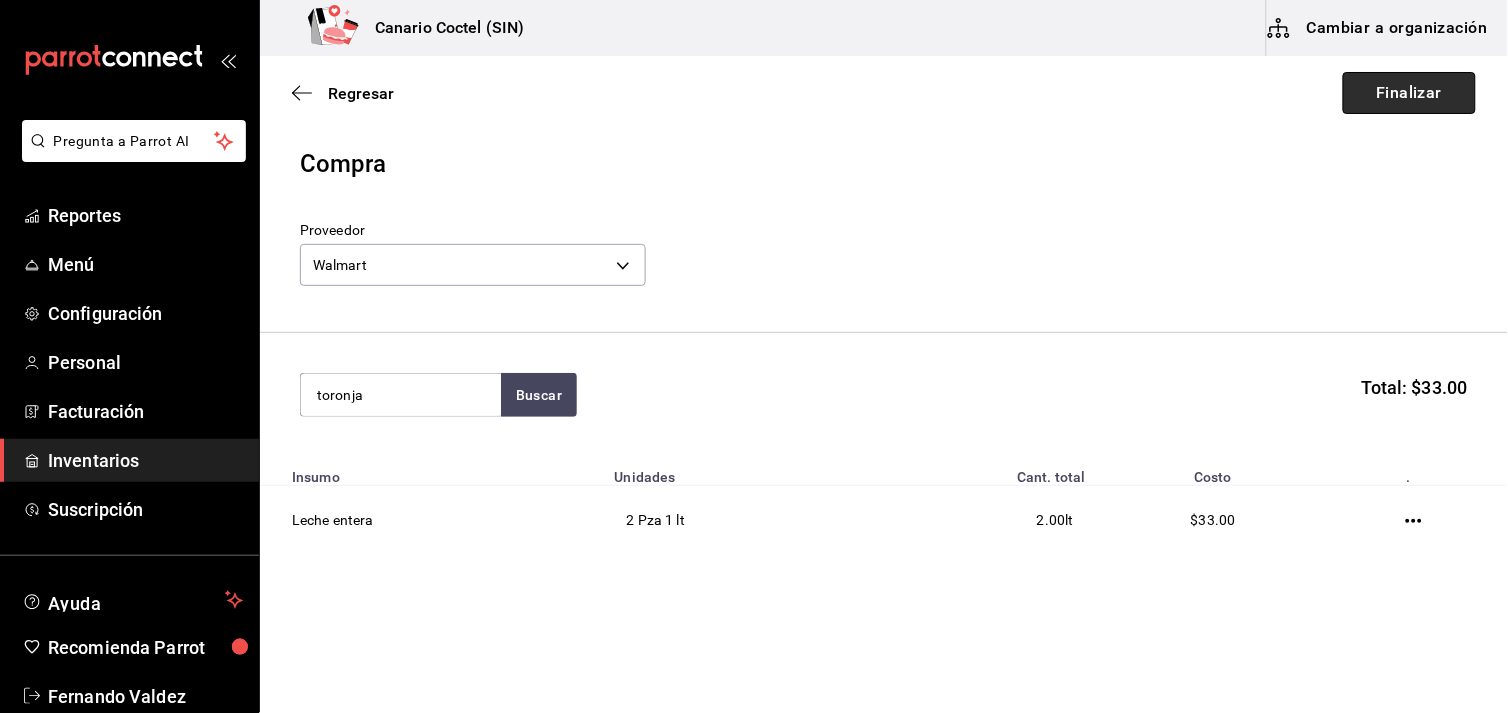 click on "Finalizar" at bounding box center [1409, 93] 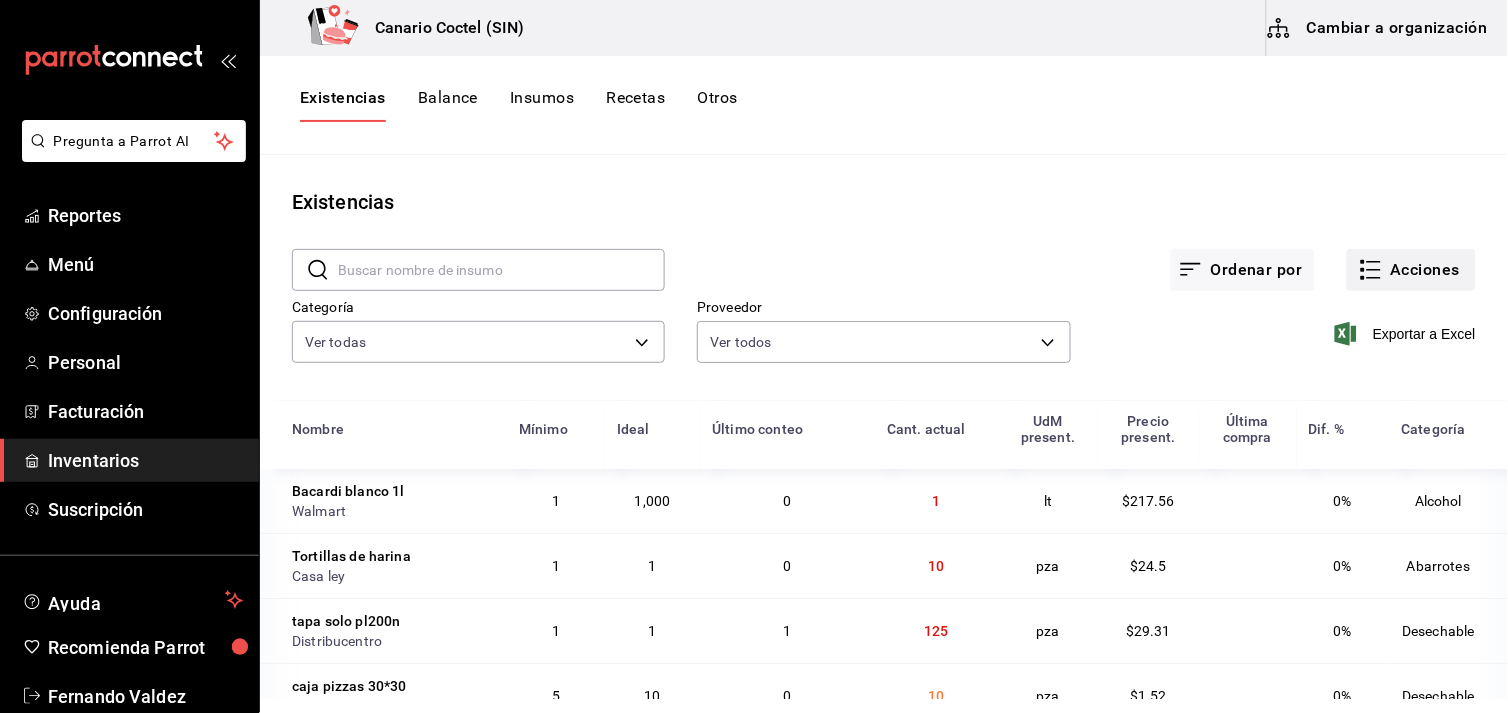 click on "Acciones" at bounding box center [1411, 270] 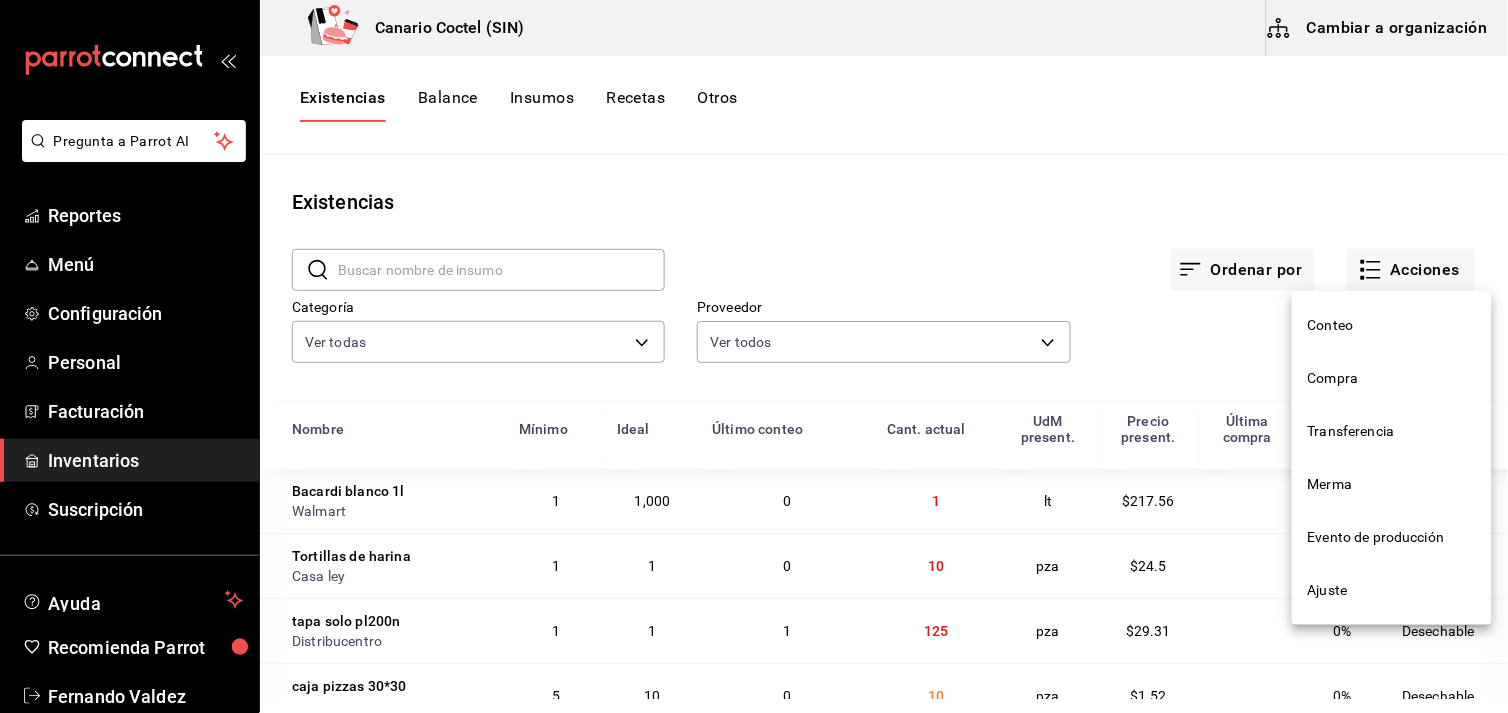 click on "Compra" at bounding box center [1392, 378] 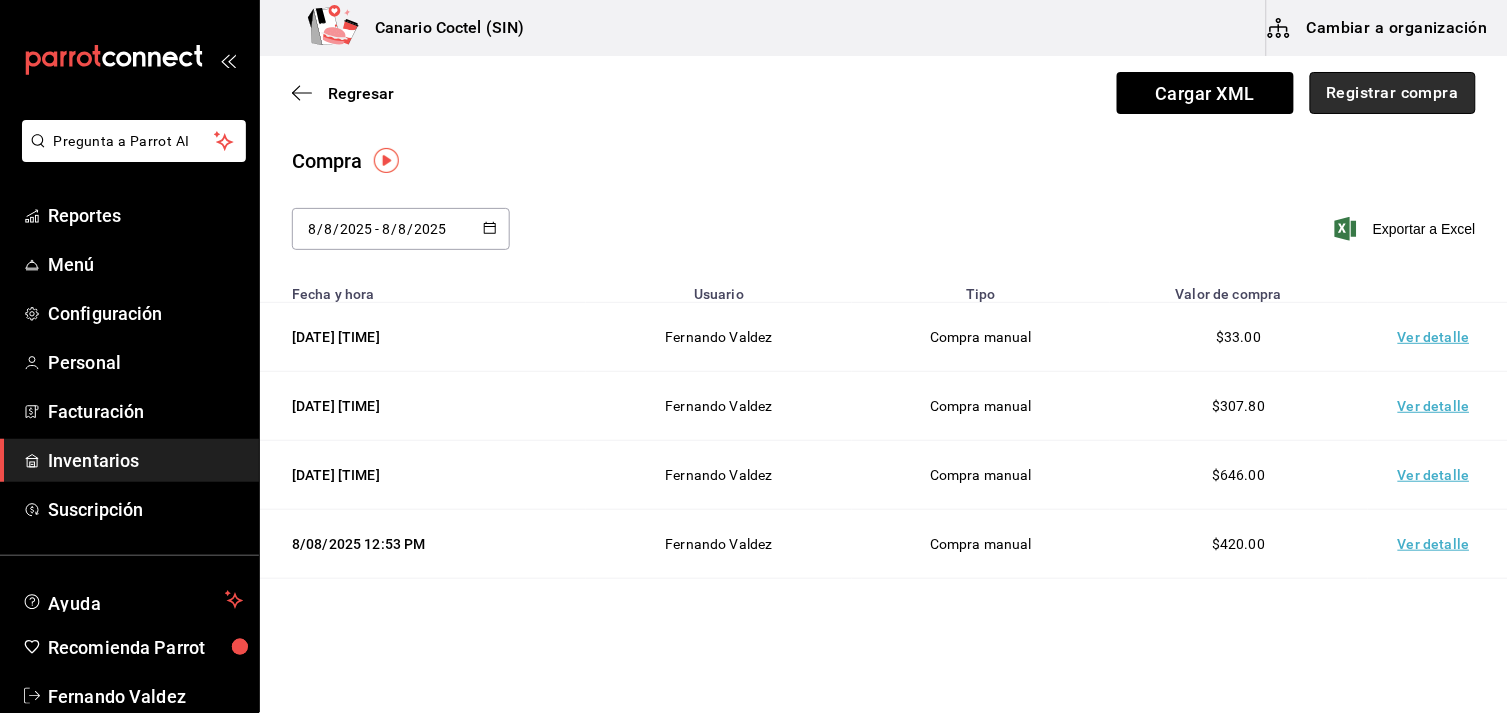 click on "Registrar compra" at bounding box center (1393, 93) 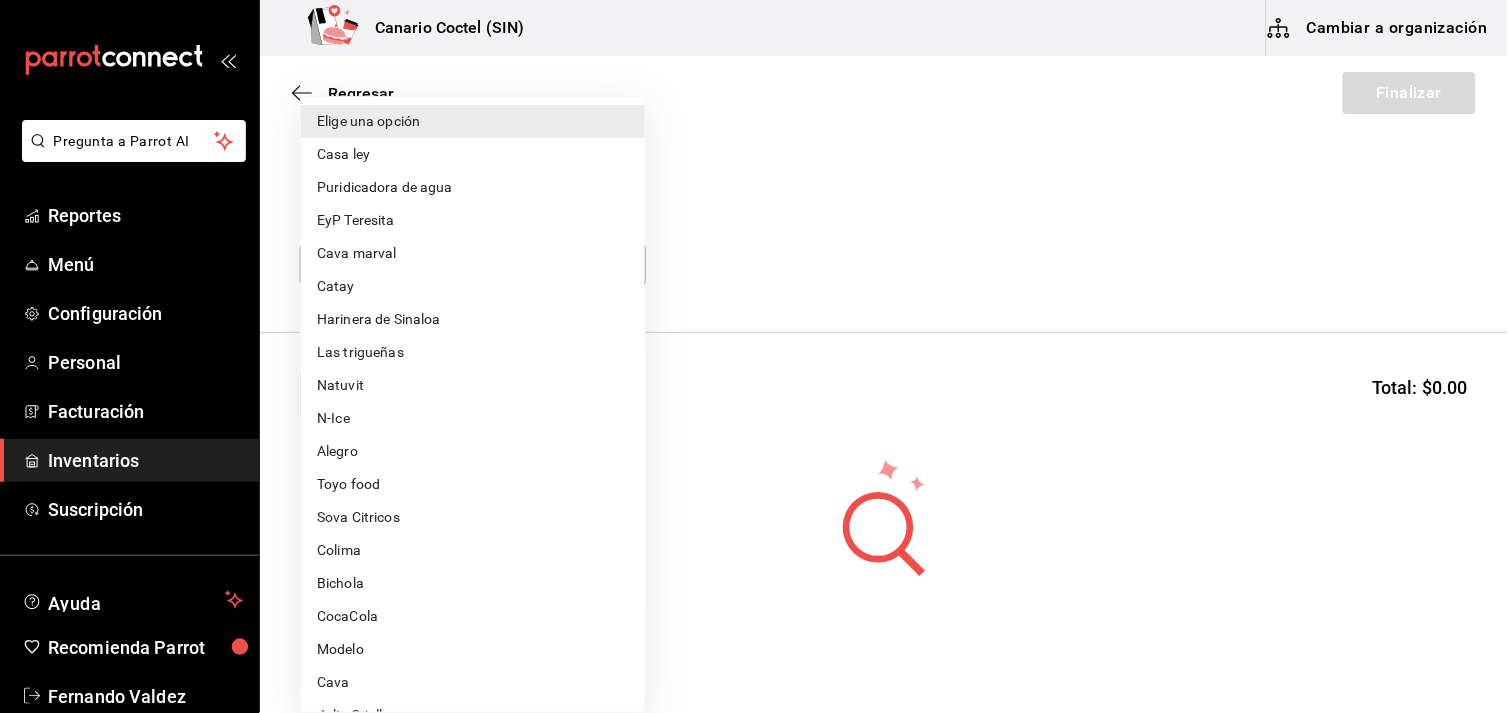 click on "Pregunta a Parrot AI Reportes   Menú   Configuración   Personal   Facturación   Inventarios   Suscripción   Ayuda Recomienda Parrot   [FIRST] [LAST]   Sugerir nueva función   Canario Coctel (SIN) Cambiar a organización Regresar Finalizar Compra Proveedor Elige una opción default Buscar Total: $0.00 No hay insumos a mostrar. Busca un insumo para agregarlo a la lista GANA 1 MES GRATIS EN TU SUSCRIPCIÓN AQUÍ ¿Recuerdas cómo empezó tu restaurante?
Hoy puedes ayudar a un colega a tener el mismo cambio que tú viviste.
Recomienda Parrot directamente desde tu Portal Administrador.
Es fácil y rápido.
🎁 Por cada restaurante que se una, ganas 1 mes gratis. Ver video tutorial Ir a video Pregunta a Parrot AI Reportes   Menú   Configuración   Personal   Facturación   Inventarios   Suscripción   Ayuda Recomienda Parrot   [FIRST] [LAST]   Sugerir nueva función   Editar Eliminar Visitar centro de ayuda ([PHONE]) soporte@parrotsoftware.io Visitar centro de ayuda ([PHONE]) Elige una opción" at bounding box center [754, 300] 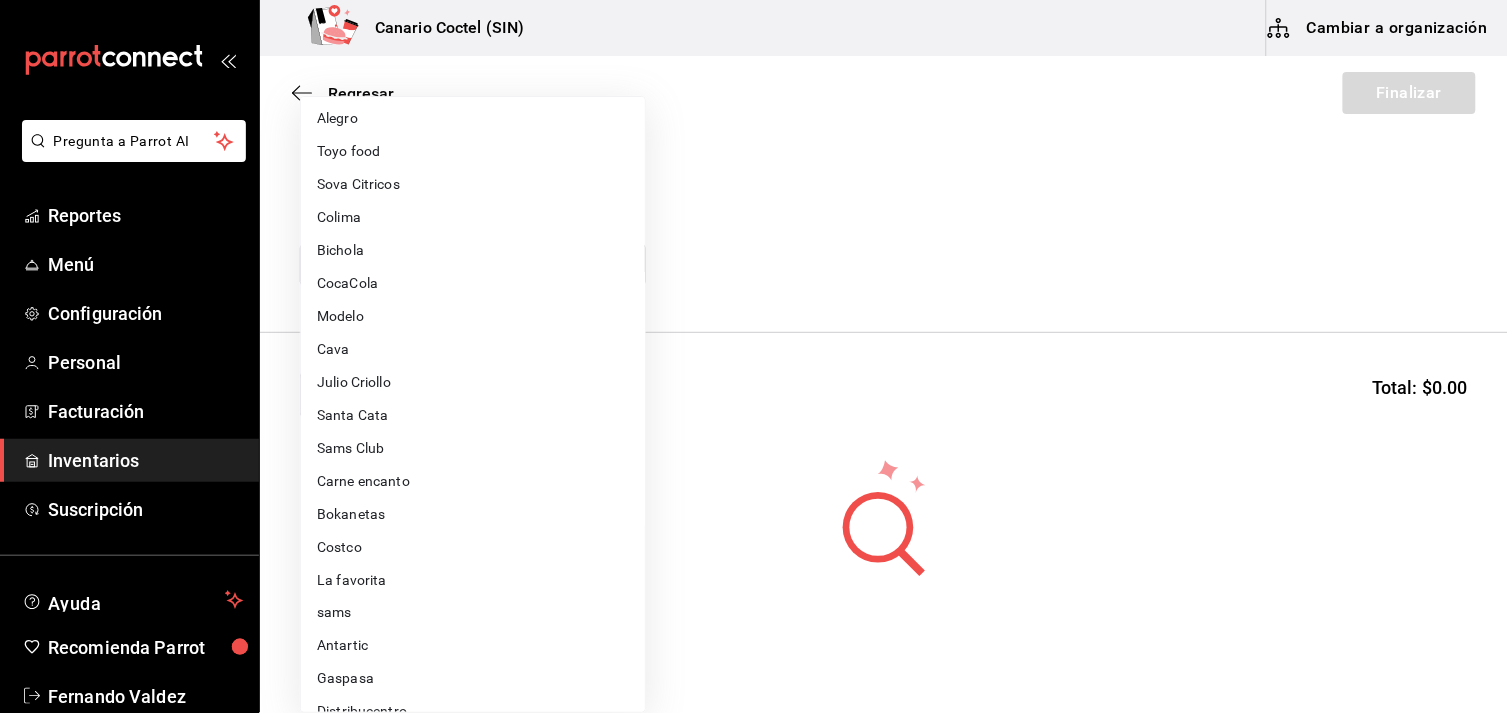 scroll, scrollTop: 444, scrollLeft: 0, axis: vertical 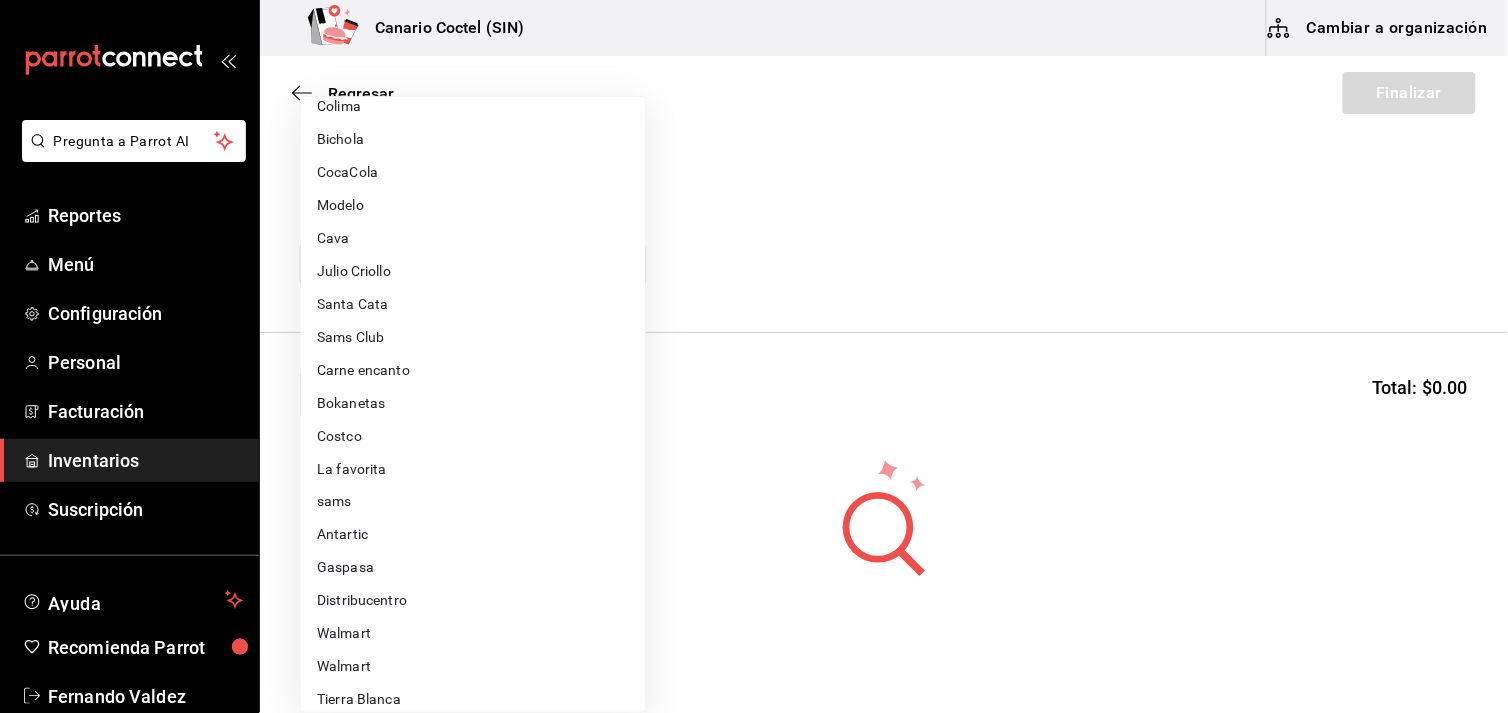 click on "Walmart" at bounding box center (473, 667) 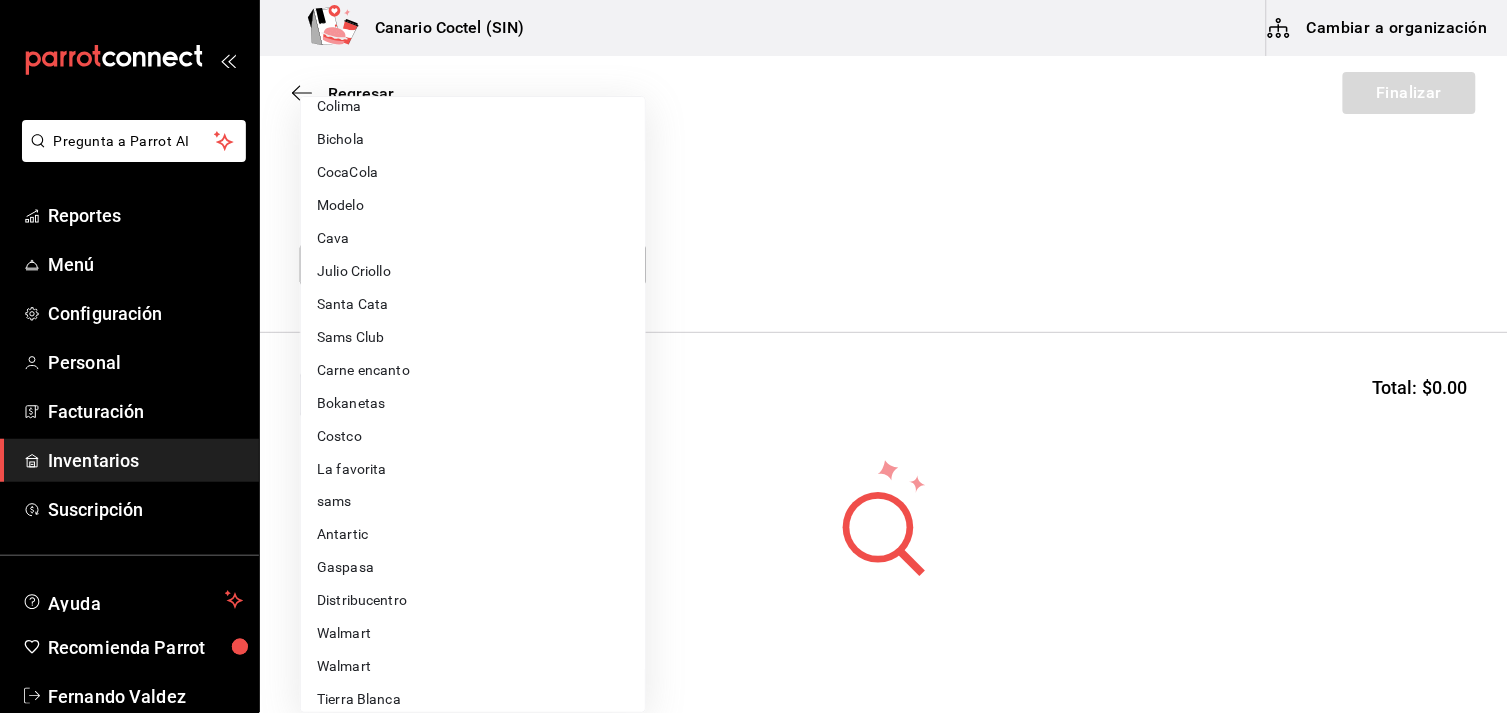 type on "9c83c466-c022-4040-a3e1-7f0d92baf5d7" 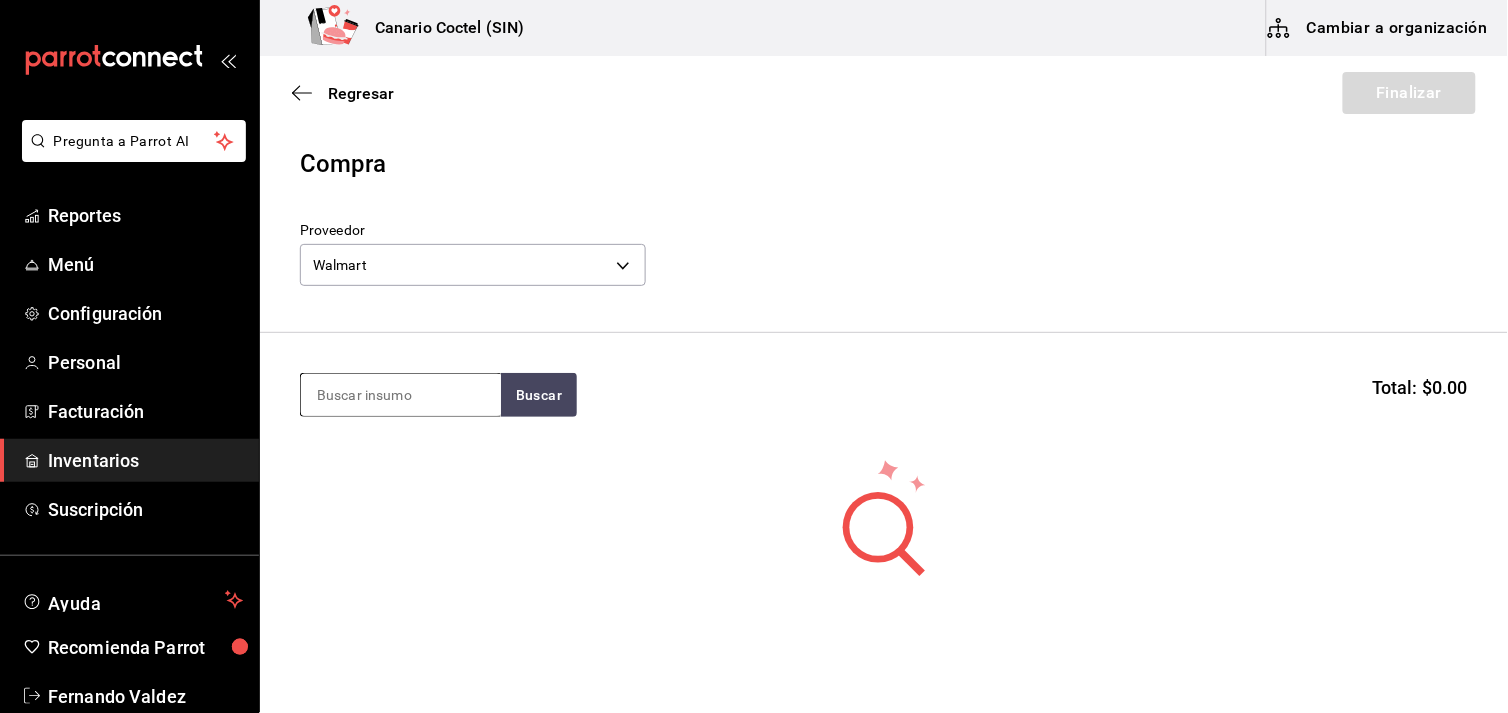 click at bounding box center [401, 395] 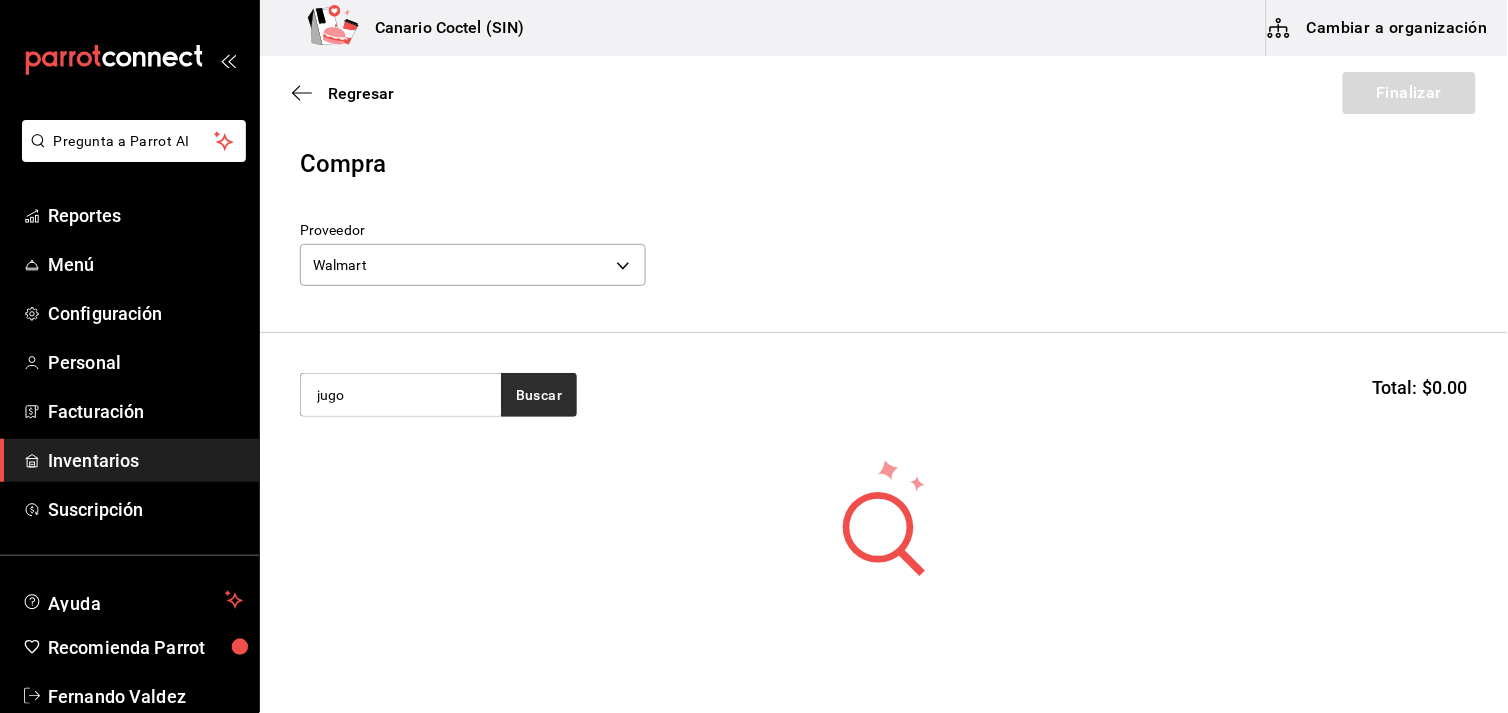 type on "jugo" 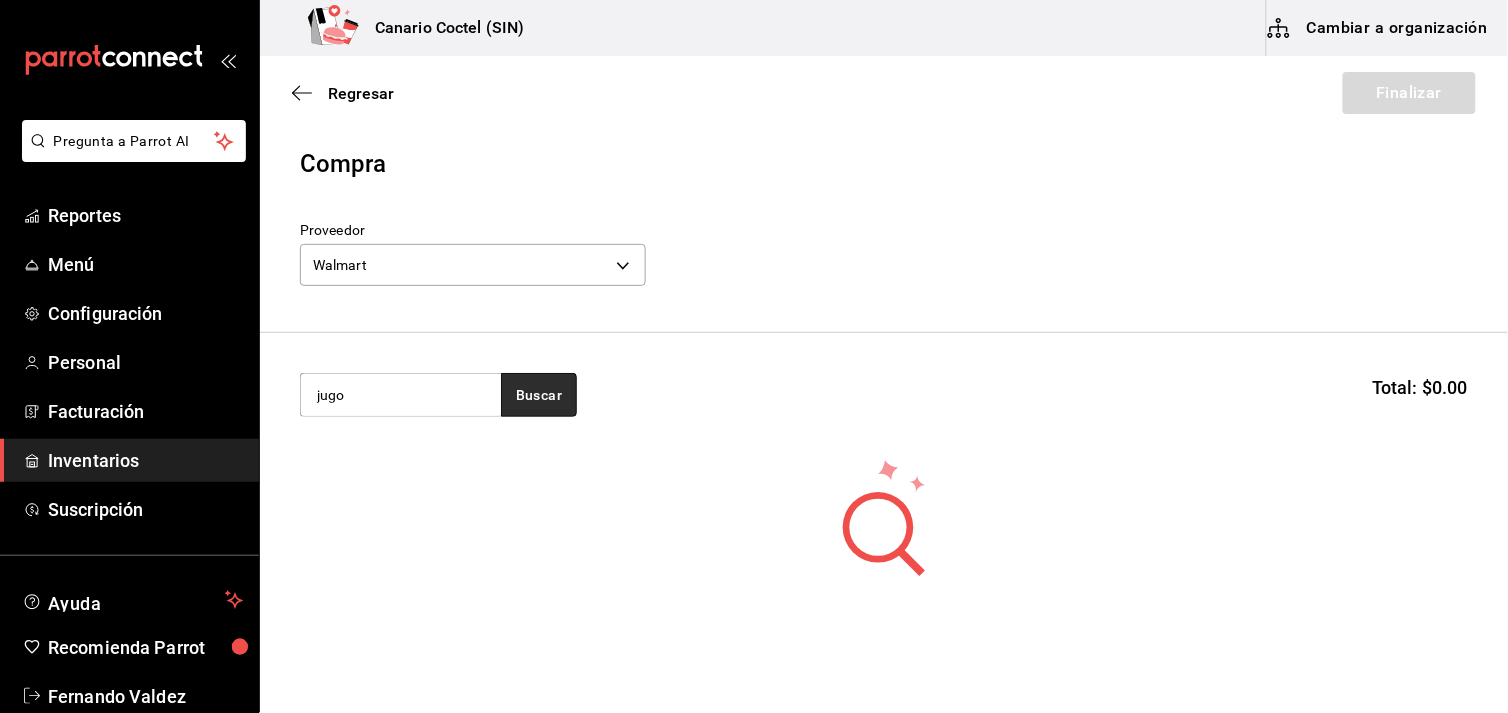 click on "Buscar" at bounding box center [539, 395] 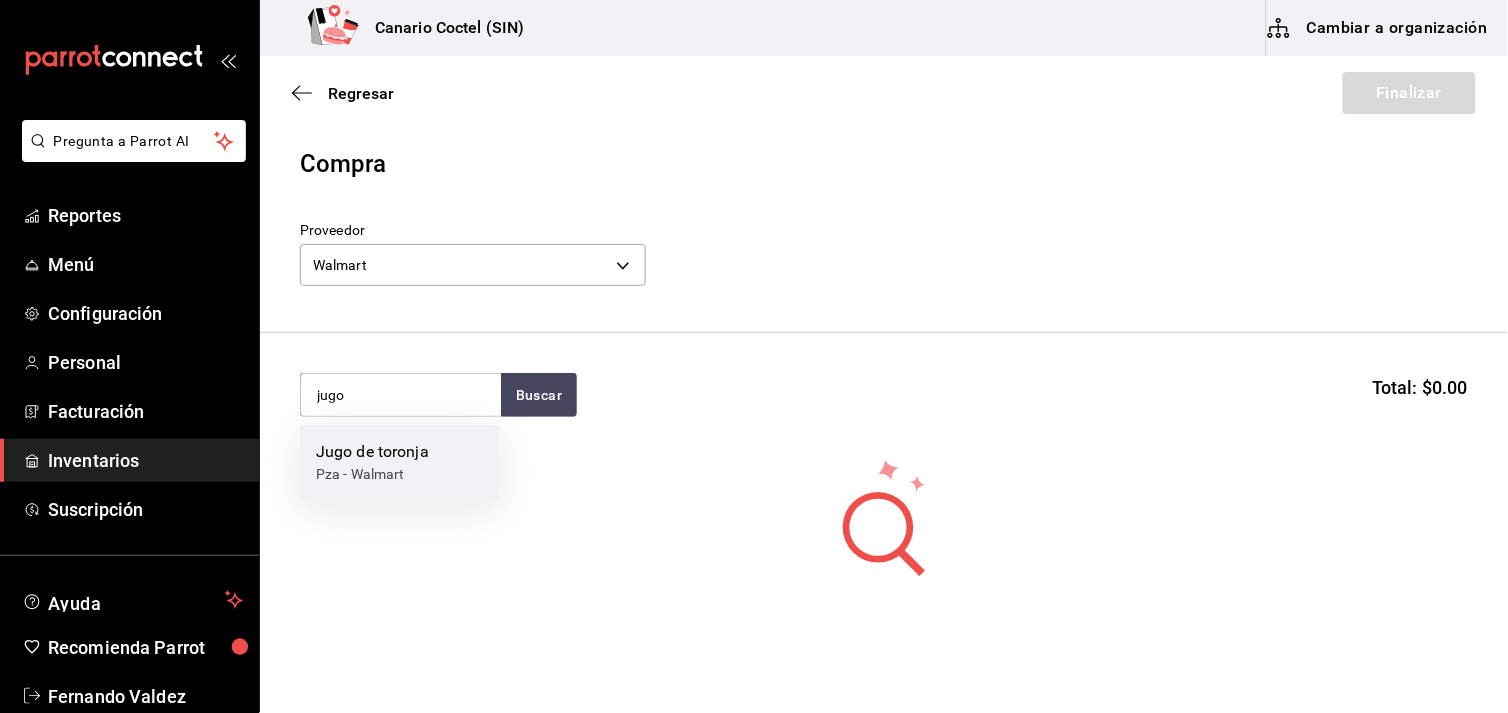 click on "Jugo de toronja" at bounding box center [372, 453] 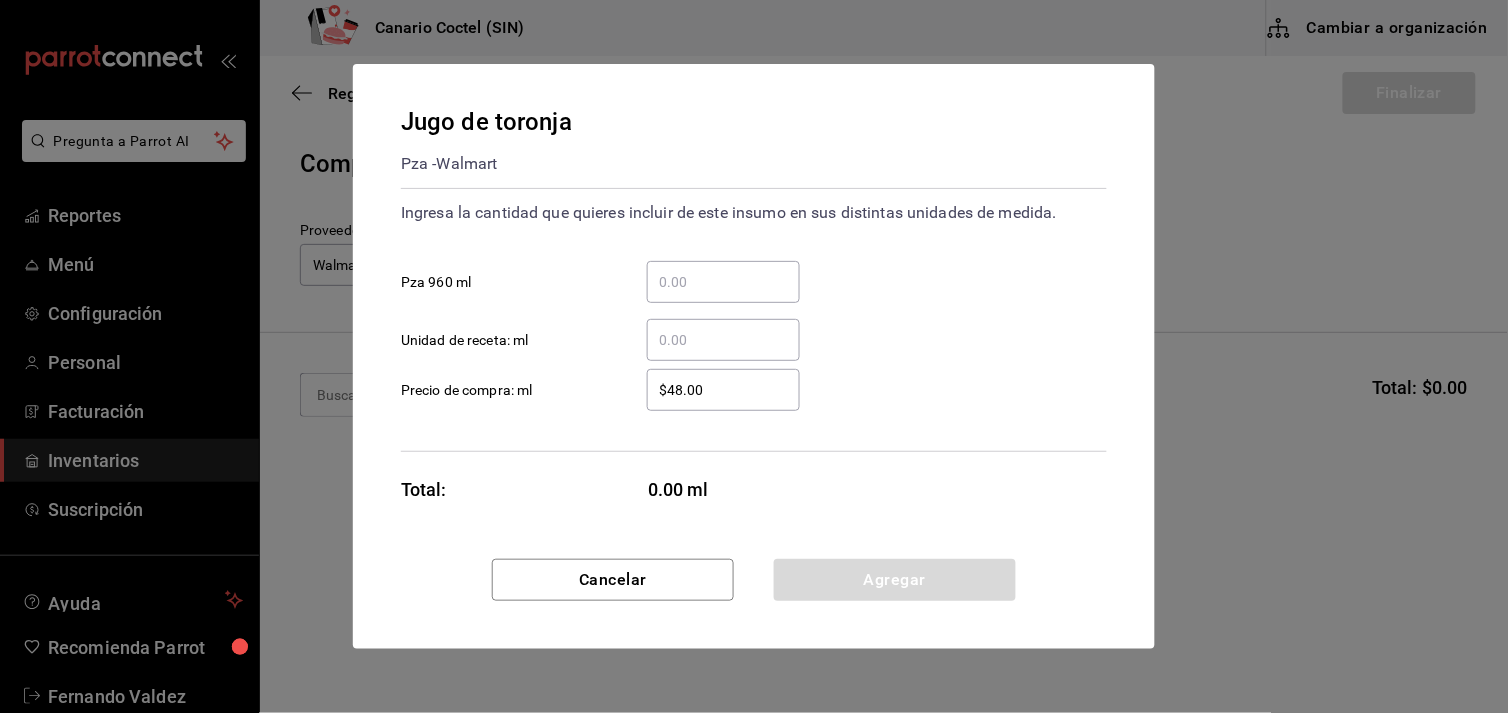 click on "​ Pza 960 ml" at bounding box center [723, 282] 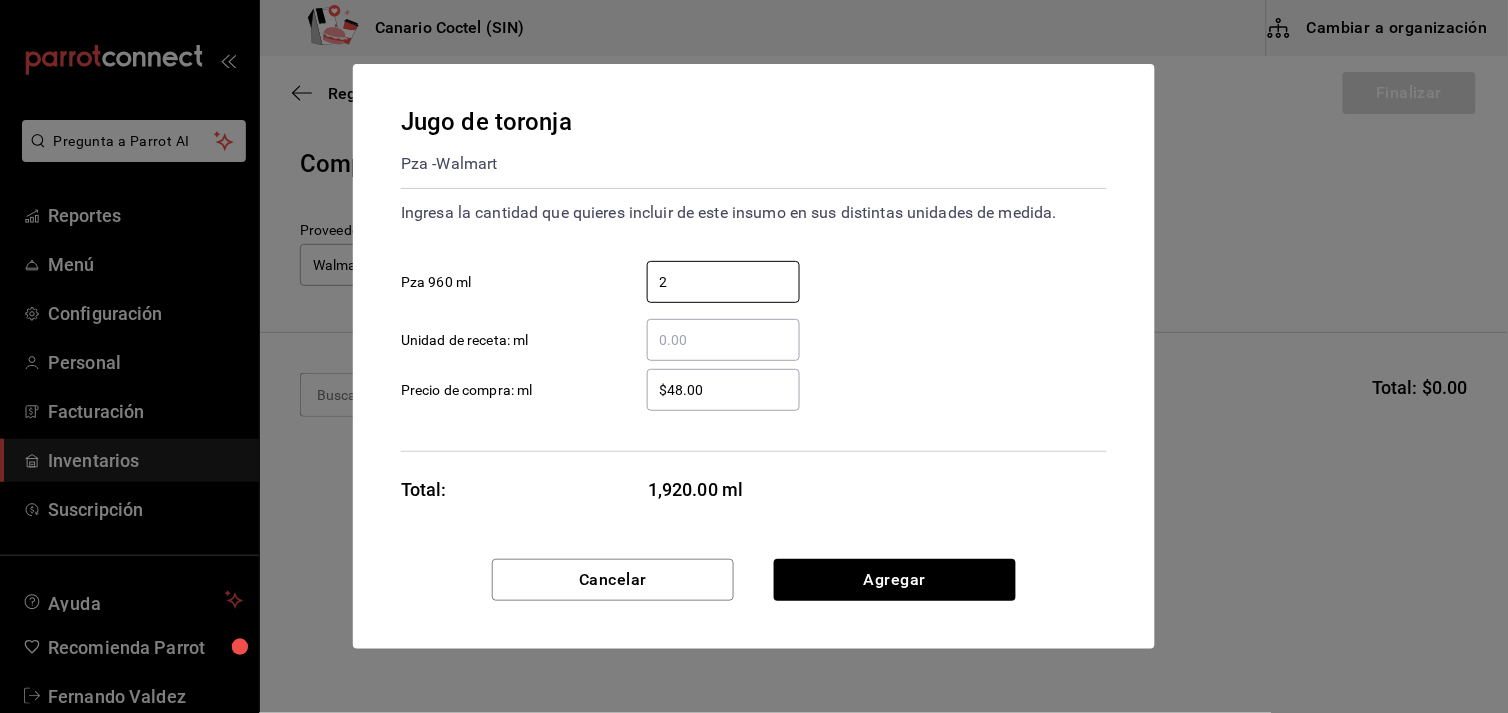 type on "2" 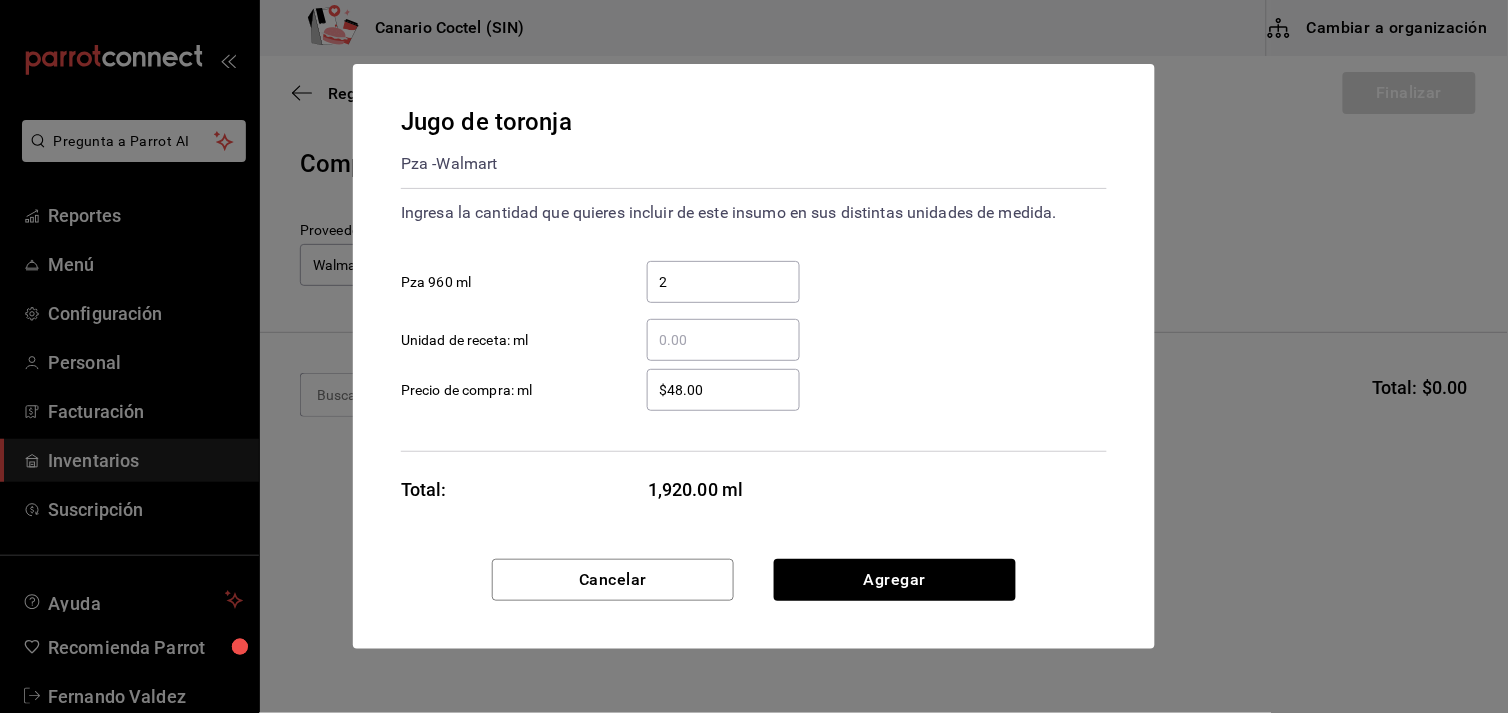 click on "Jugo de toronja   Pza -  Walmart  Ingresa la cantidad que quieres incluir de este insumo en sus distintas unidades de medida. 2 ​ Pza 960 ml ​ Unidad de receta: ml $48.00 ​ Precio de compra: ml Total: 1,920.00 ml" at bounding box center [754, 311] 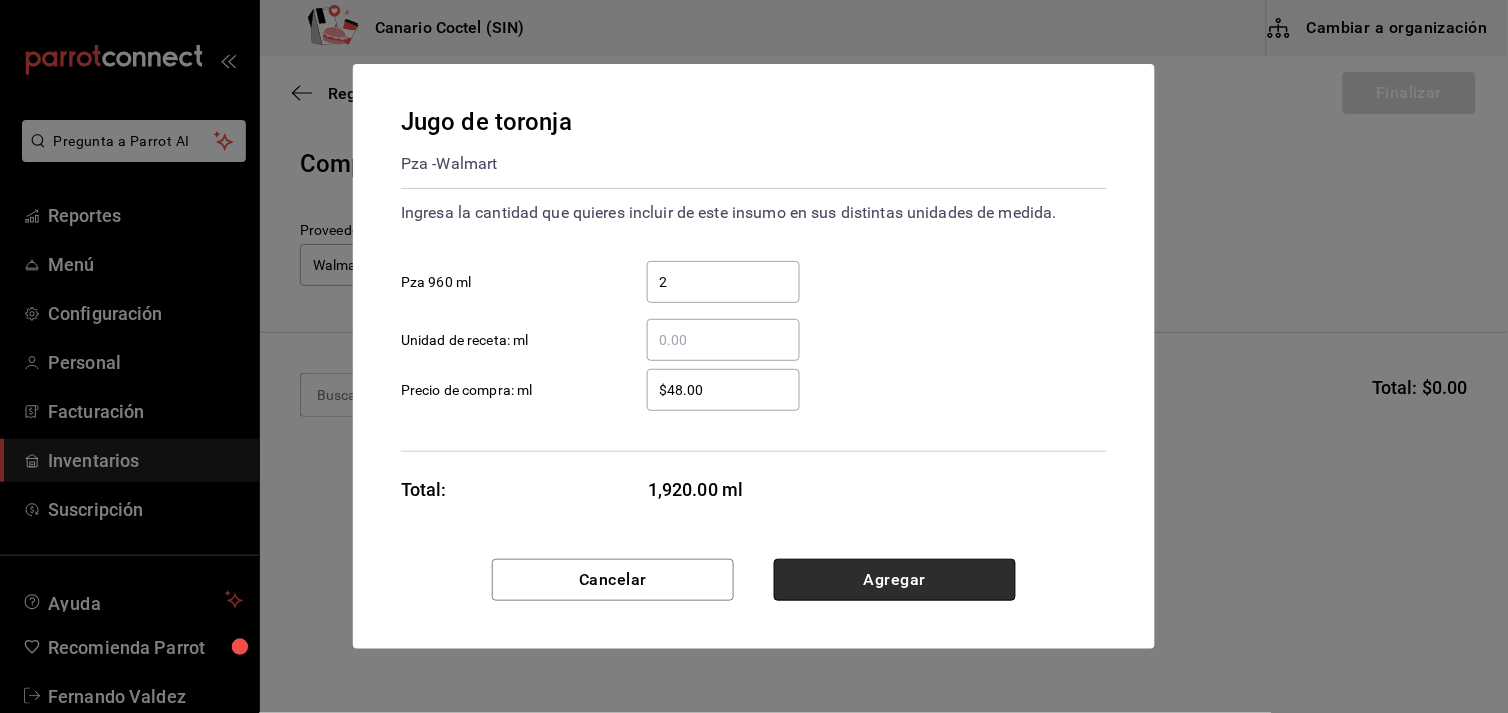 click on "Agregar" at bounding box center (895, 580) 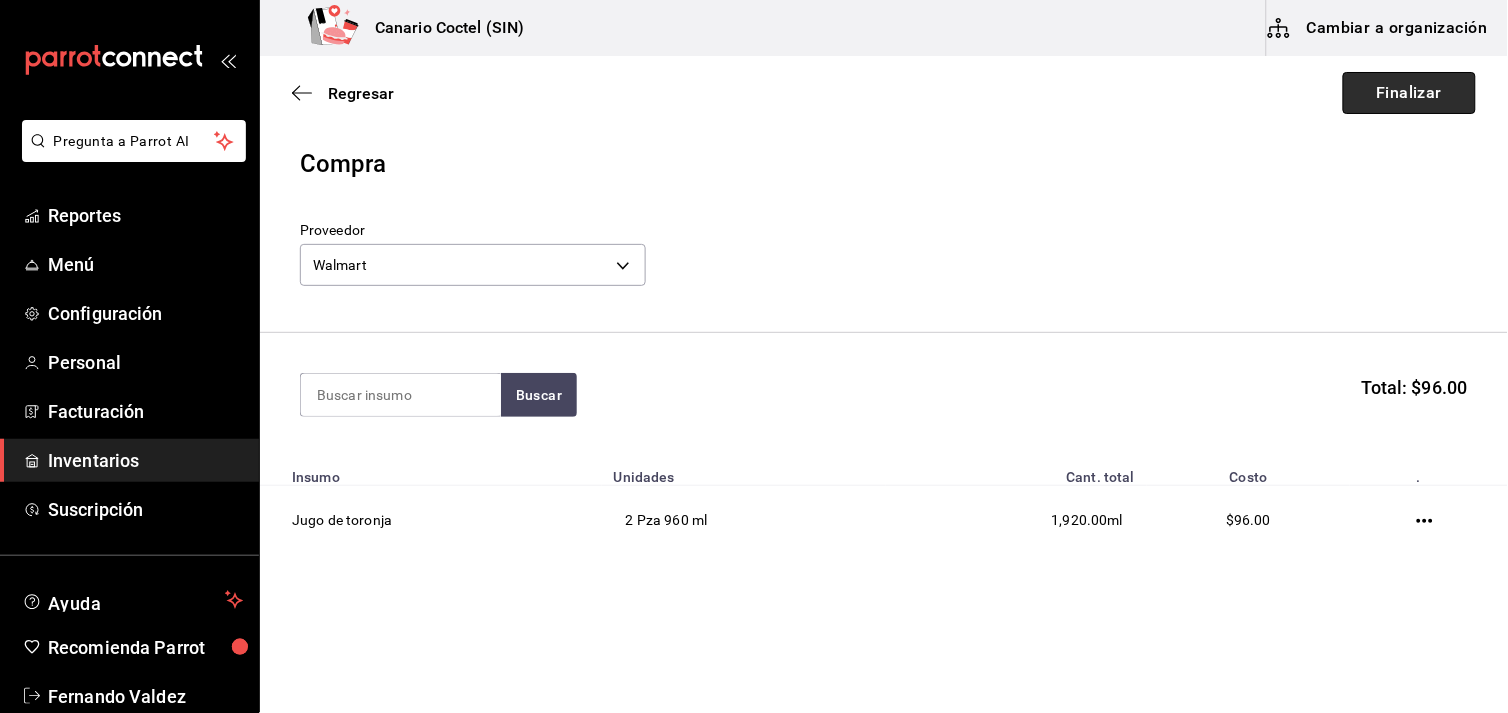 click on "Finalizar" at bounding box center [1409, 93] 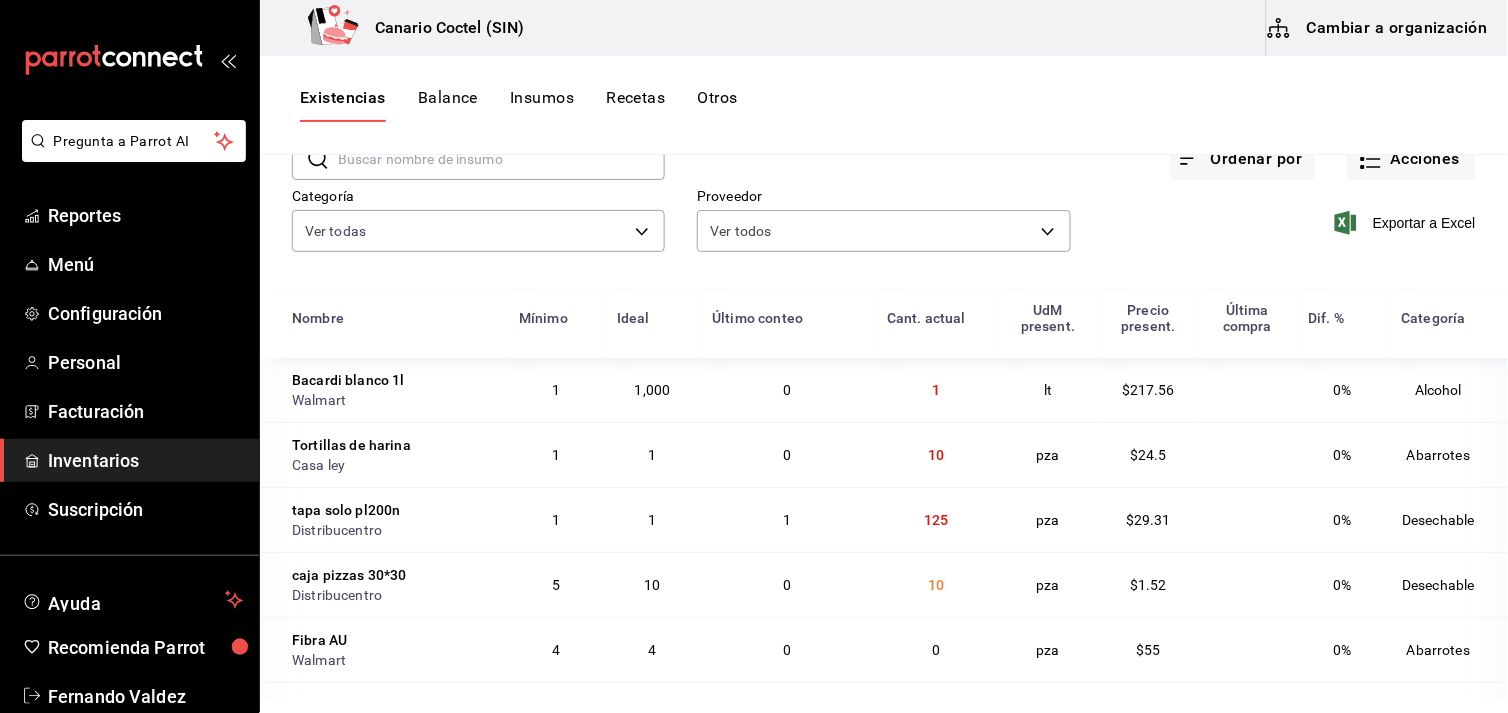 scroll, scrollTop: 222, scrollLeft: 0, axis: vertical 